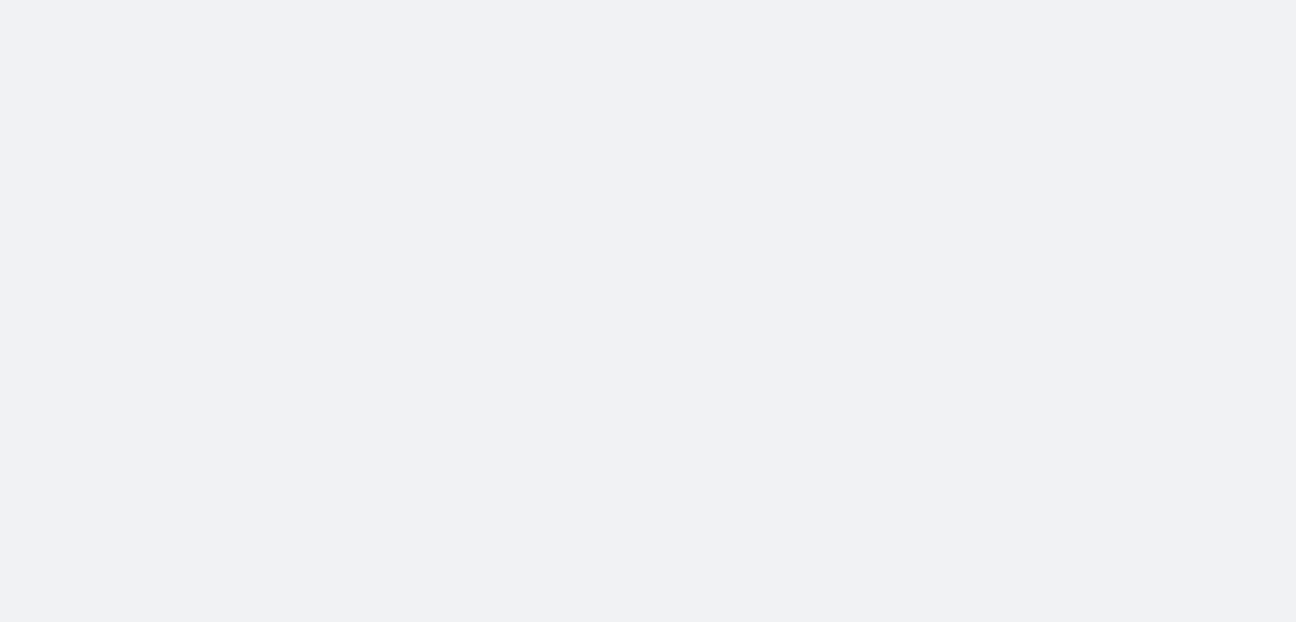 scroll, scrollTop: 0, scrollLeft: 0, axis: both 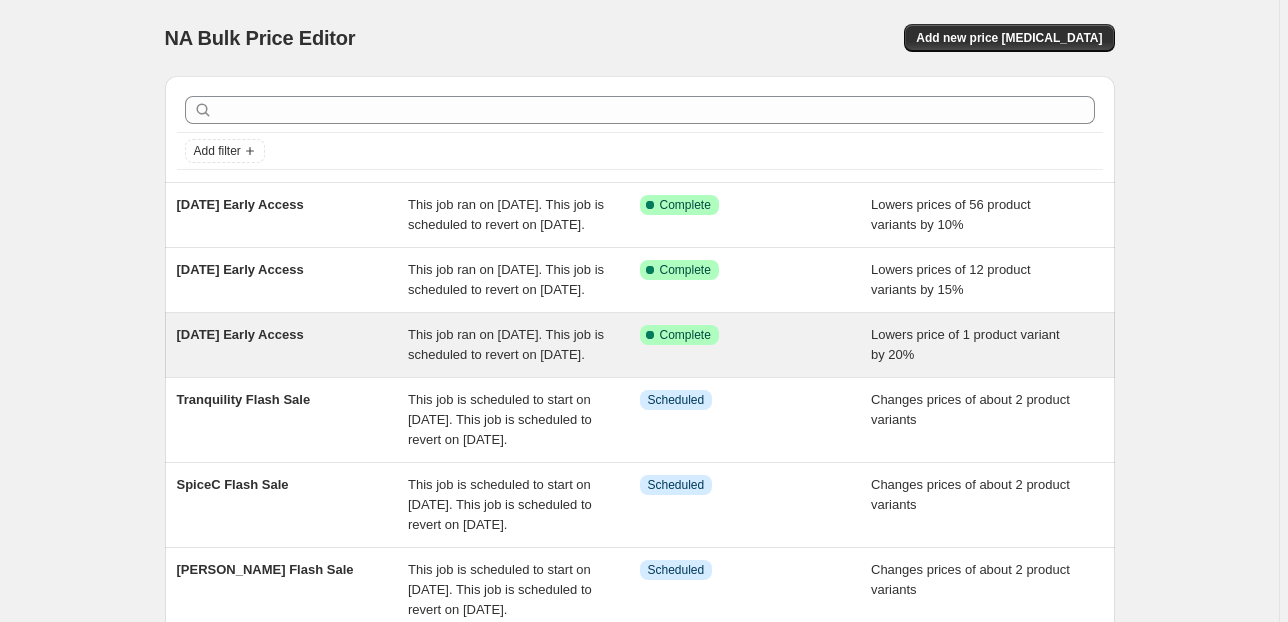 click on "[DATE] Early Access" at bounding box center [240, 334] 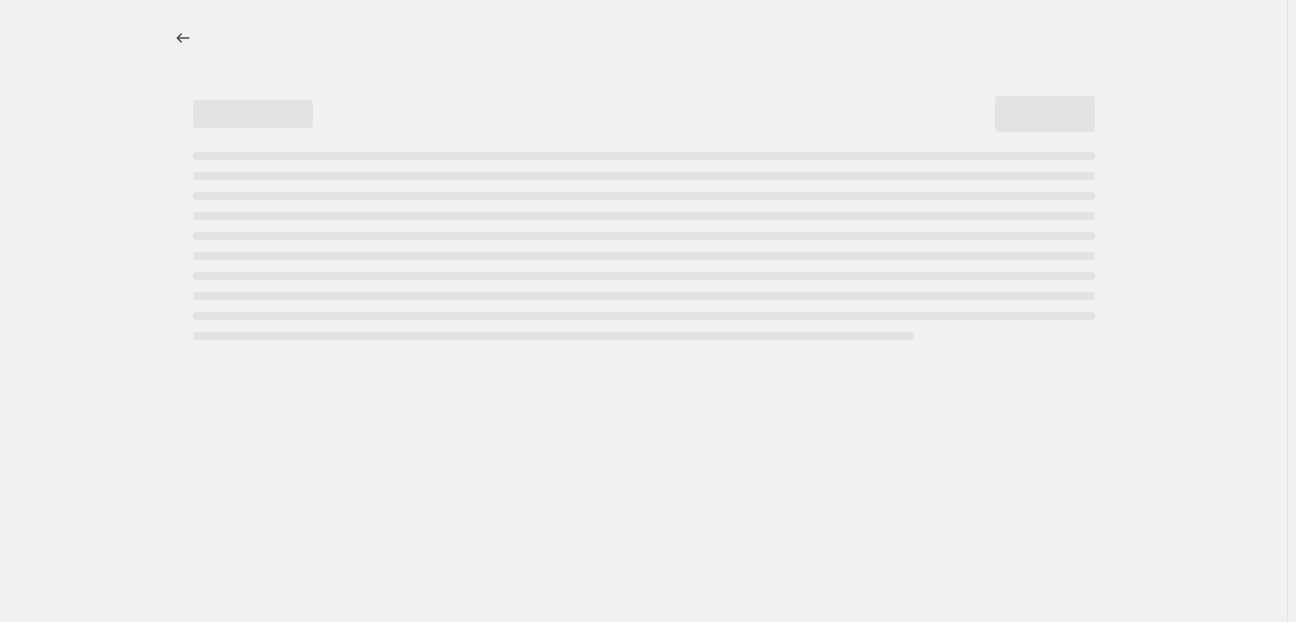 select on "percentage" 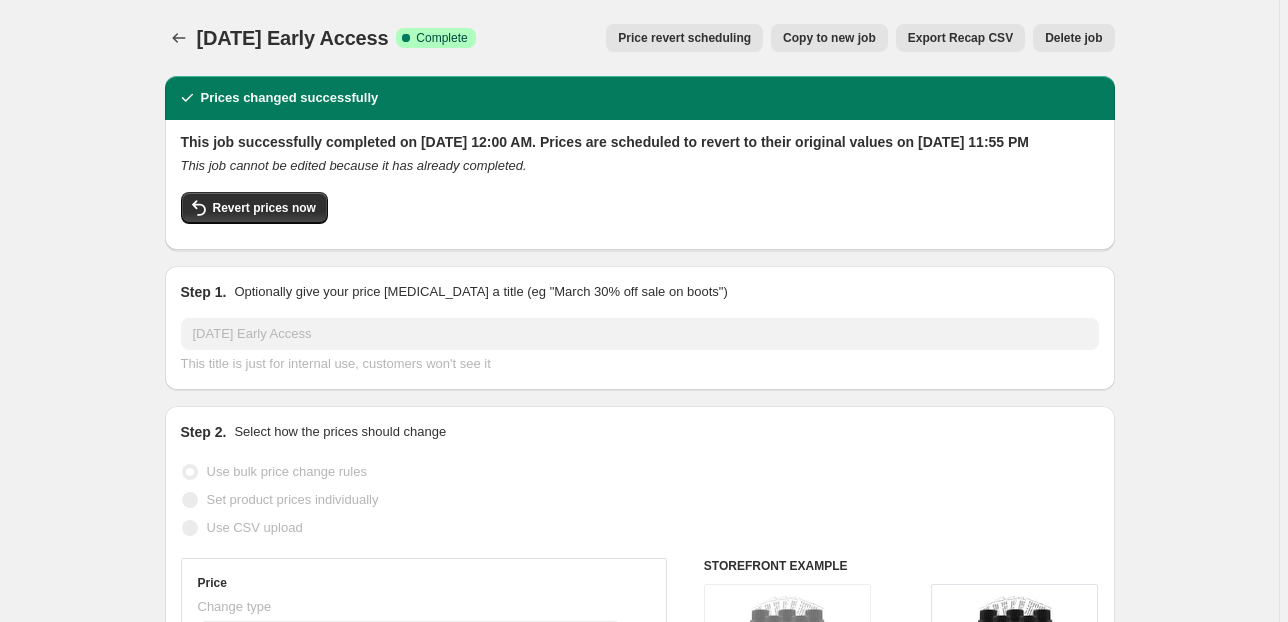 click on "Copy to new job" at bounding box center [829, 38] 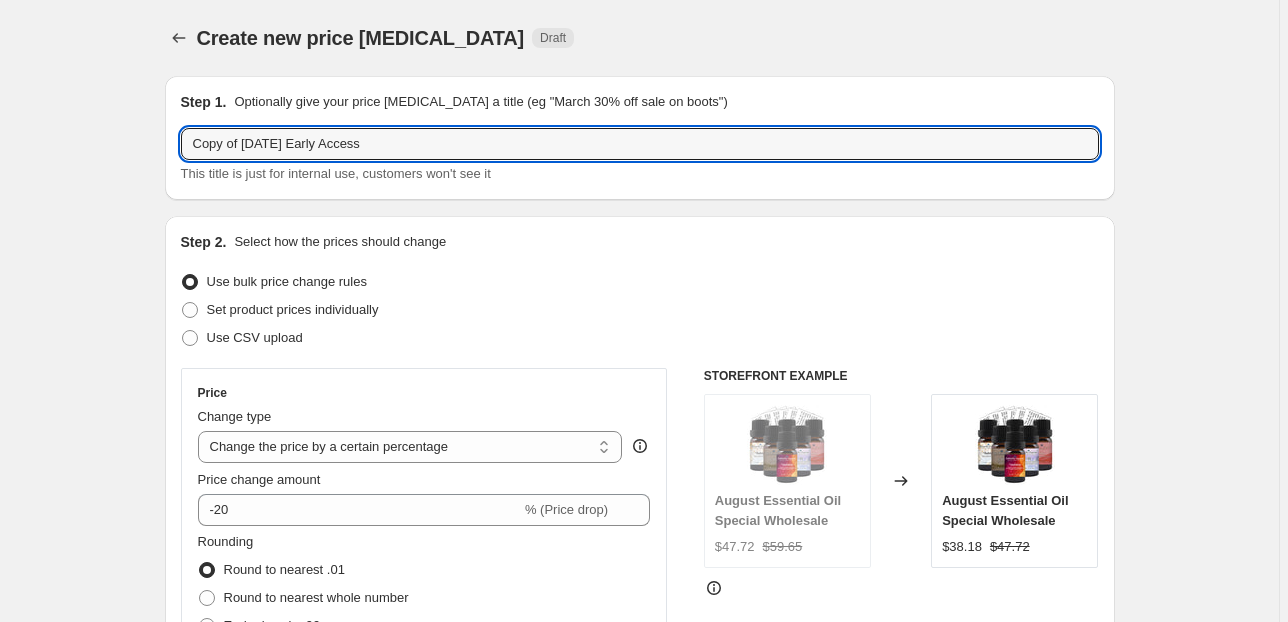 drag, startPoint x: 247, startPoint y: 139, endPoint x: 114, endPoint y: 138, distance: 133.00375 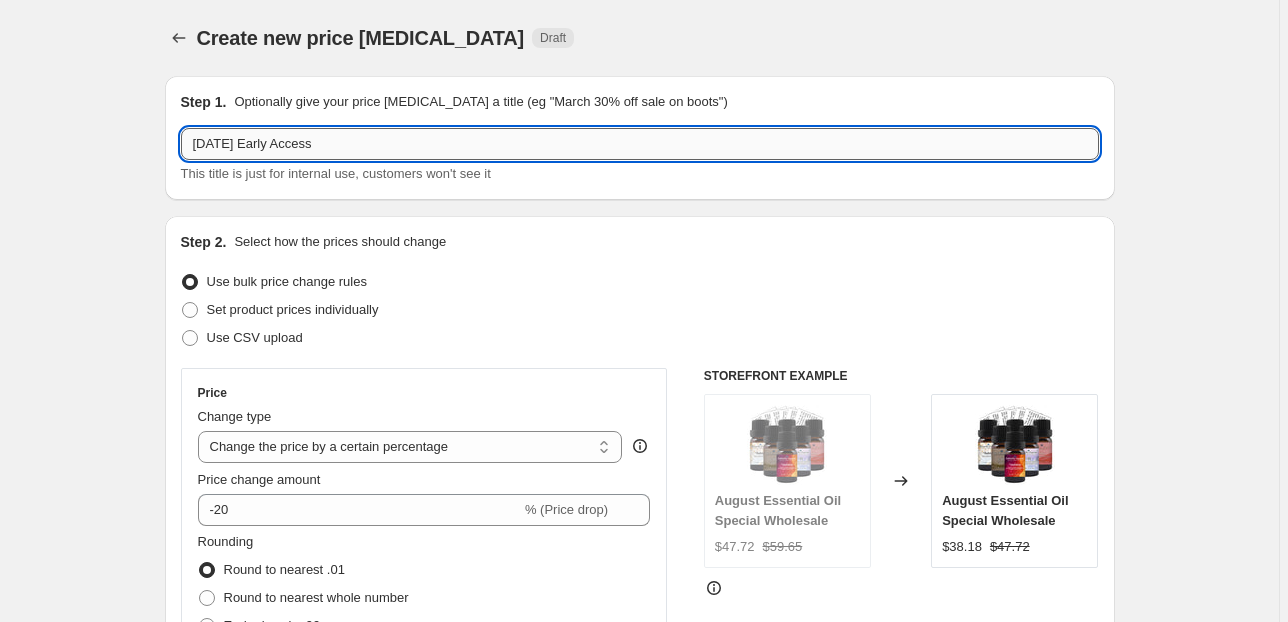 drag, startPoint x: 259, startPoint y: 143, endPoint x: 404, endPoint y: 143, distance: 145 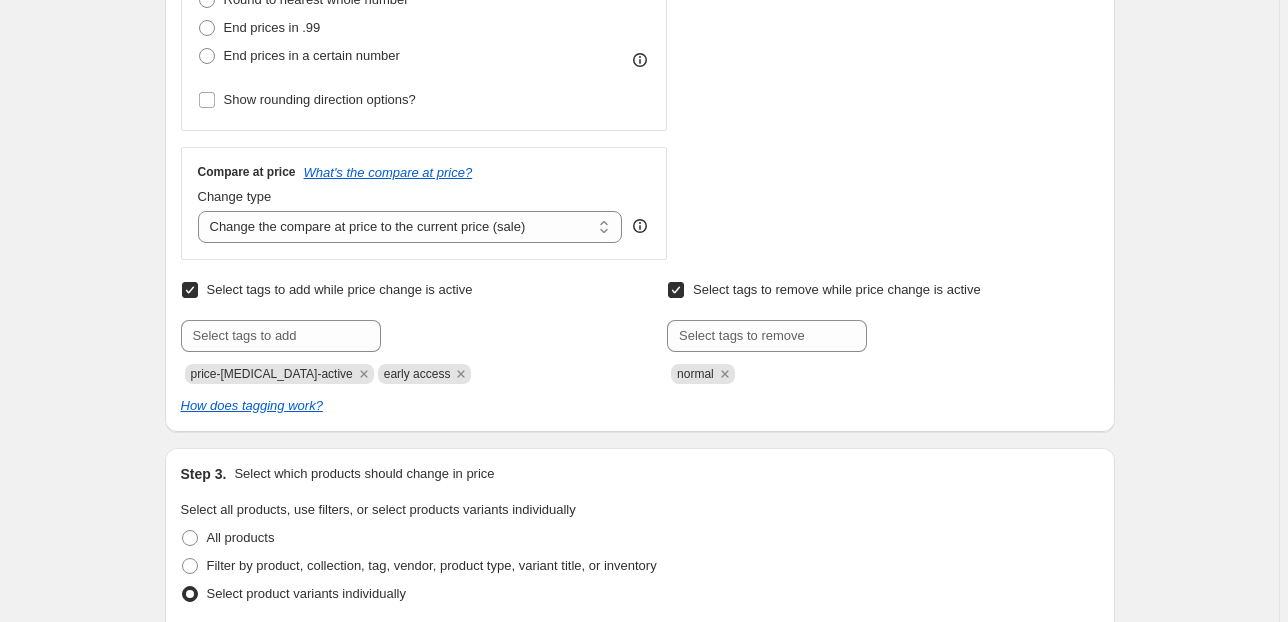 scroll, scrollTop: 640, scrollLeft: 0, axis: vertical 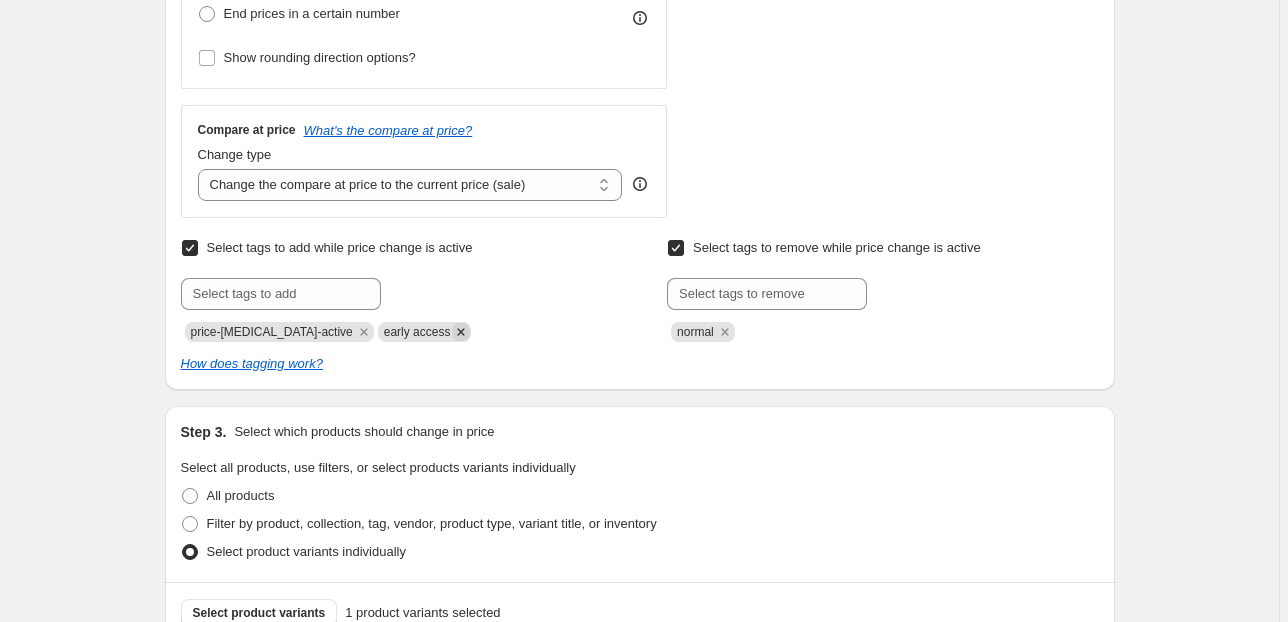 type on "[DATE]" 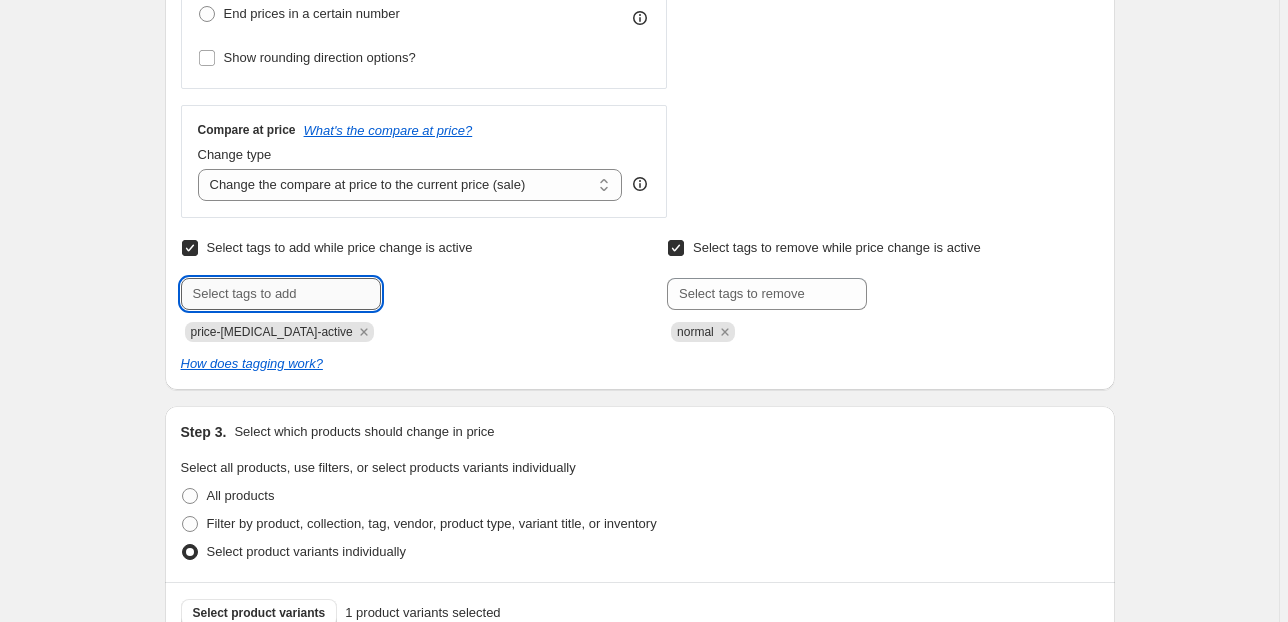 click at bounding box center [281, 294] 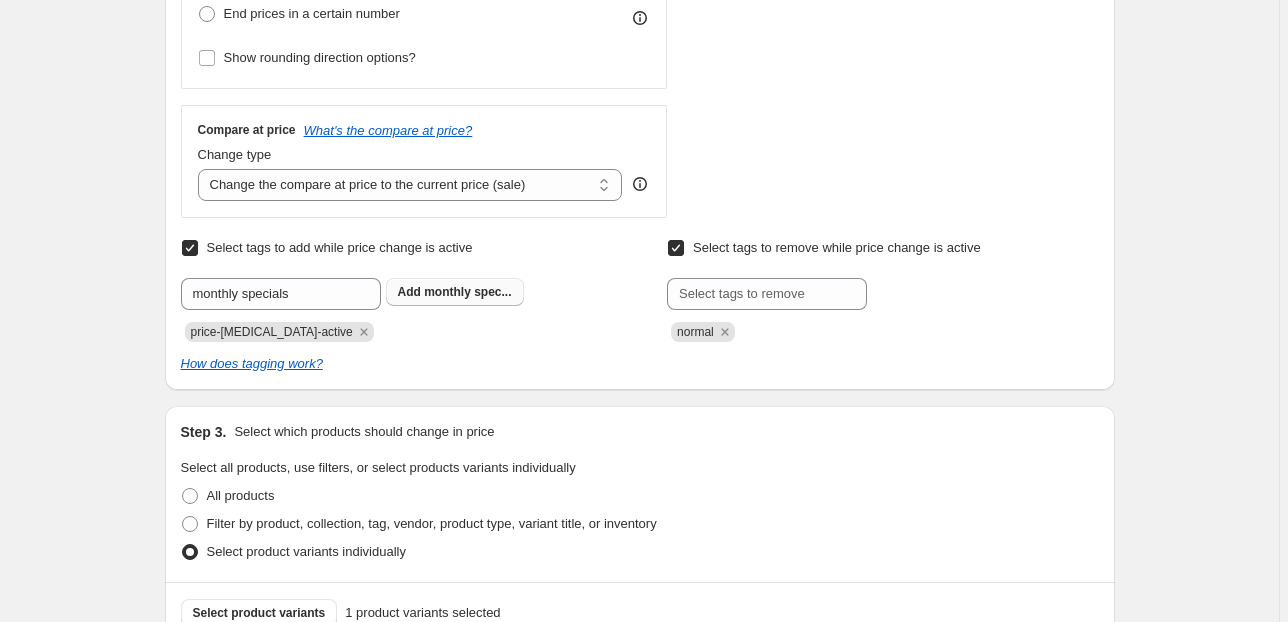 click on "monthly spec..." at bounding box center [467, 292] 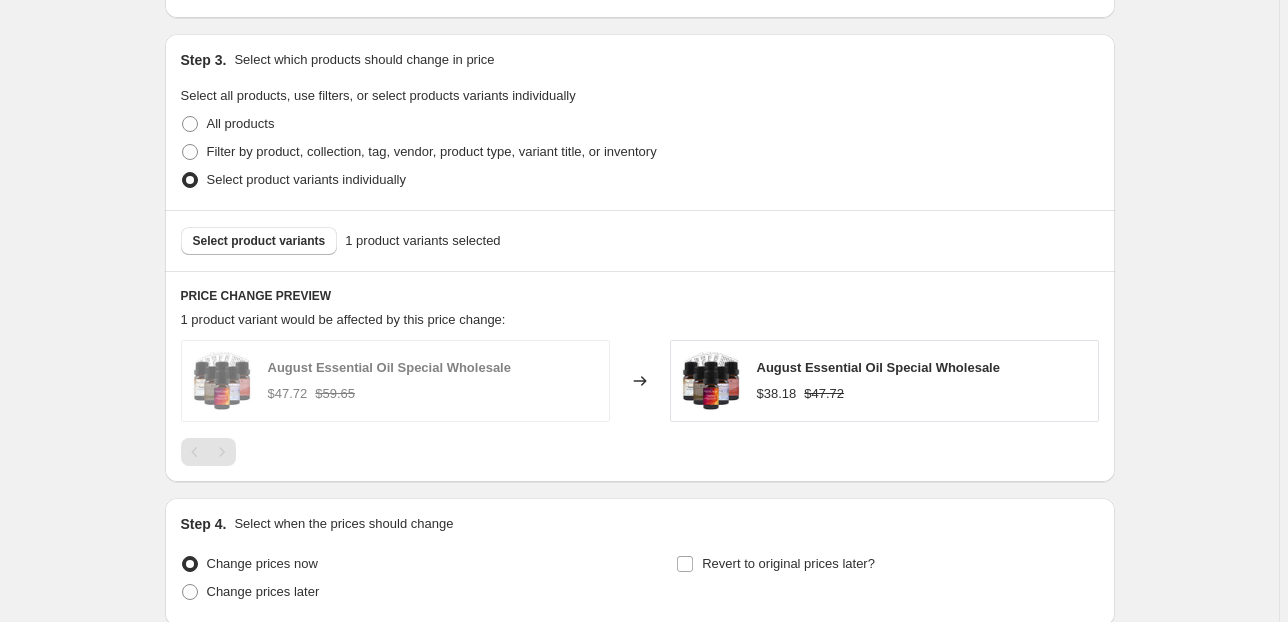 scroll, scrollTop: 1040, scrollLeft: 0, axis: vertical 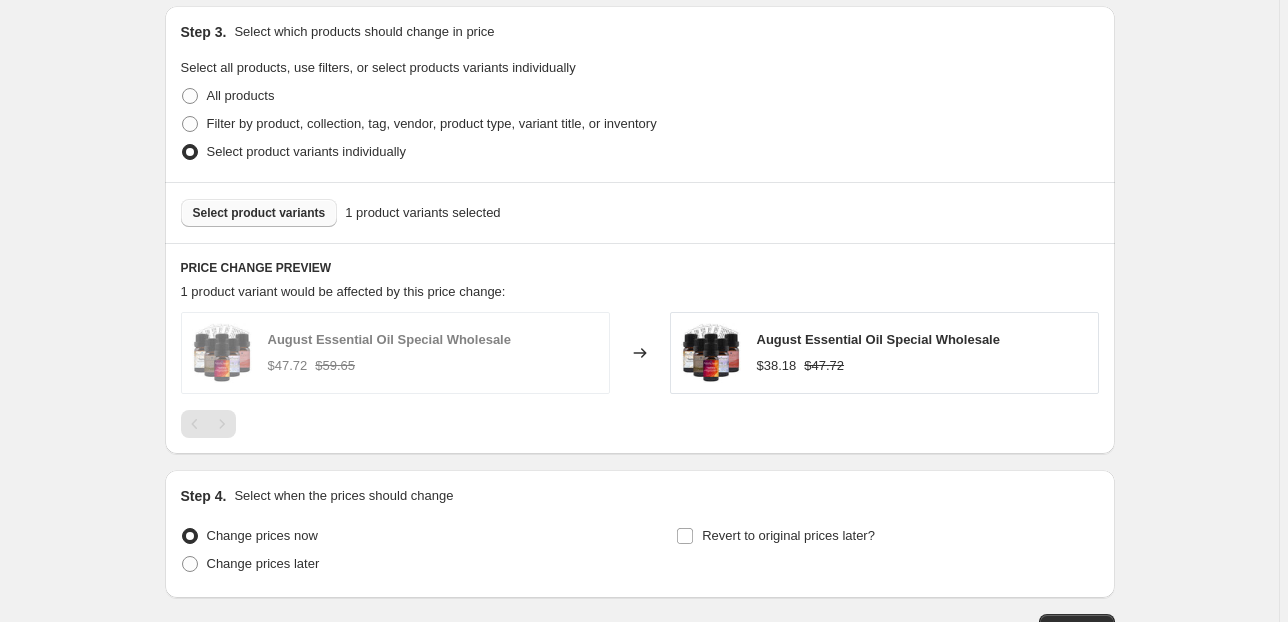 click on "Select product variants" at bounding box center [259, 213] 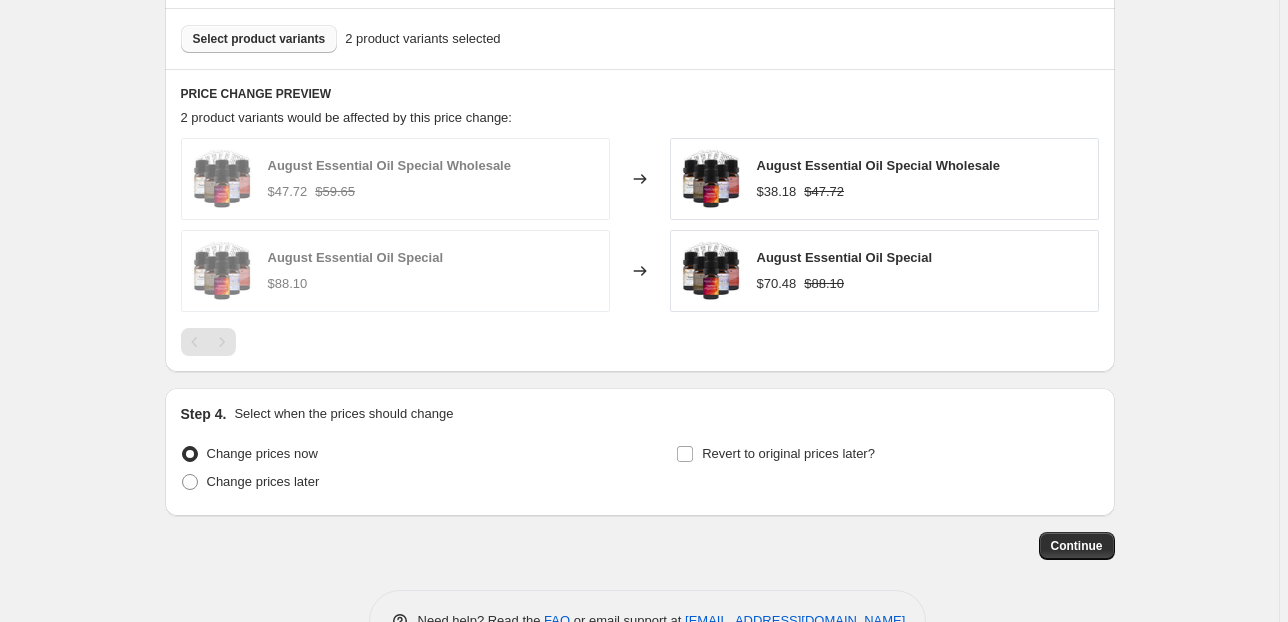 scroll, scrollTop: 1271, scrollLeft: 0, axis: vertical 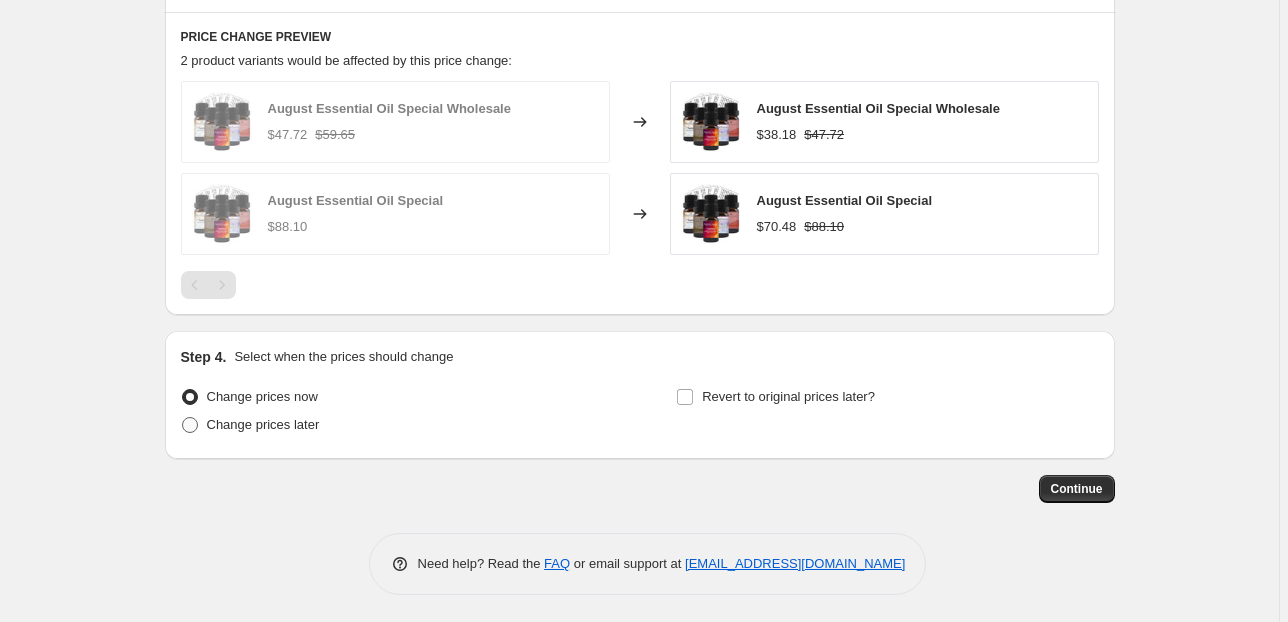 click at bounding box center (190, 425) 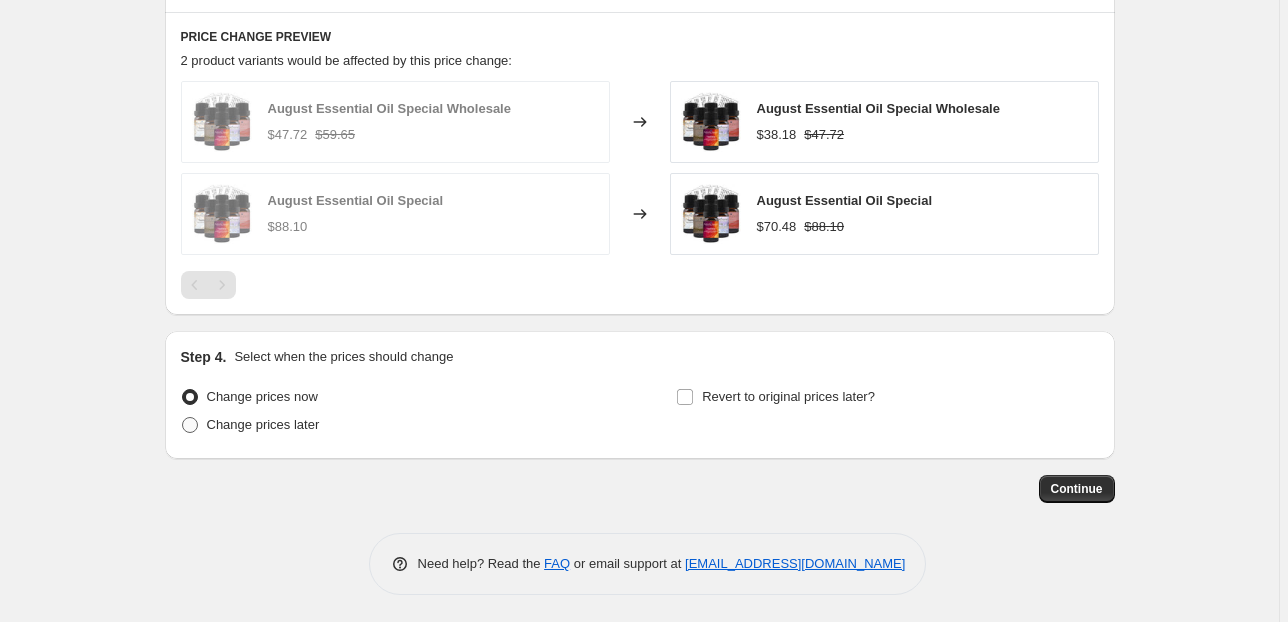 radio on "true" 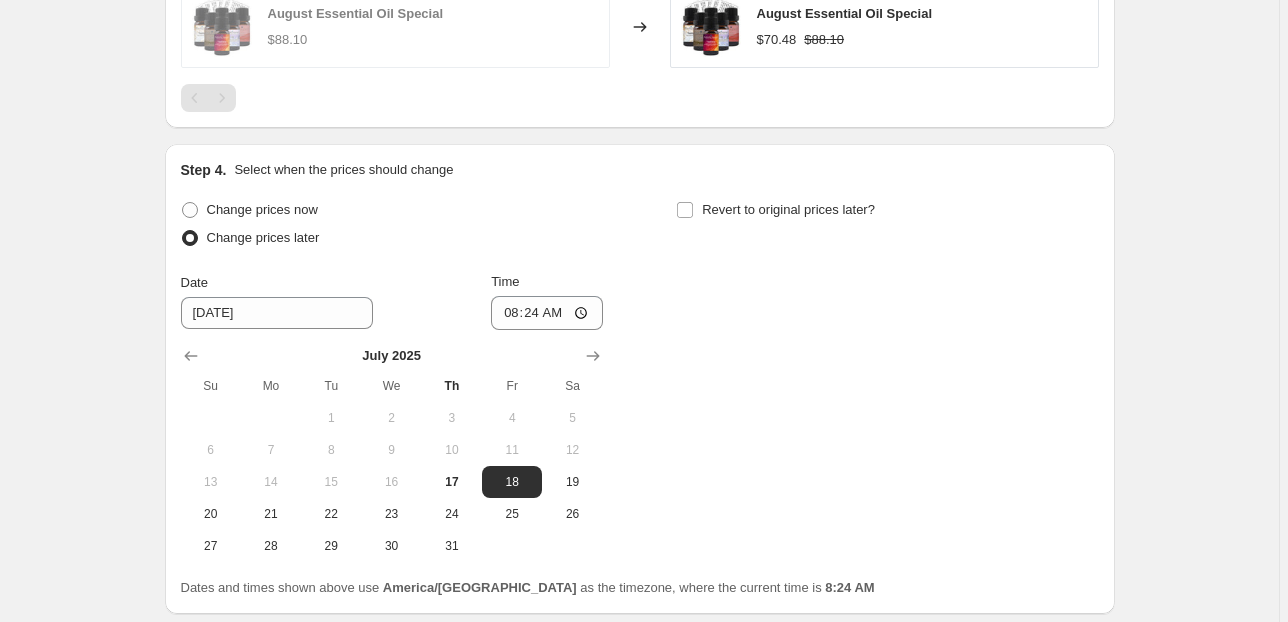 scroll, scrollTop: 1511, scrollLeft: 0, axis: vertical 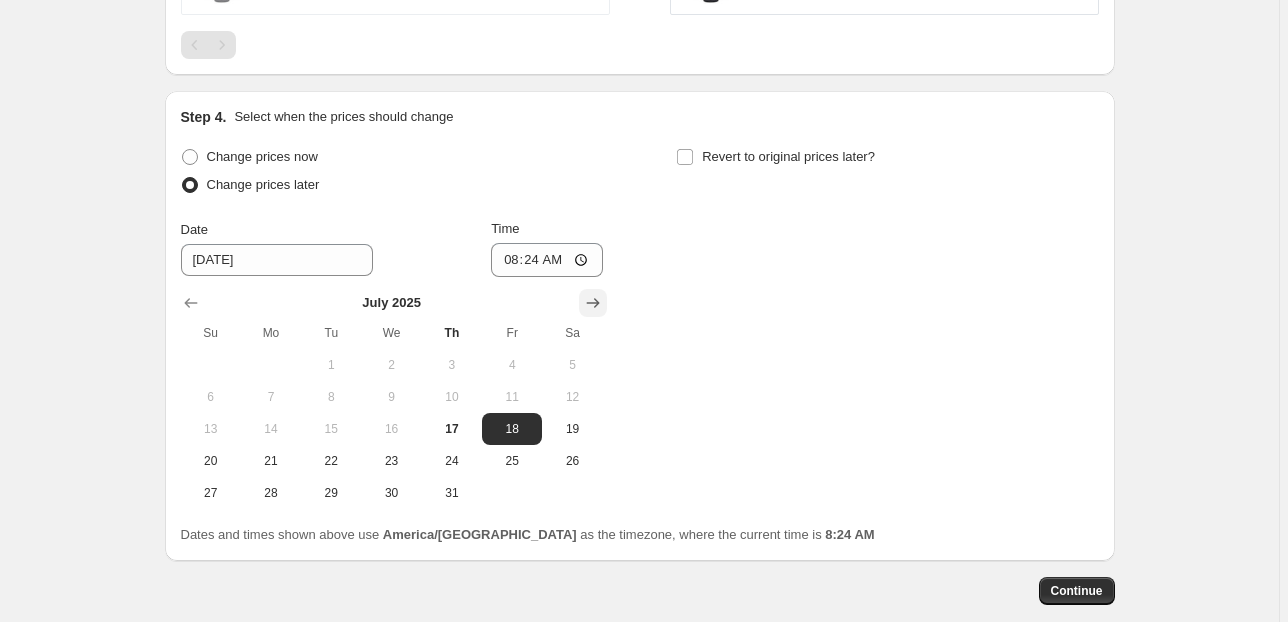 click 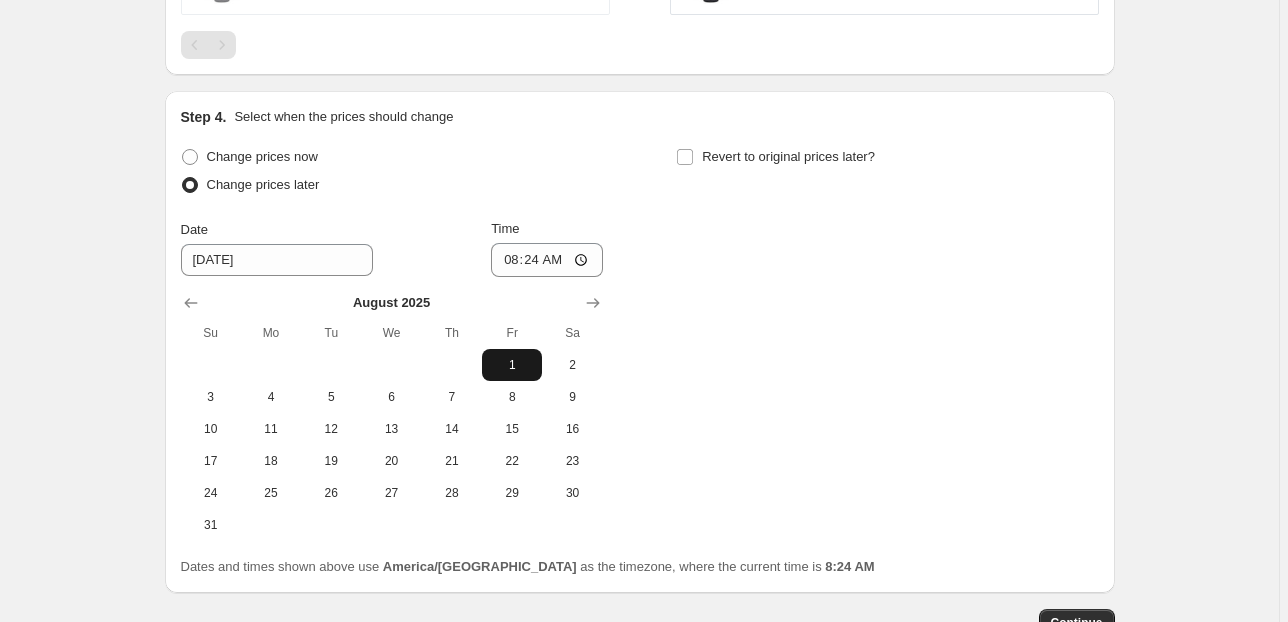 click on "1" at bounding box center [512, 365] 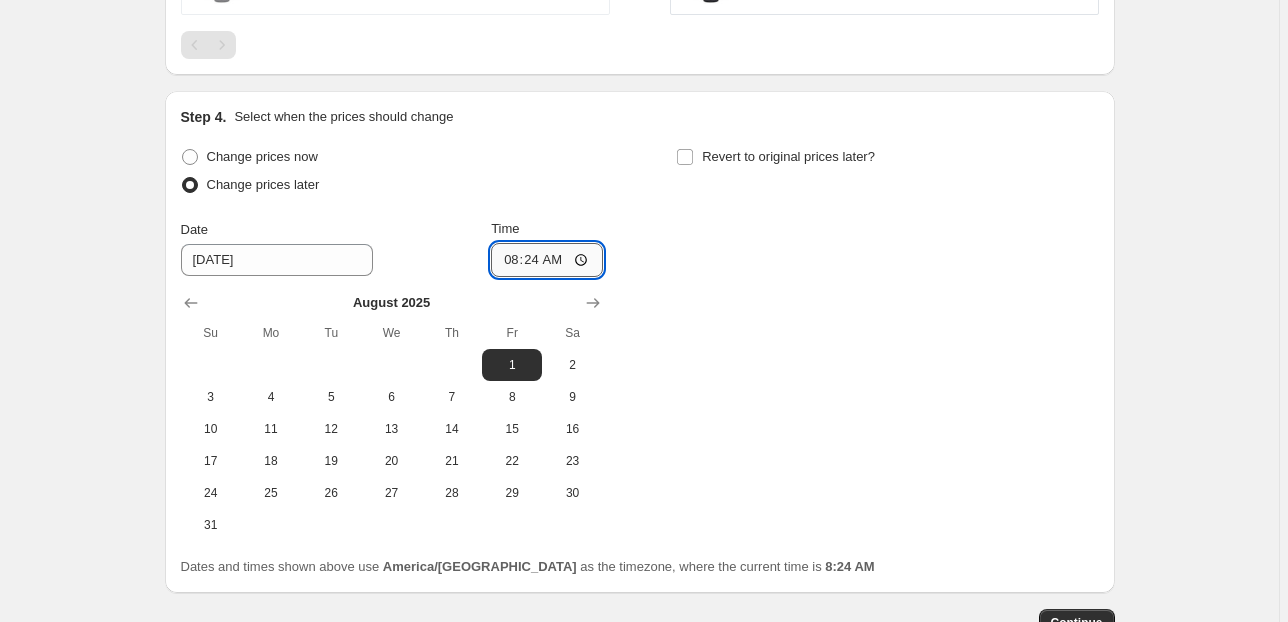 click on "08:24" at bounding box center (547, 260) 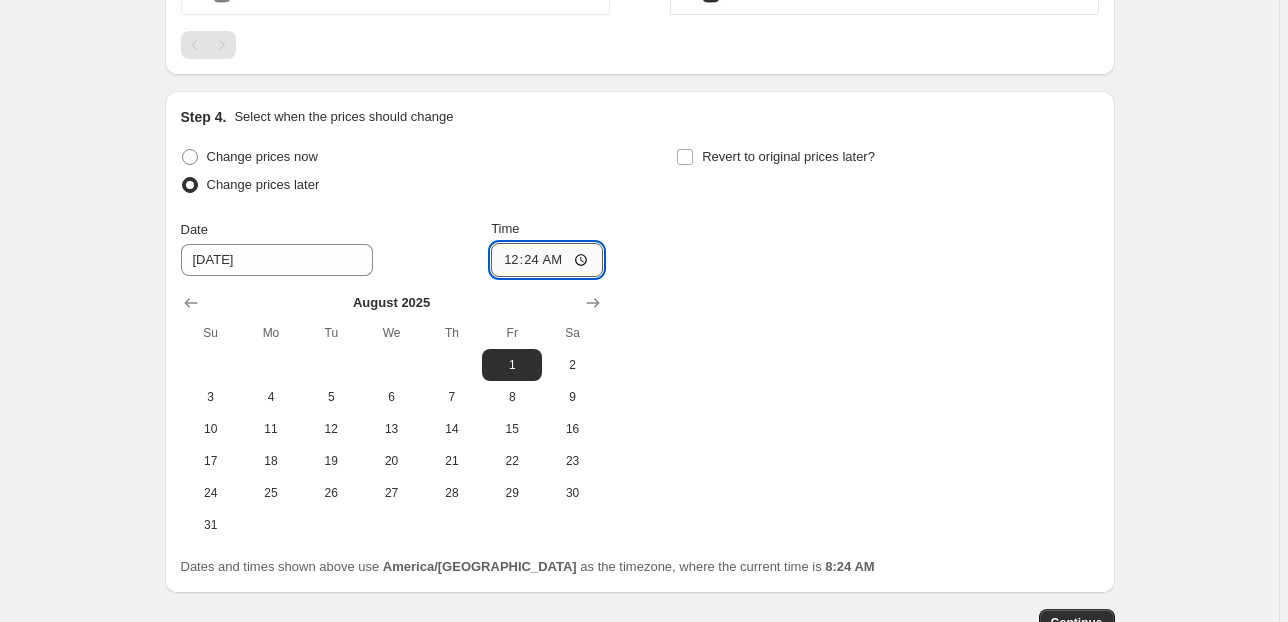 type on "00:00" 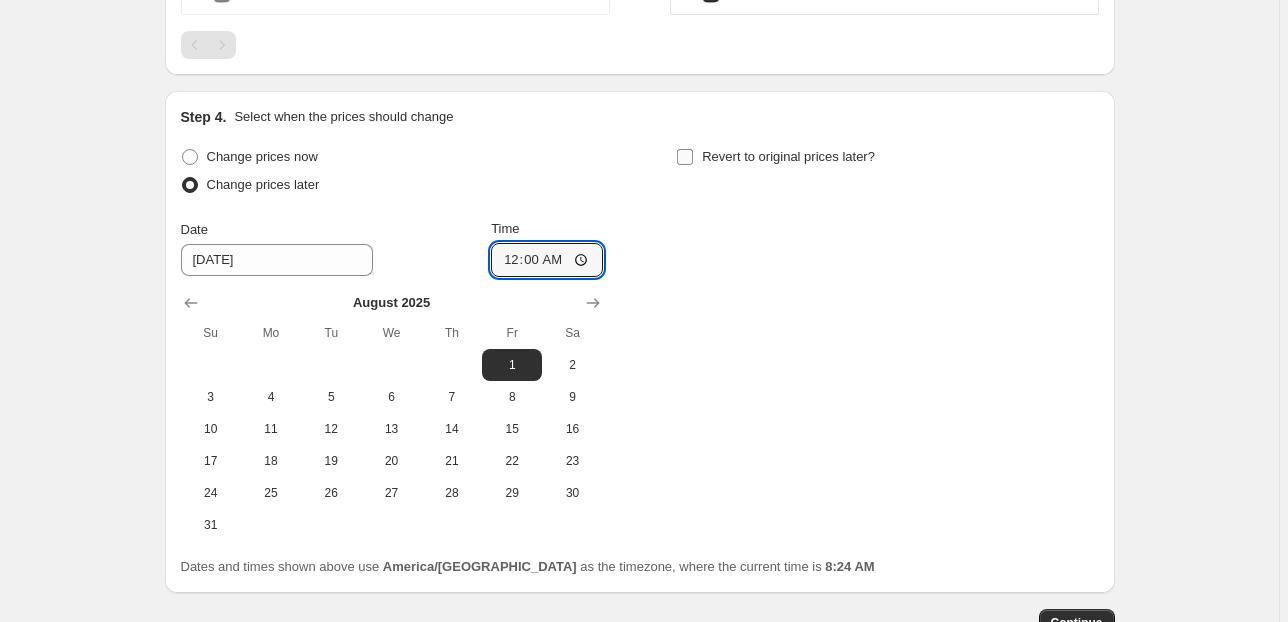 click on "Revert to original prices later?" at bounding box center (685, 157) 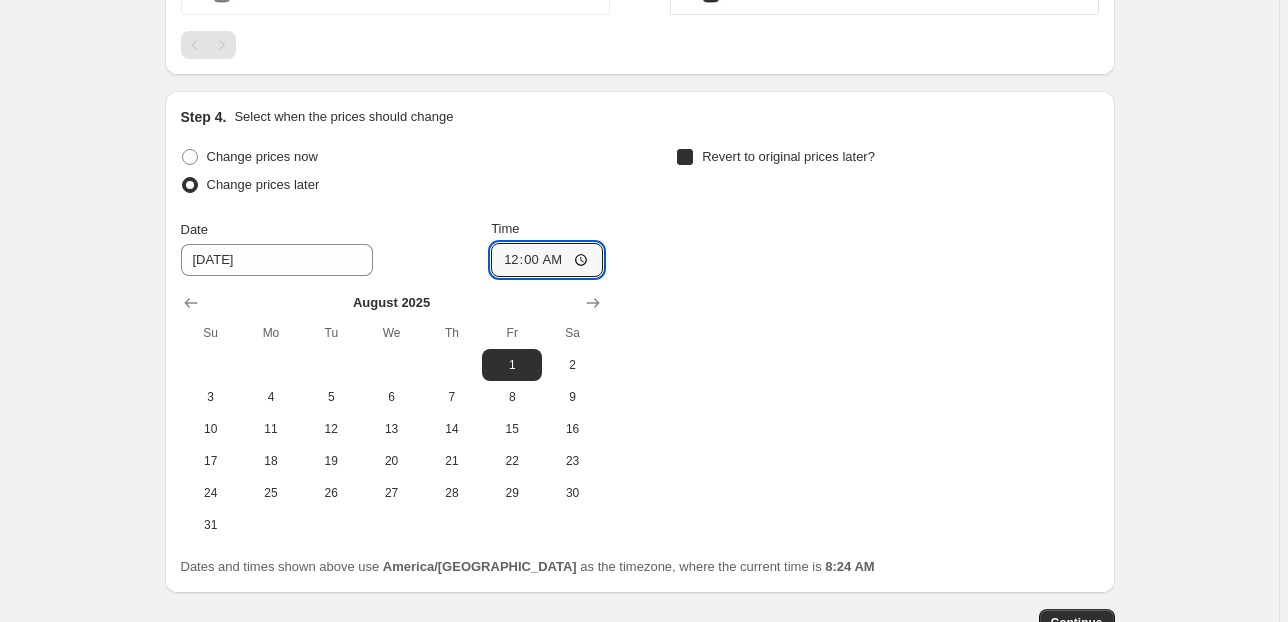 checkbox on "true" 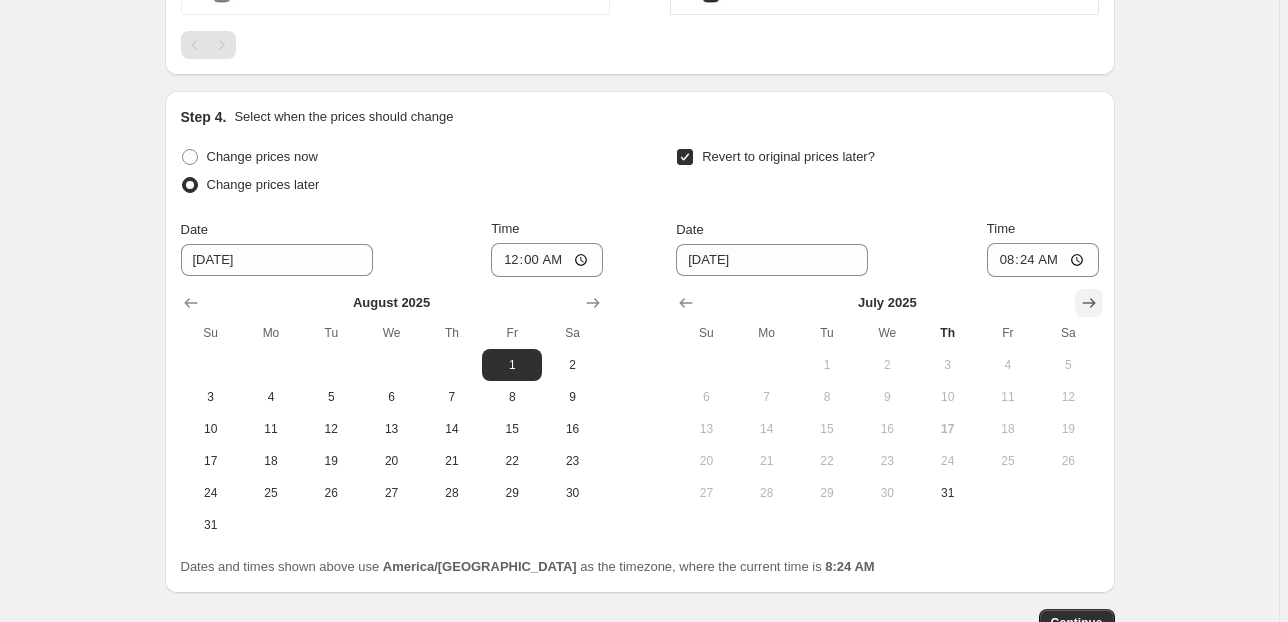 click 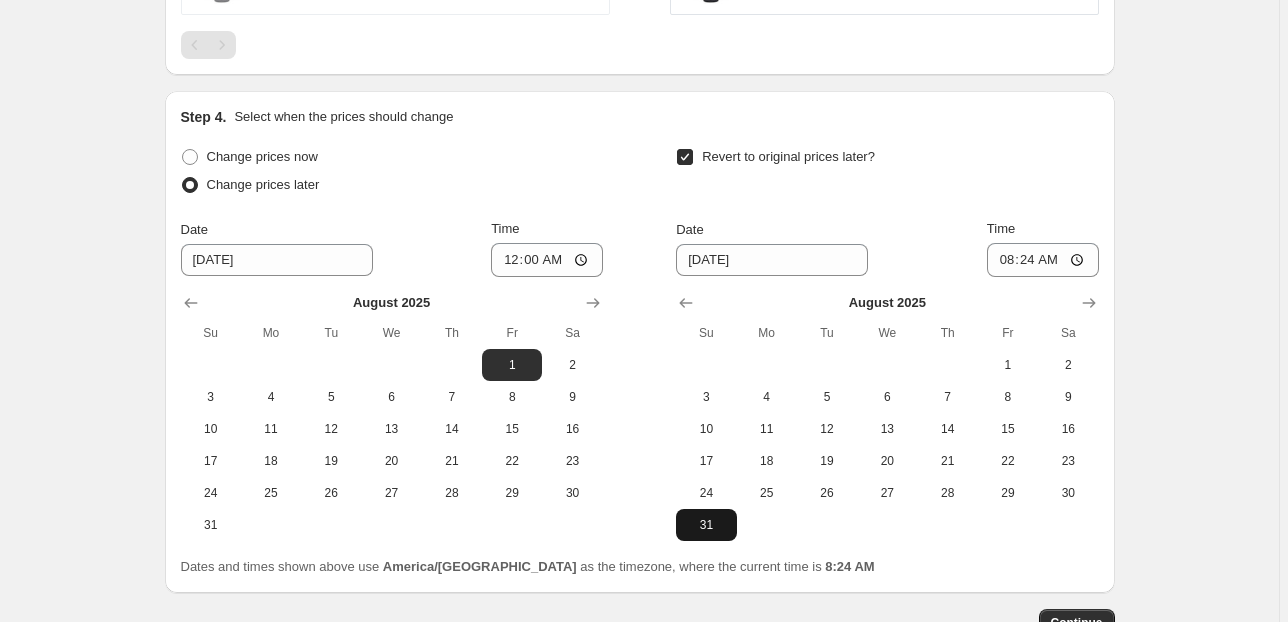 click on "31" at bounding box center (706, 525) 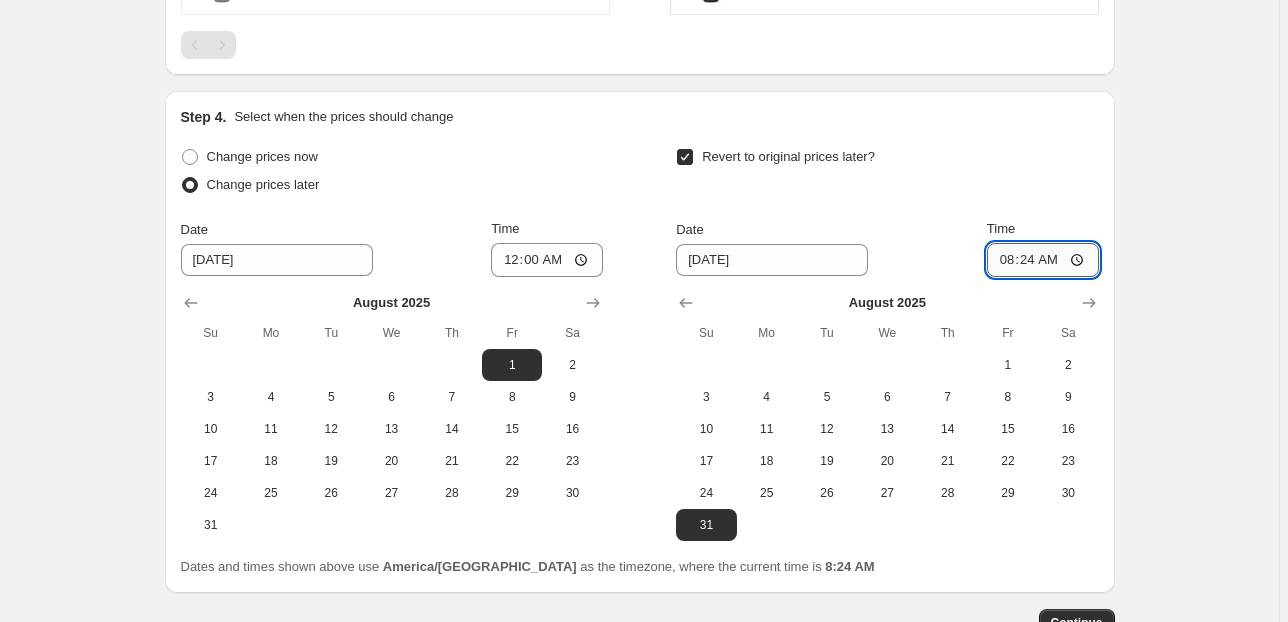 click on "08:24" at bounding box center (1043, 260) 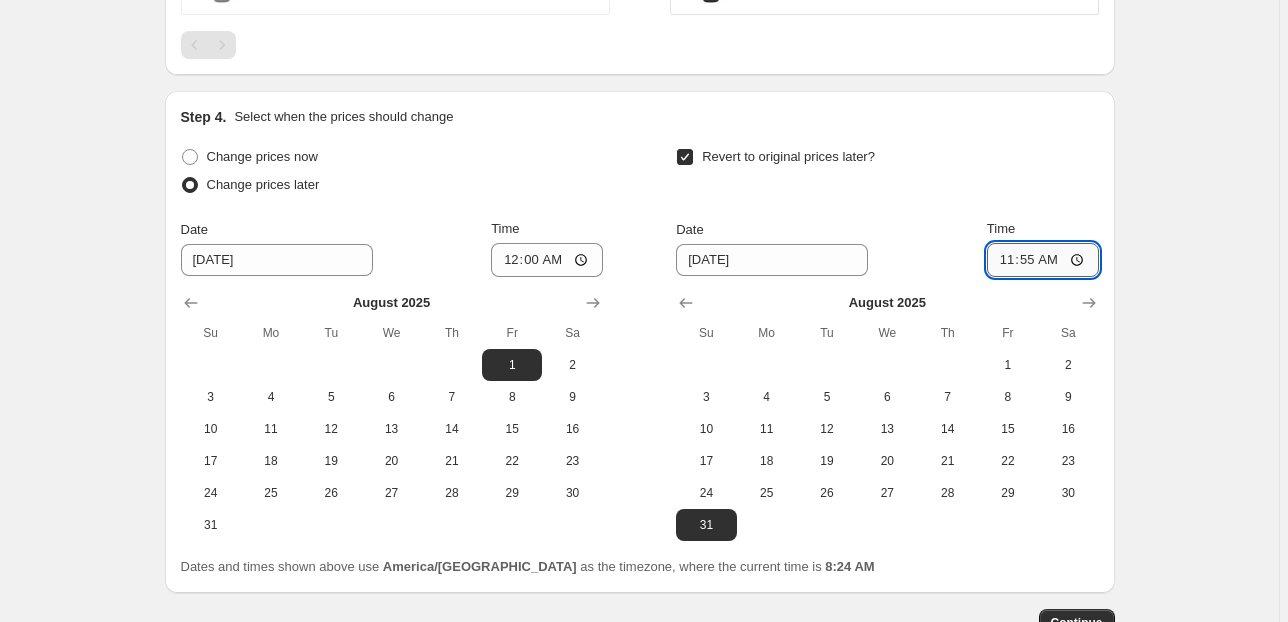 type on "23:55" 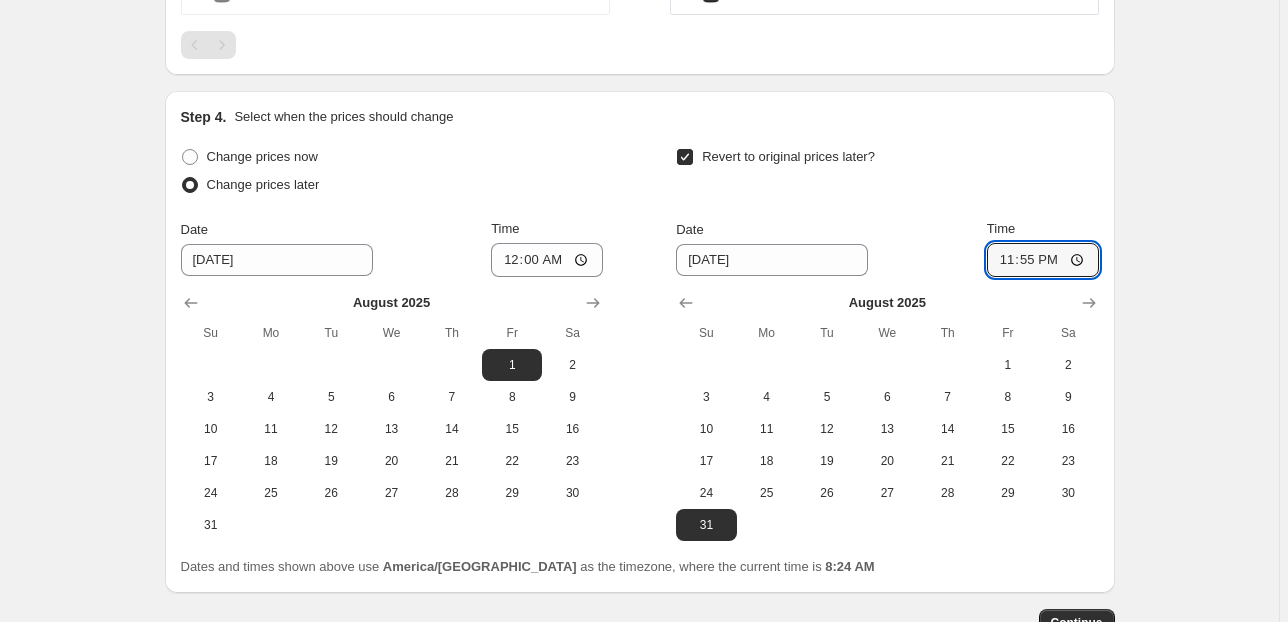scroll, scrollTop: 1591, scrollLeft: 0, axis: vertical 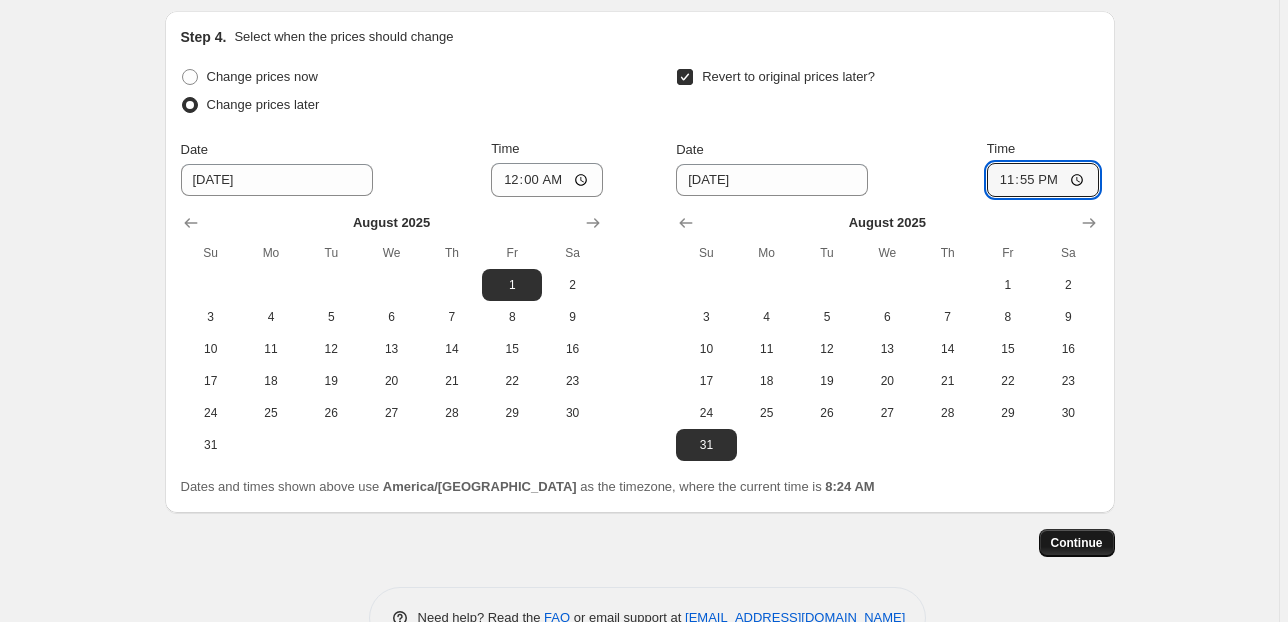 click on "Continue" at bounding box center (1077, 543) 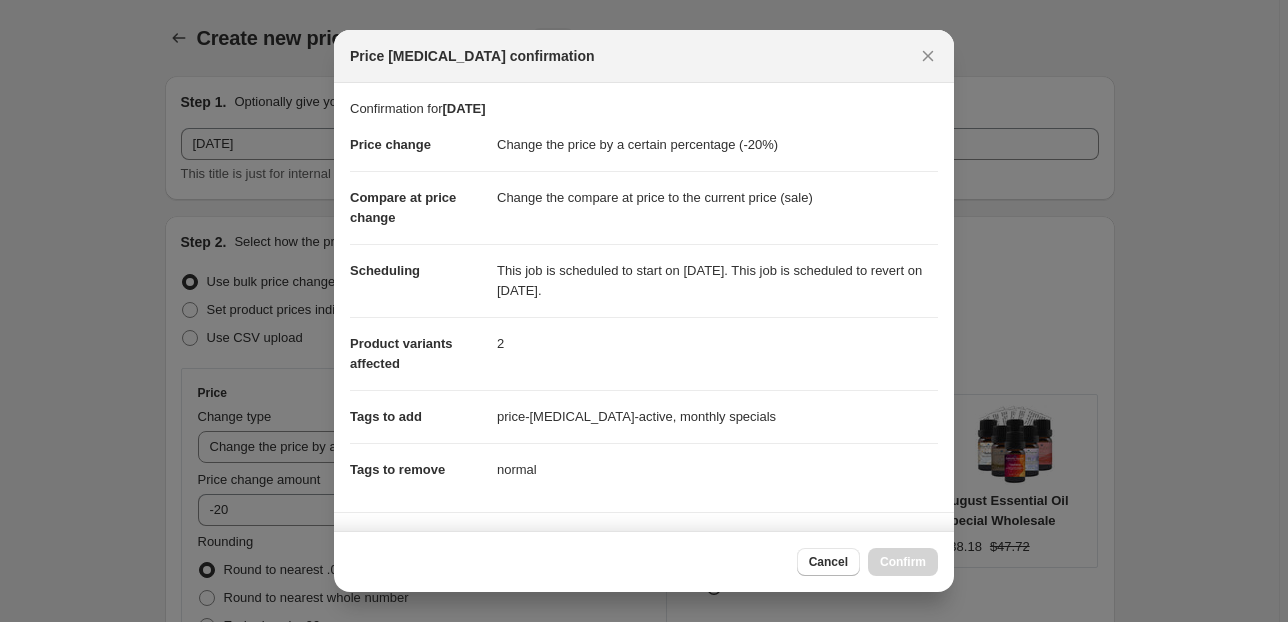 scroll, scrollTop: 0, scrollLeft: 0, axis: both 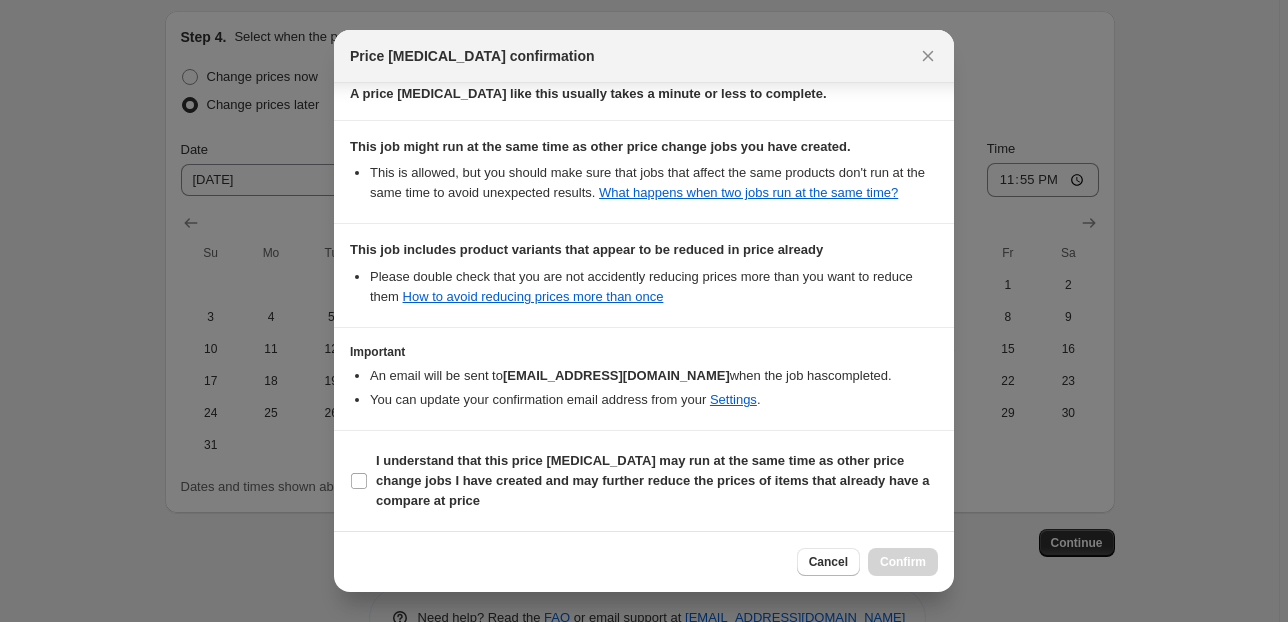 click on "I understand that this price [MEDICAL_DATA] may run at the same time as other price change jobs I have created and may further reduce the prices of items that already have a compare at price" at bounding box center [657, 481] 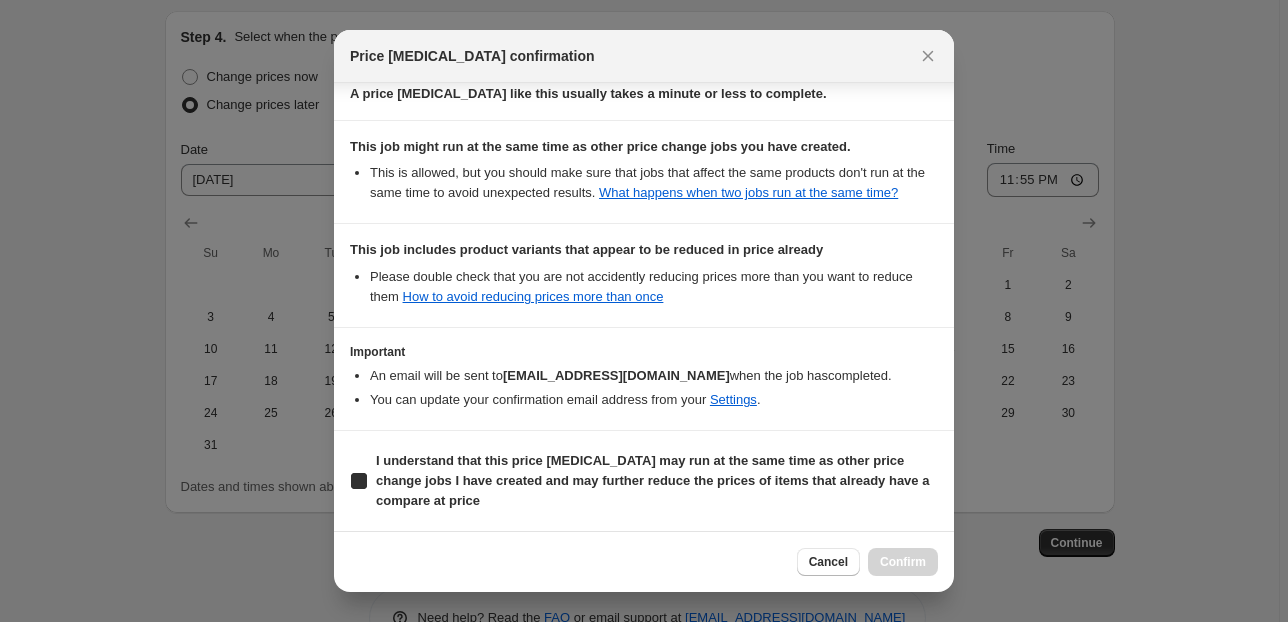 checkbox on "true" 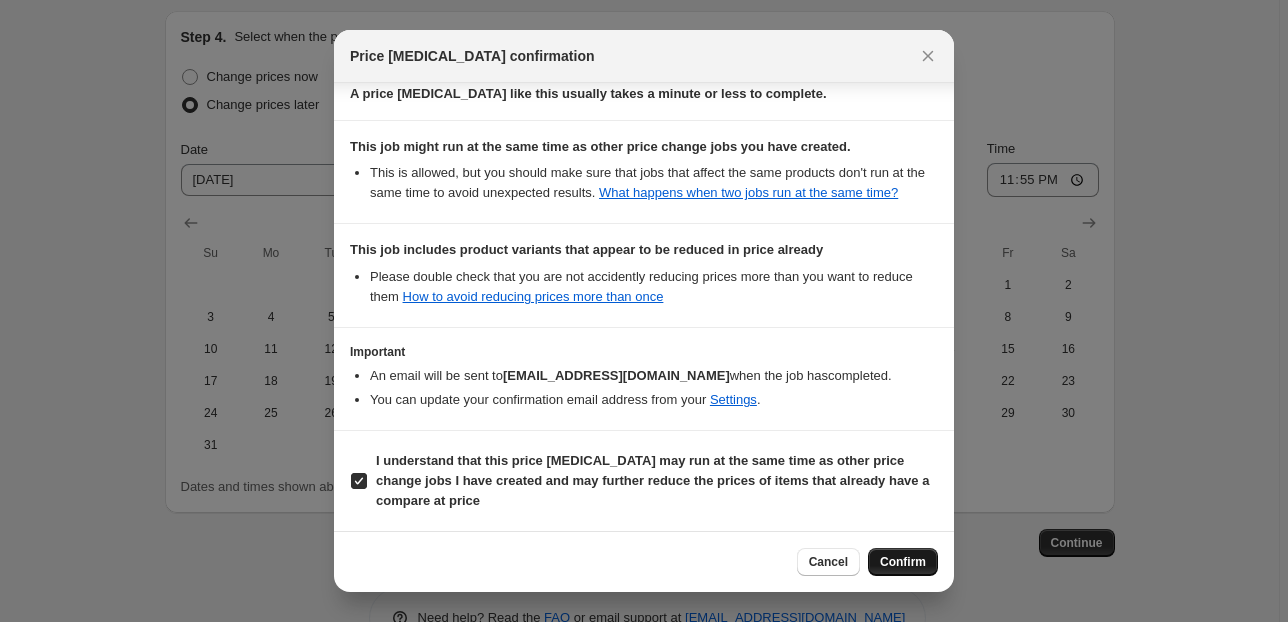 click on "Confirm" at bounding box center (903, 562) 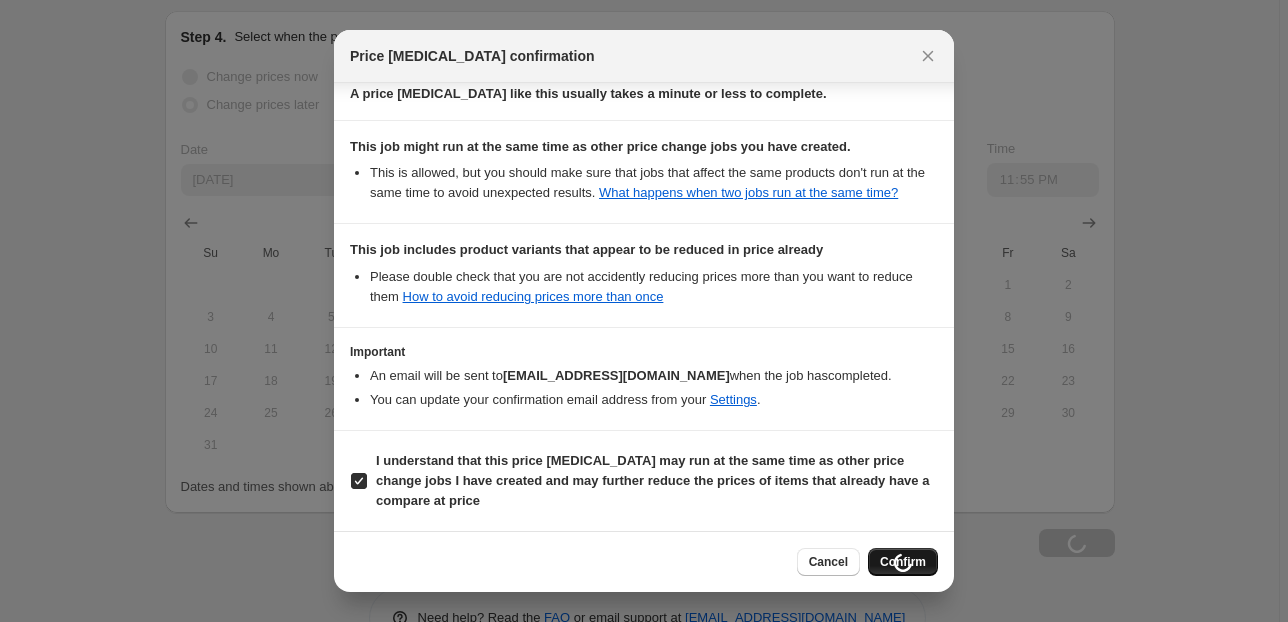 scroll, scrollTop: 1591, scrollLeft: 0, axis: vertical 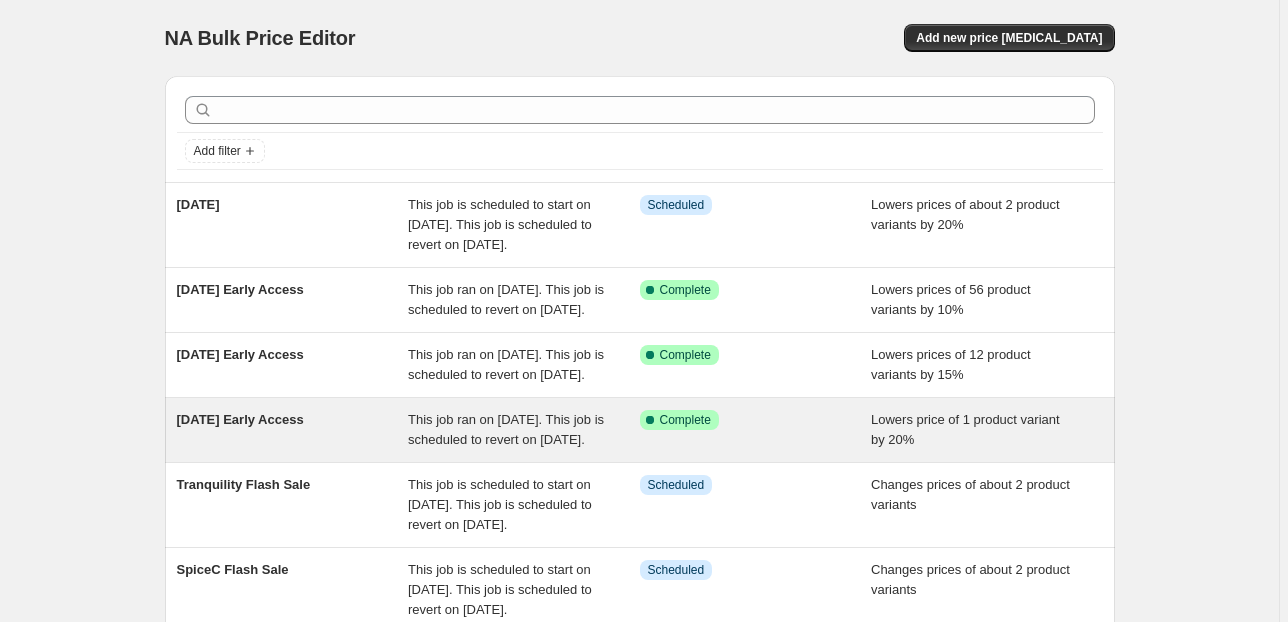 click on "[DATE] Early Access" at bounding box center [240, 419] 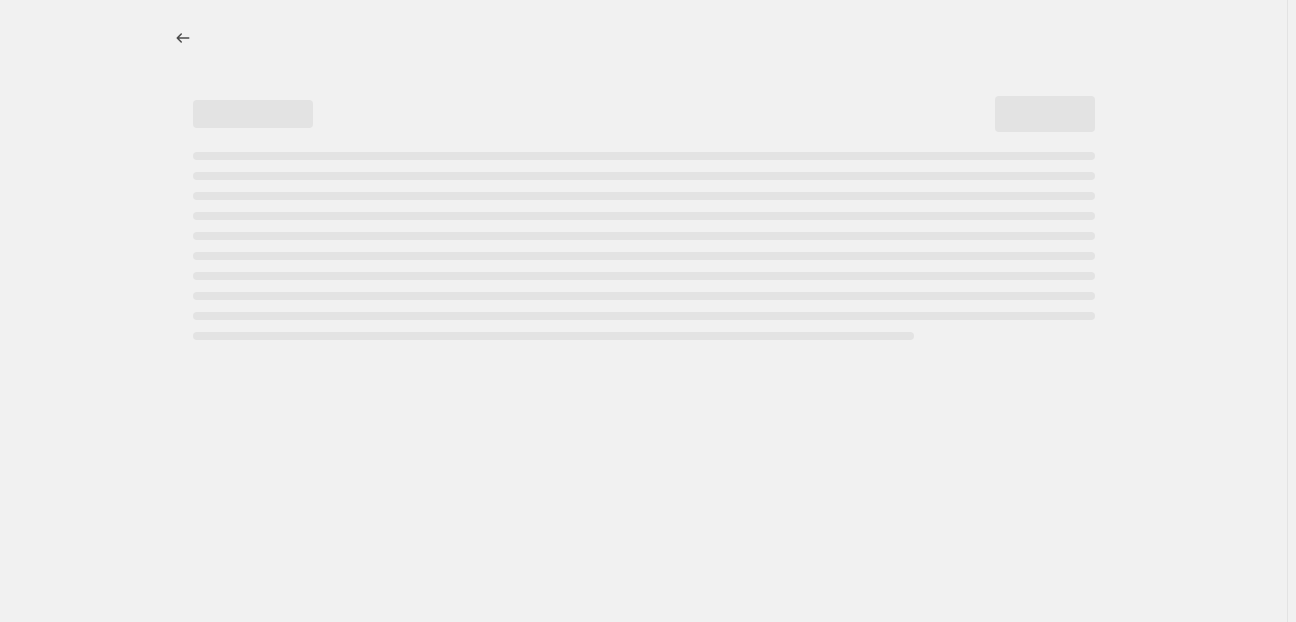 select on "percentage" 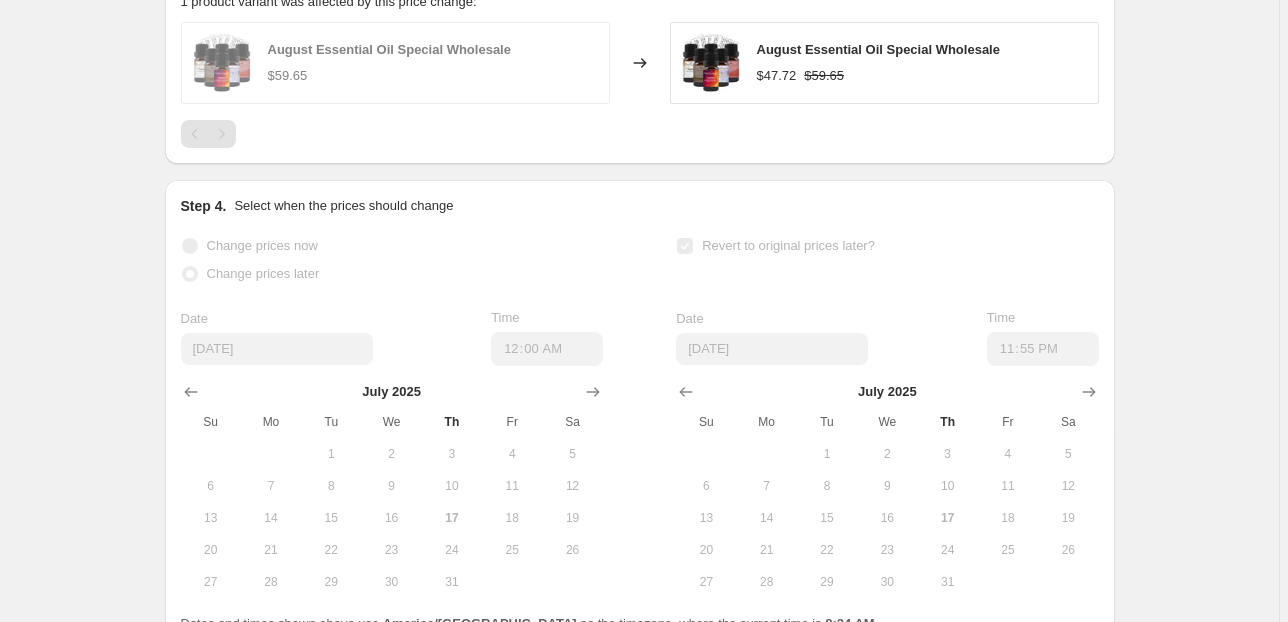 scroll, scrollTop: 1688, scrollLeft: 0, axis: vertical 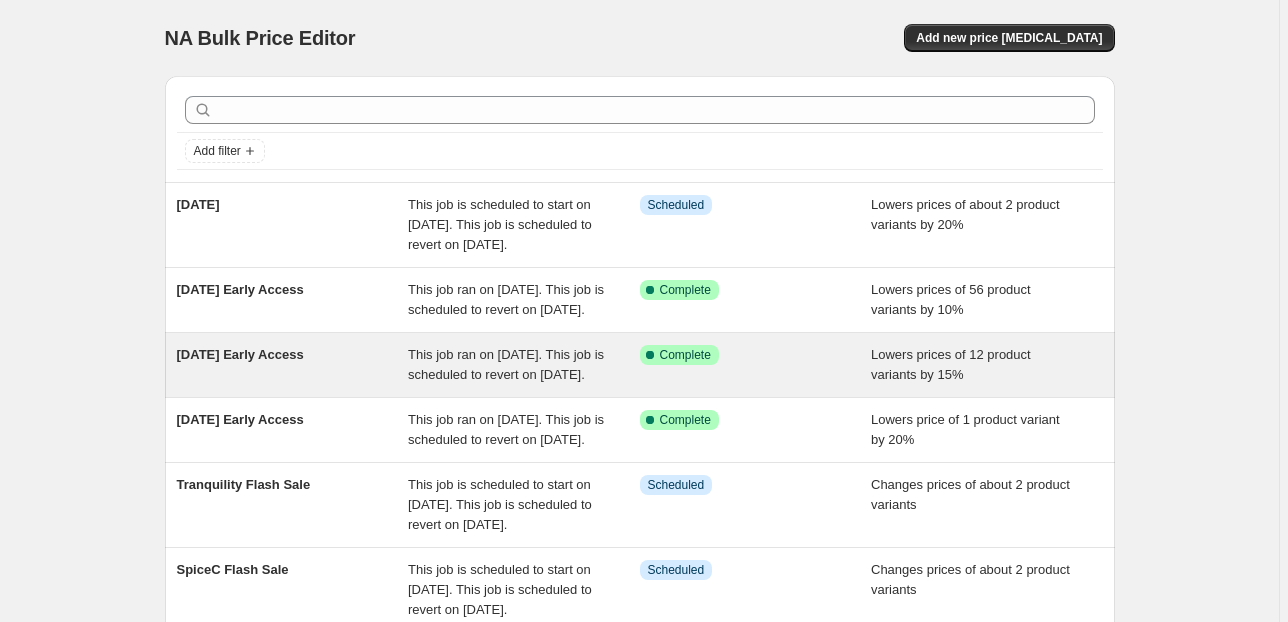 click on "[DATE] Early Access" at bounding box center [240, 354] 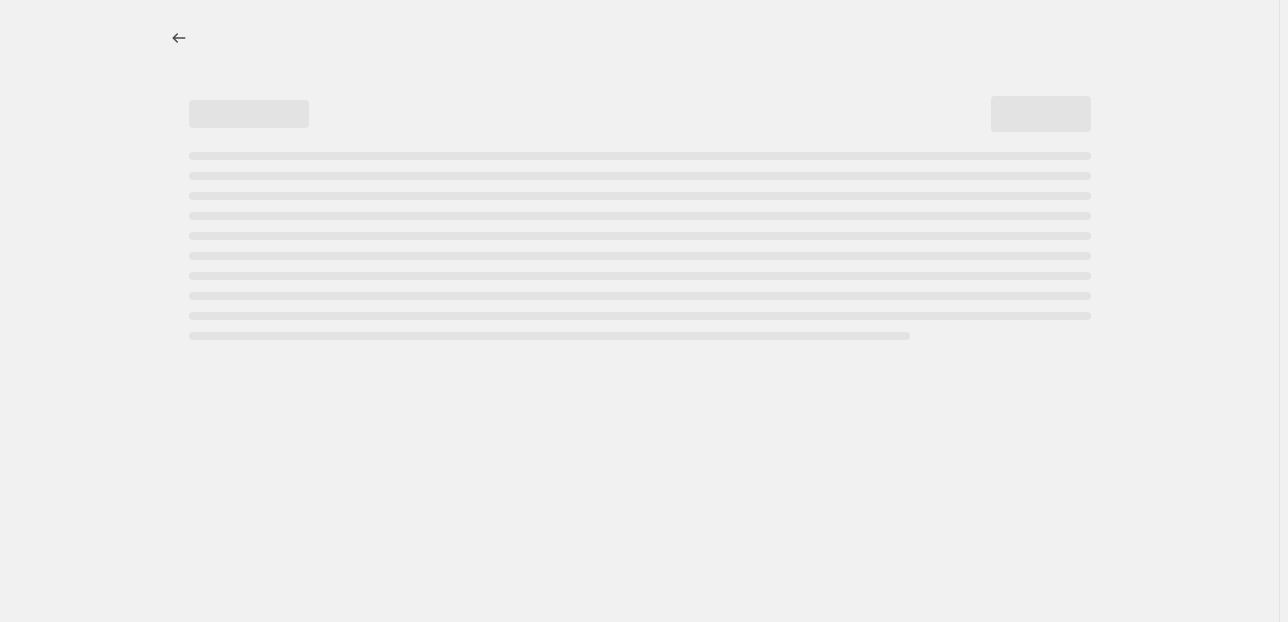 select on "percentage" 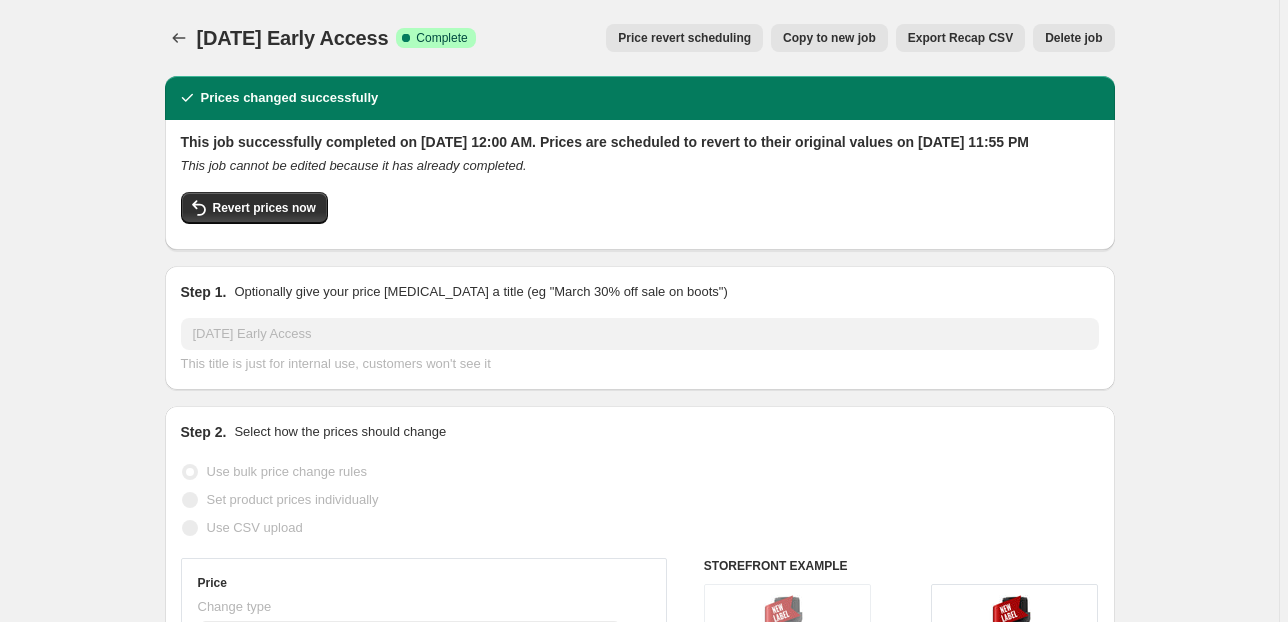 click on "Copy to new job" at bounding box center [829, 38] 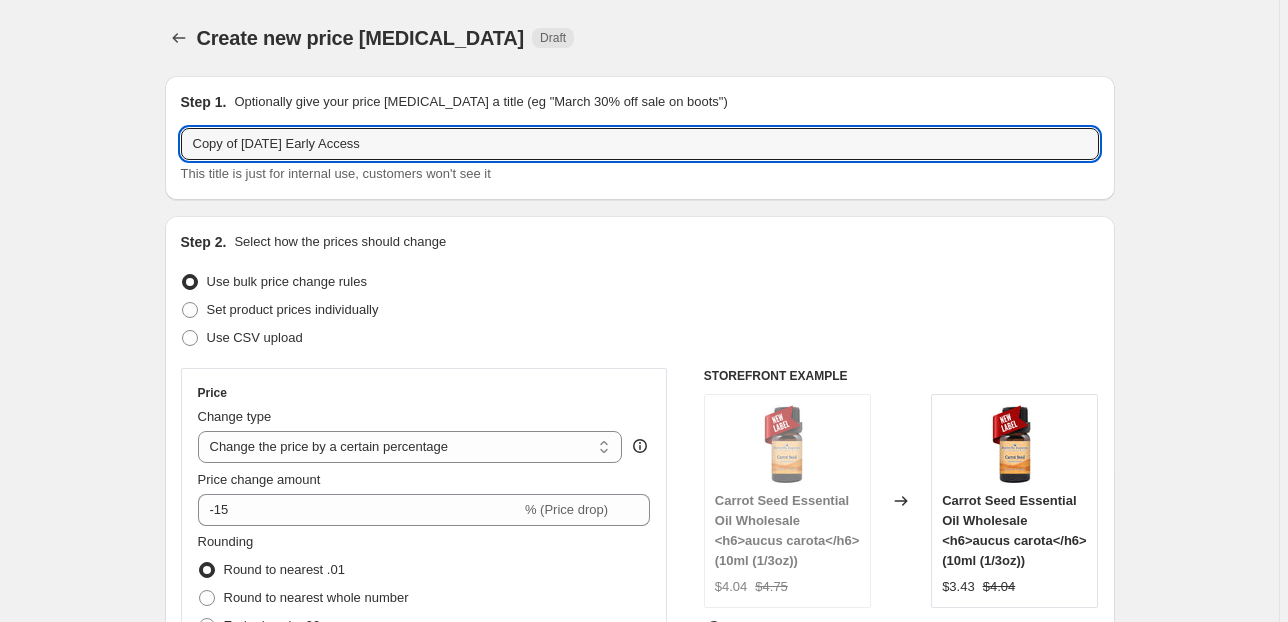 drag, startPoint x: 250, startPoint y: 144, endPoint x: 95, endPoint y: 144, distance: 155 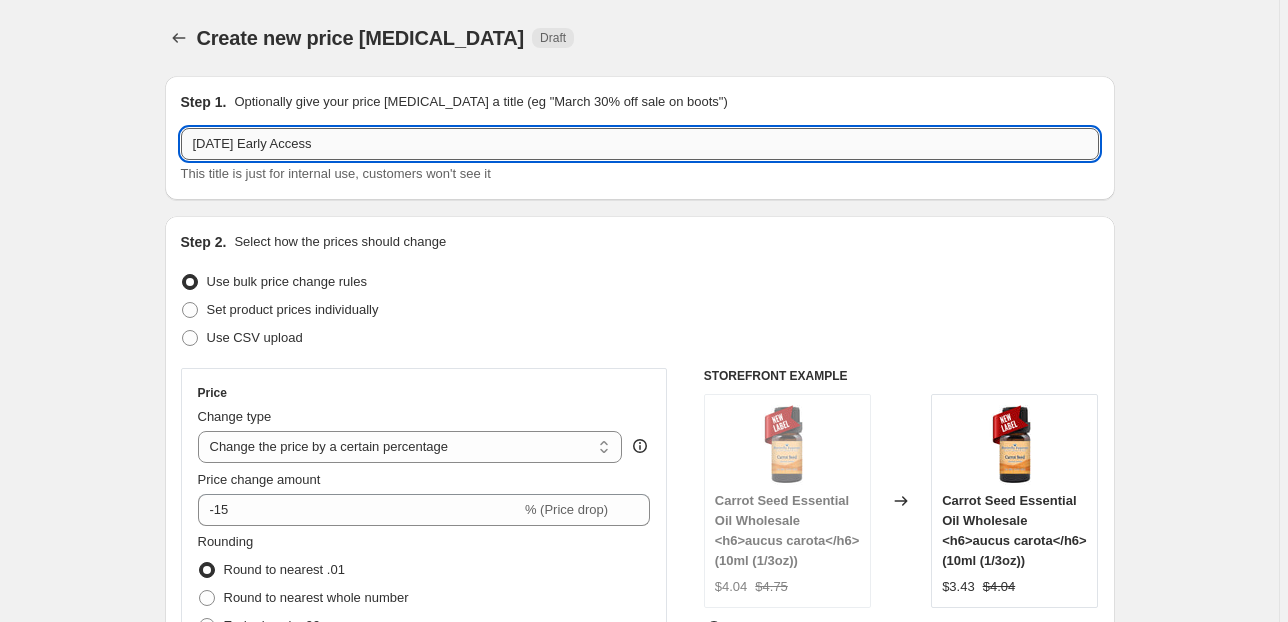 drag, startPoint x: 259, startPoint y: 142, endPoint x: 432, endPoint y: 145, distance: 173.02602 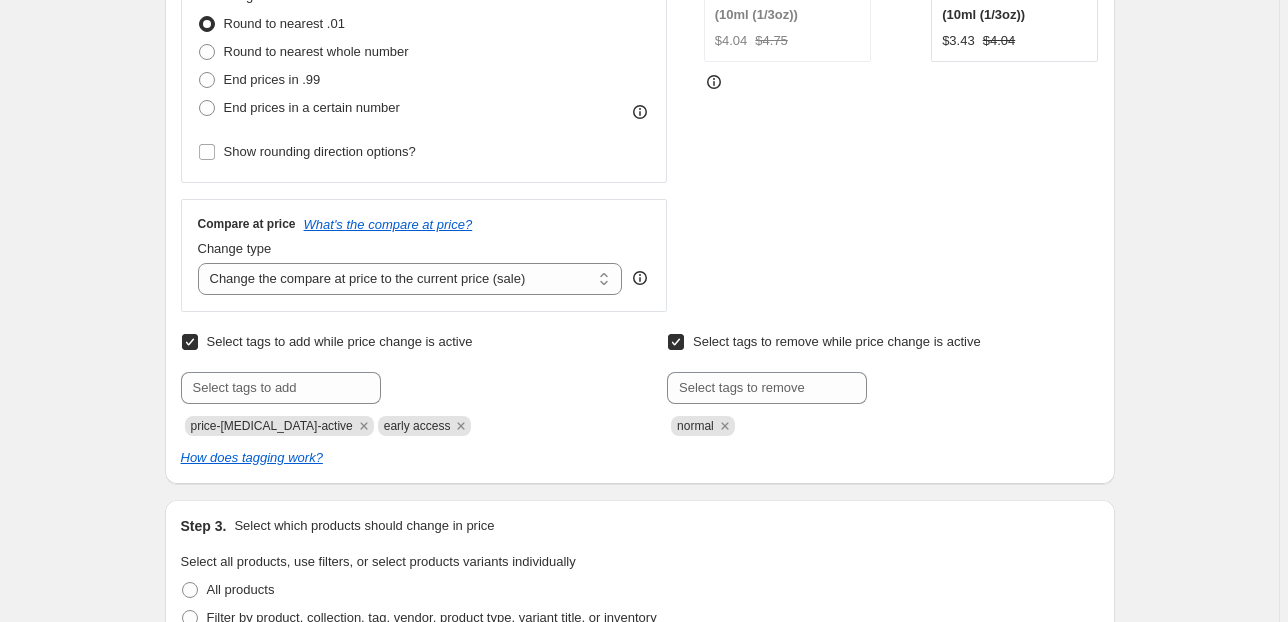 scroll, scrollTop: 560, scrollLeft: 0, axis: vertical 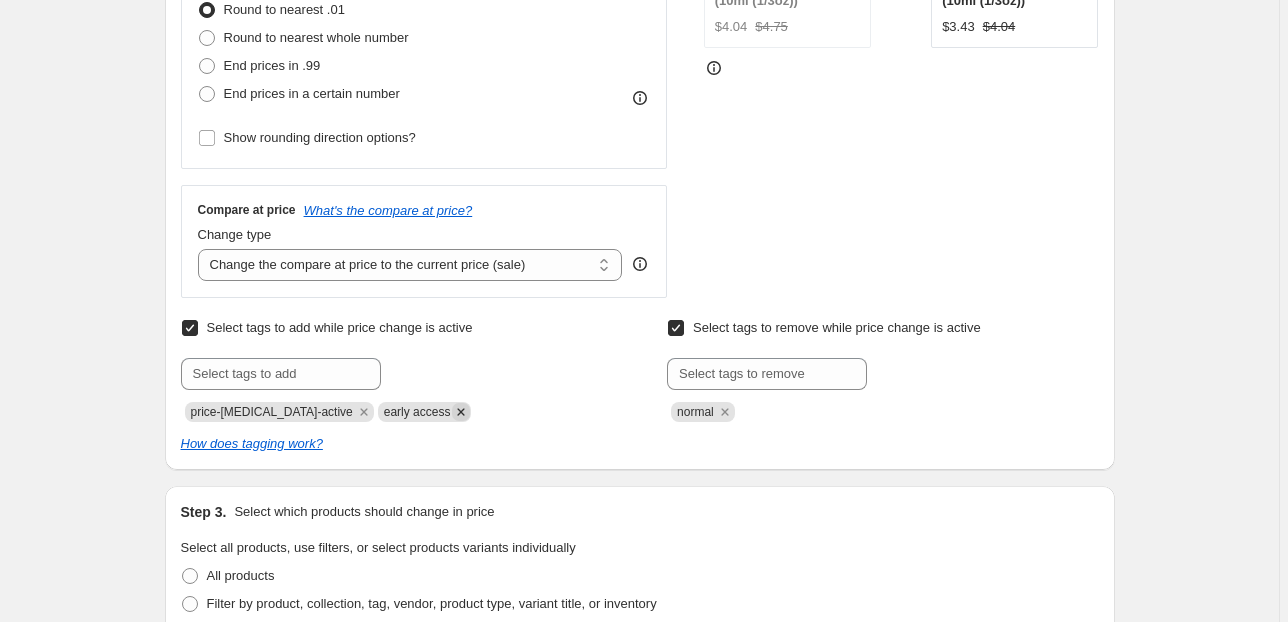 type on "[DATE]" 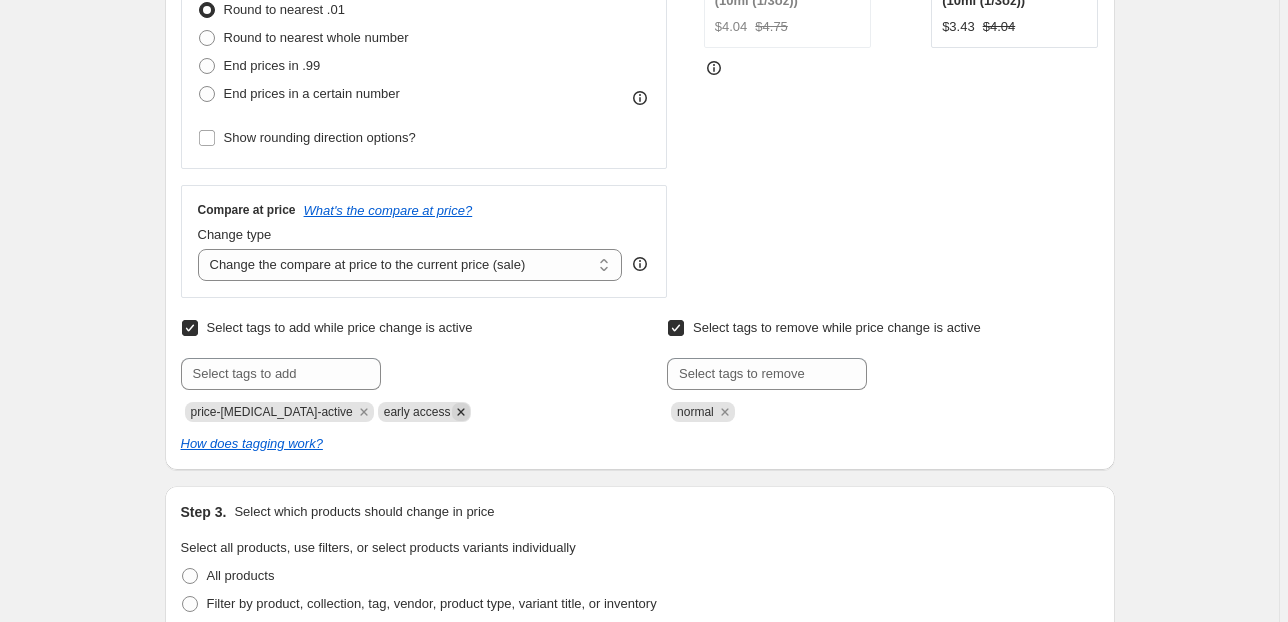 click 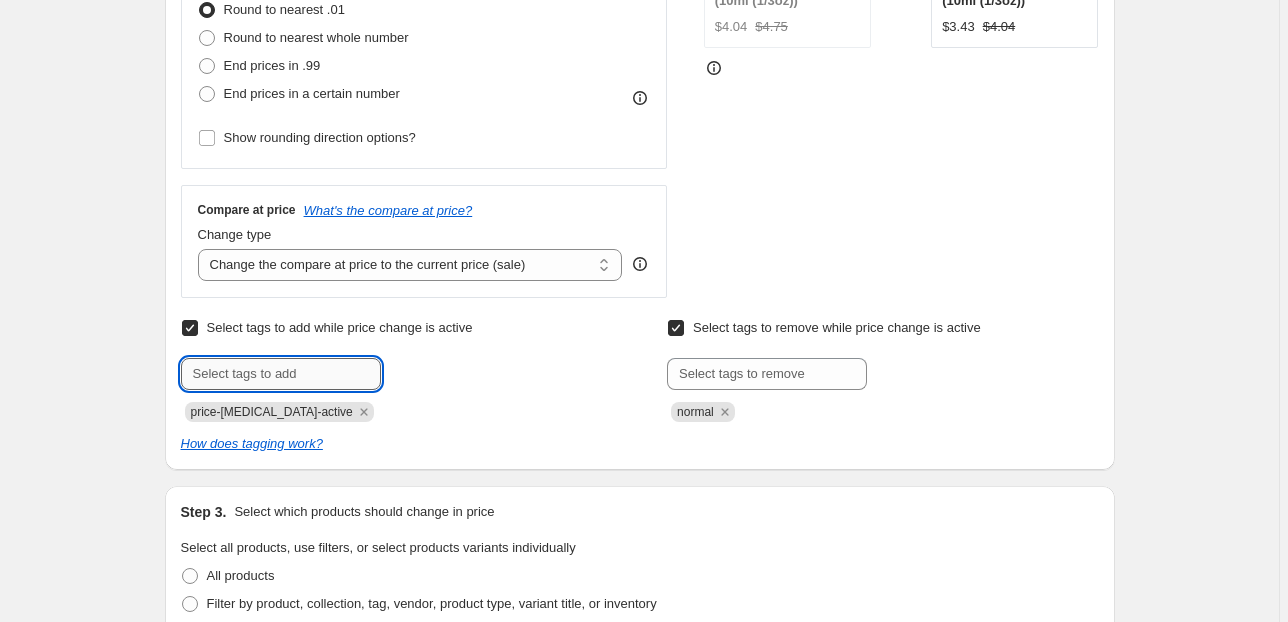 click at bounding box center [281, 374] 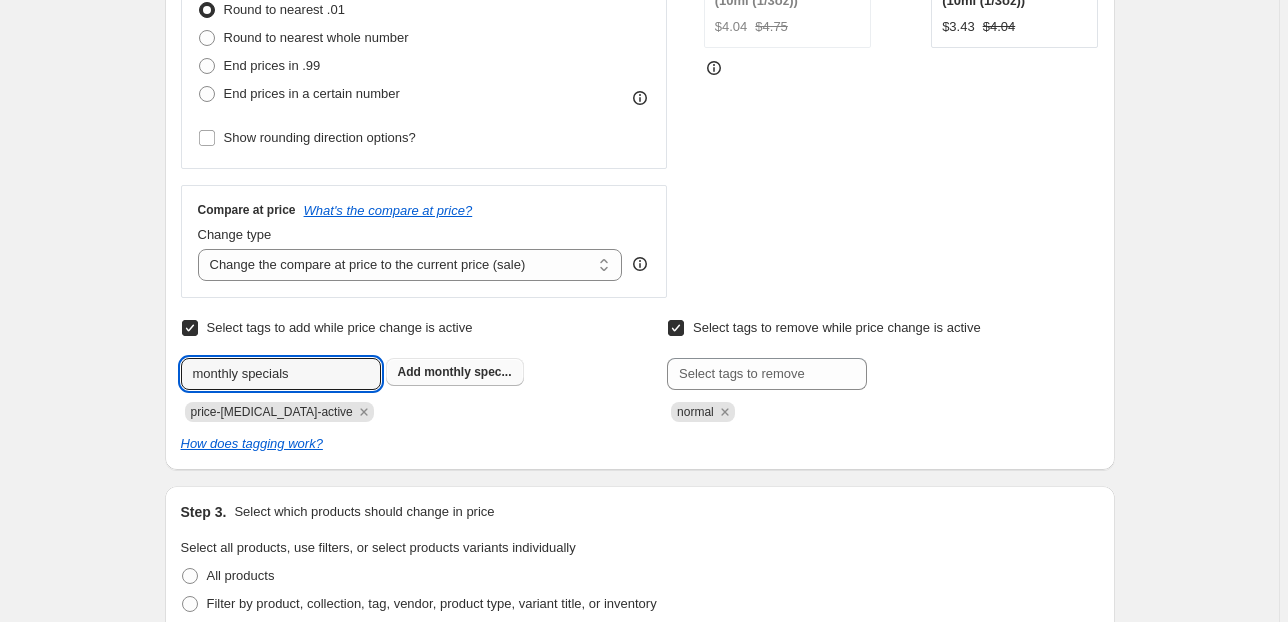 type on "monthly specials" 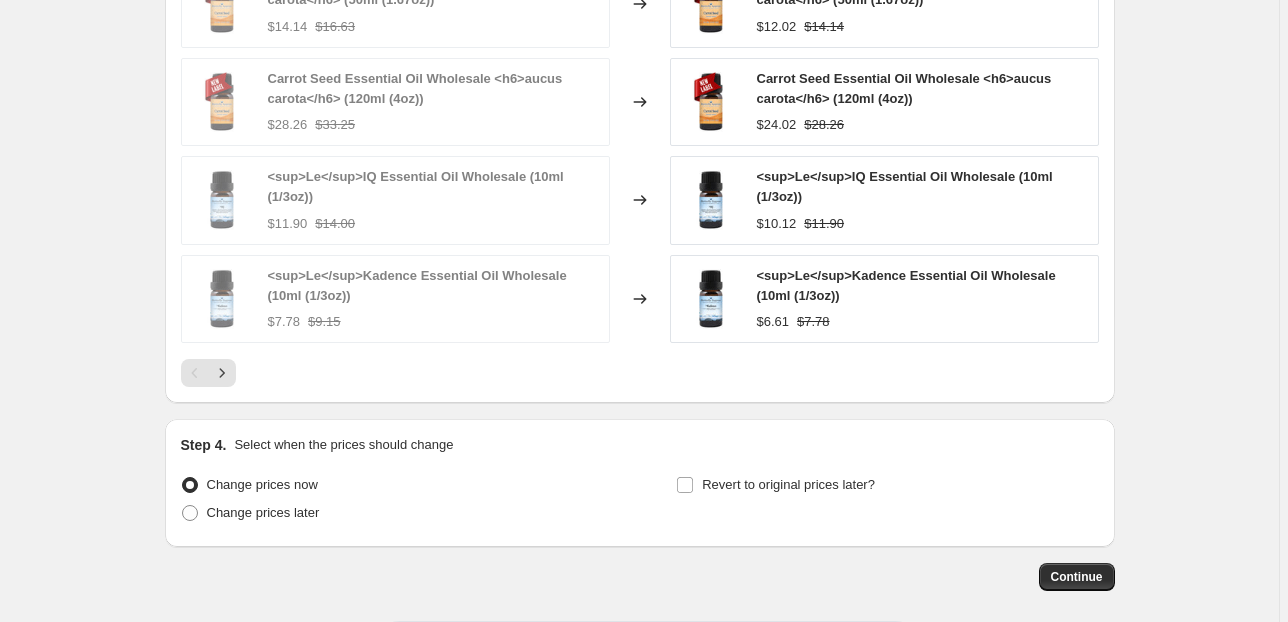 scroll, scrollTop: 1520, scrollLeft: 0, axis: vertical 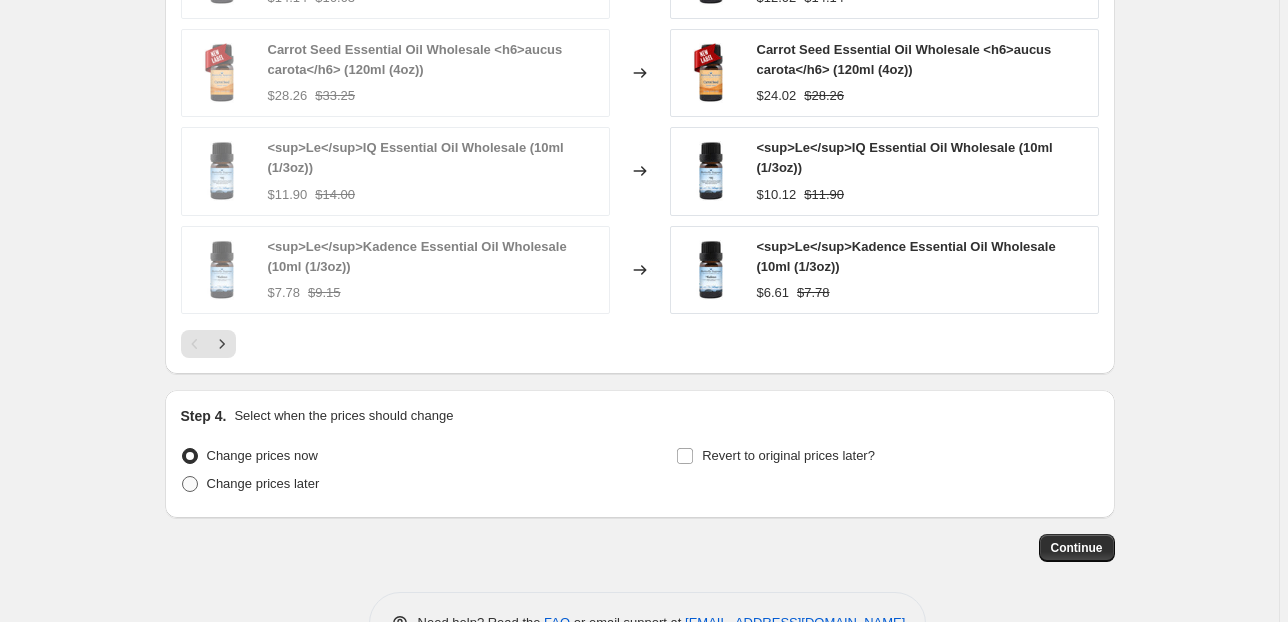 click on "Change prices later" at bounding box center [263, 483] 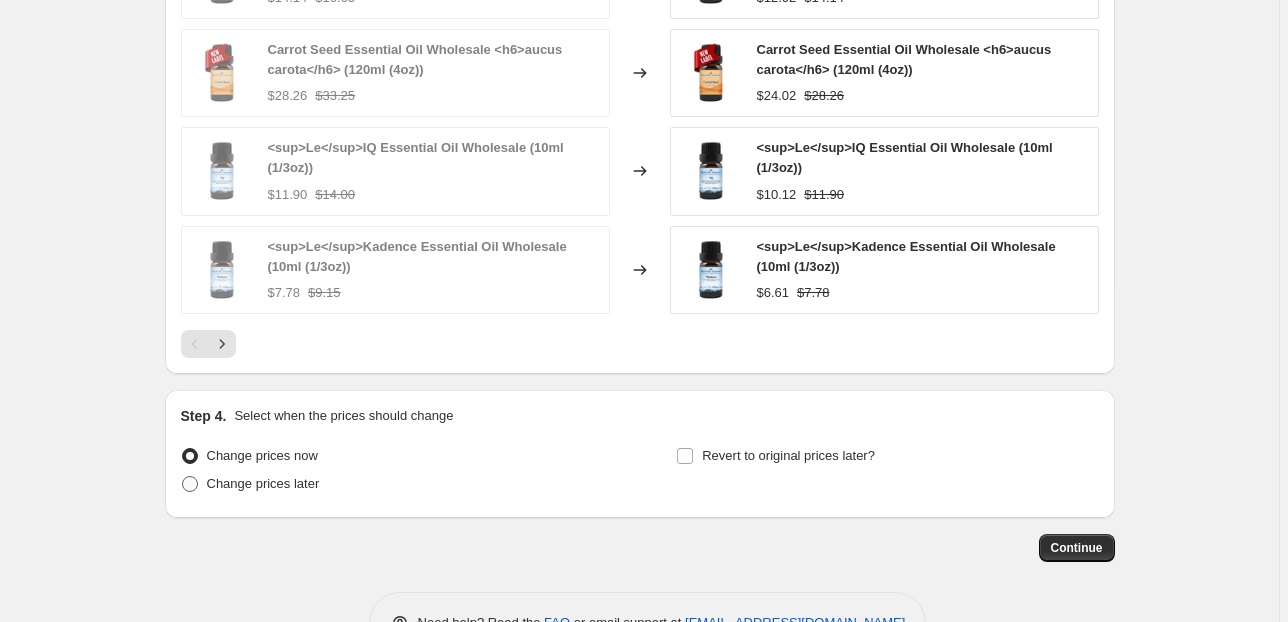 radio on "true" 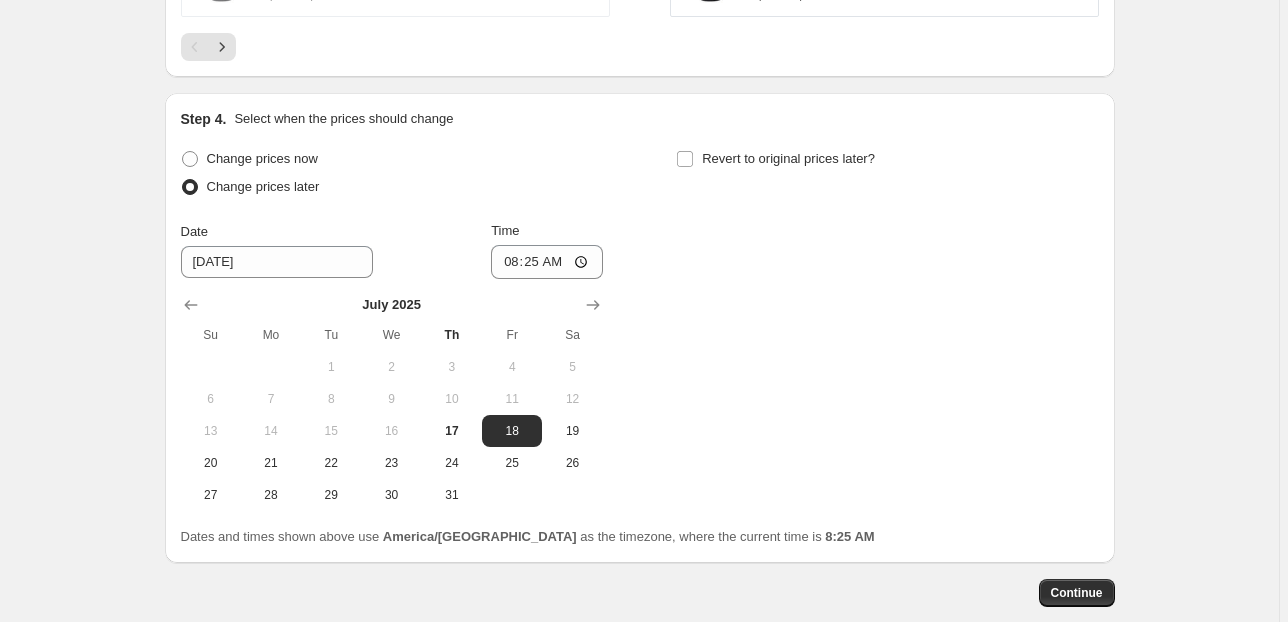 scroll, scrollTop: 1840, scrollLeft: 0, axis: vertical 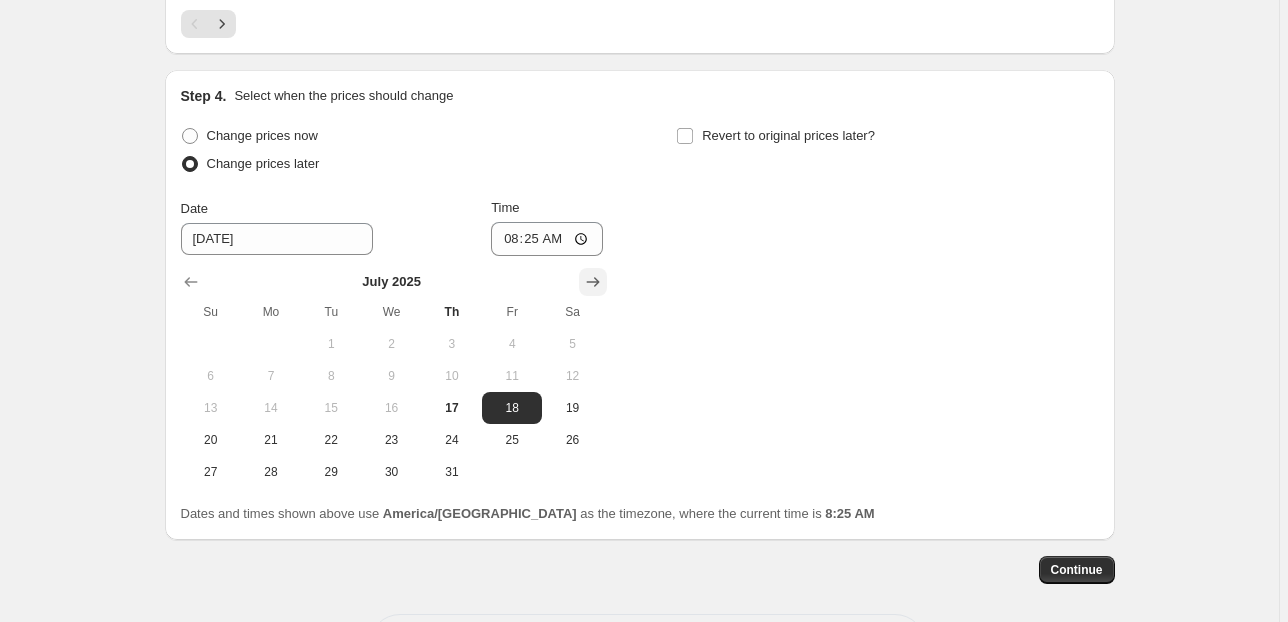 click 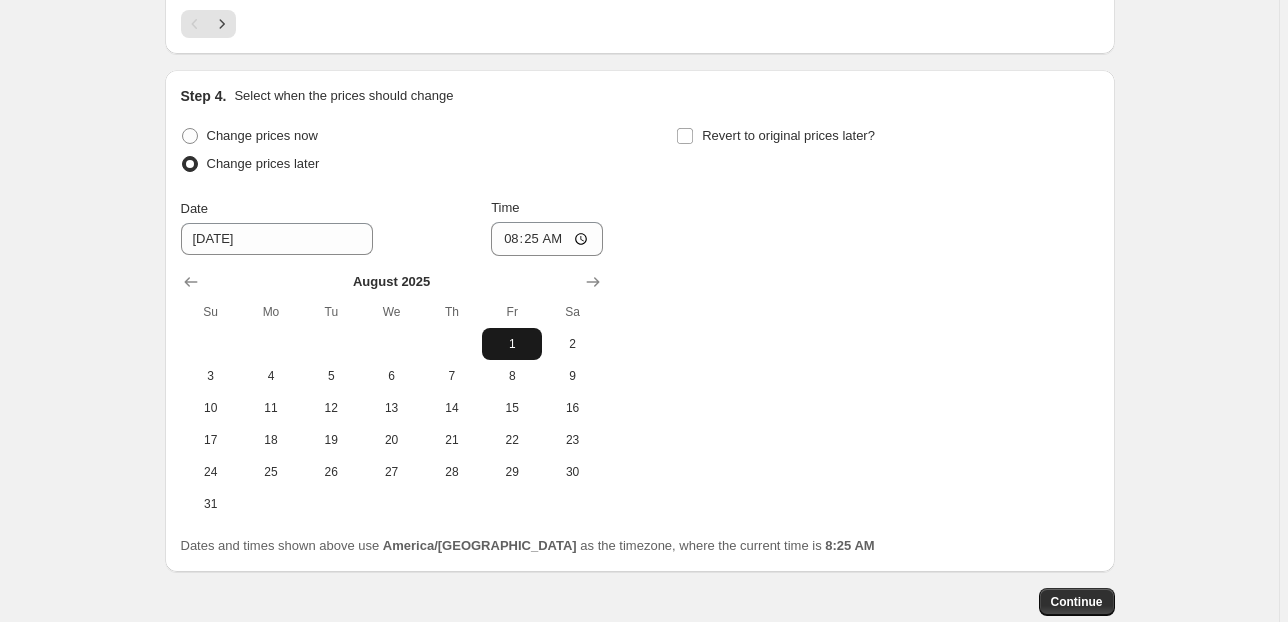 click on "1" at bounding box center [512, 344] 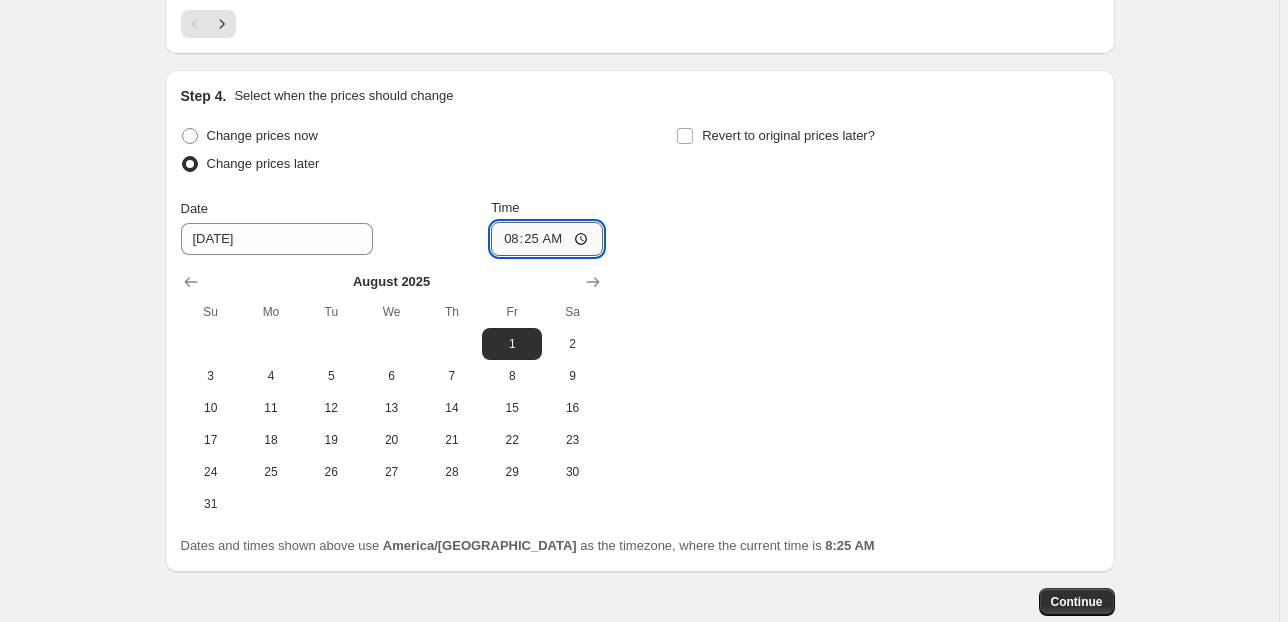 click on "08:25" at bounding box center [547, 239] 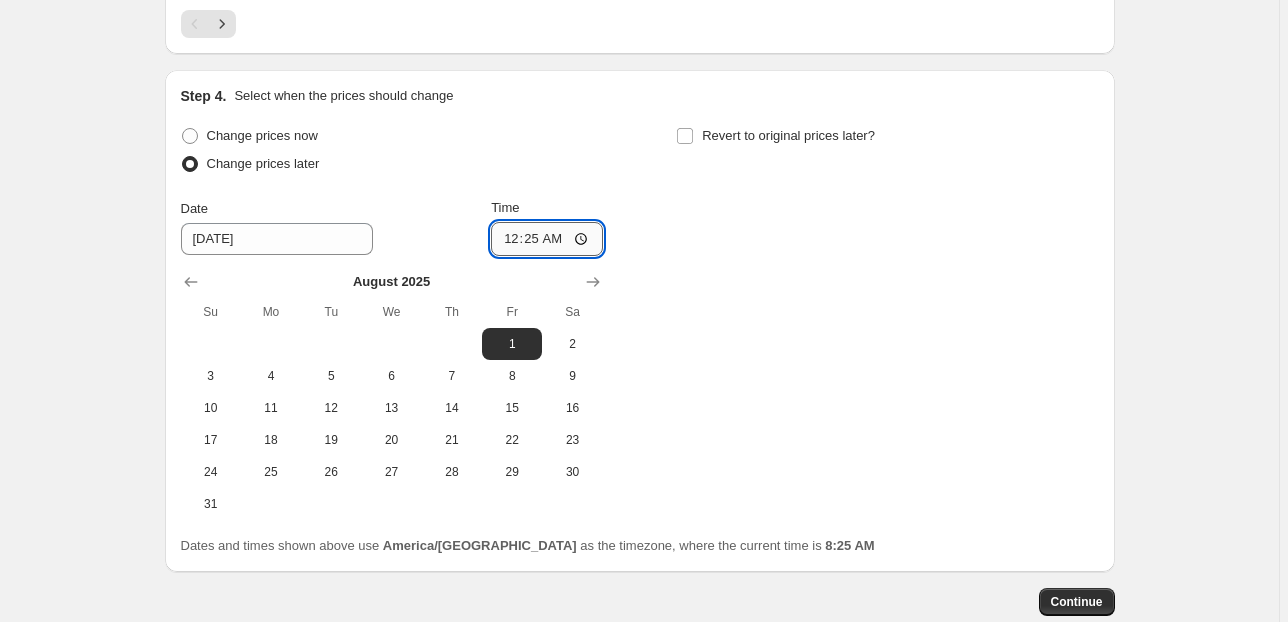 type on "00:00" 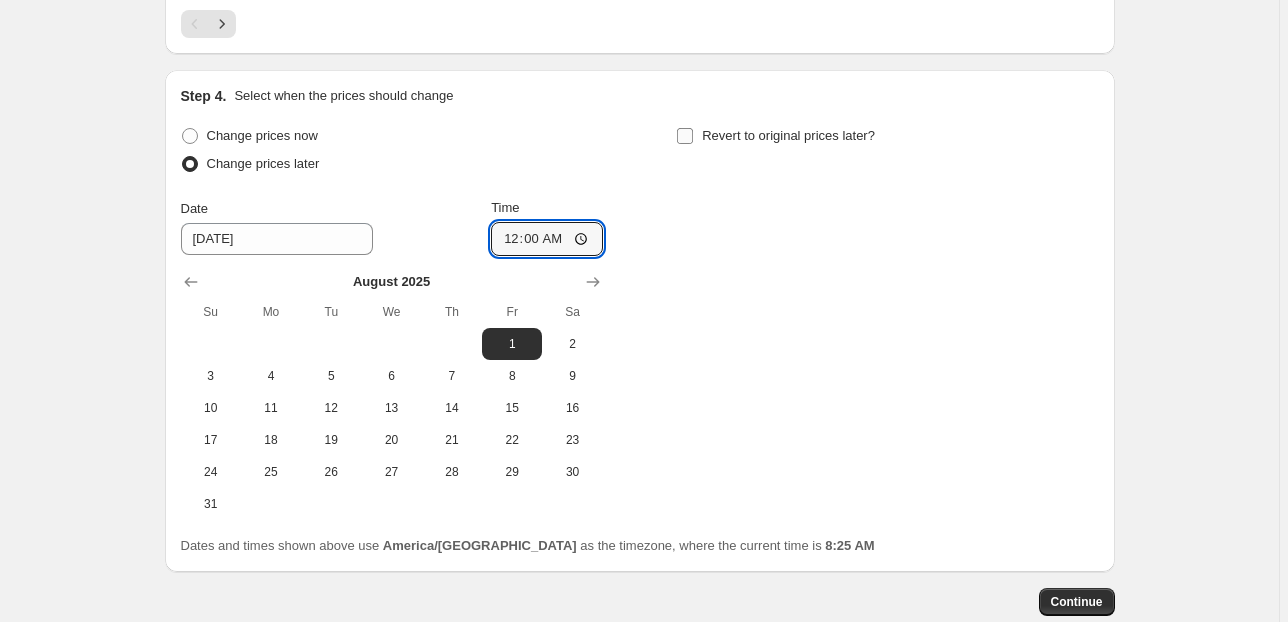 click on "Revert to original prices later?" at bounding box center (685, 136) 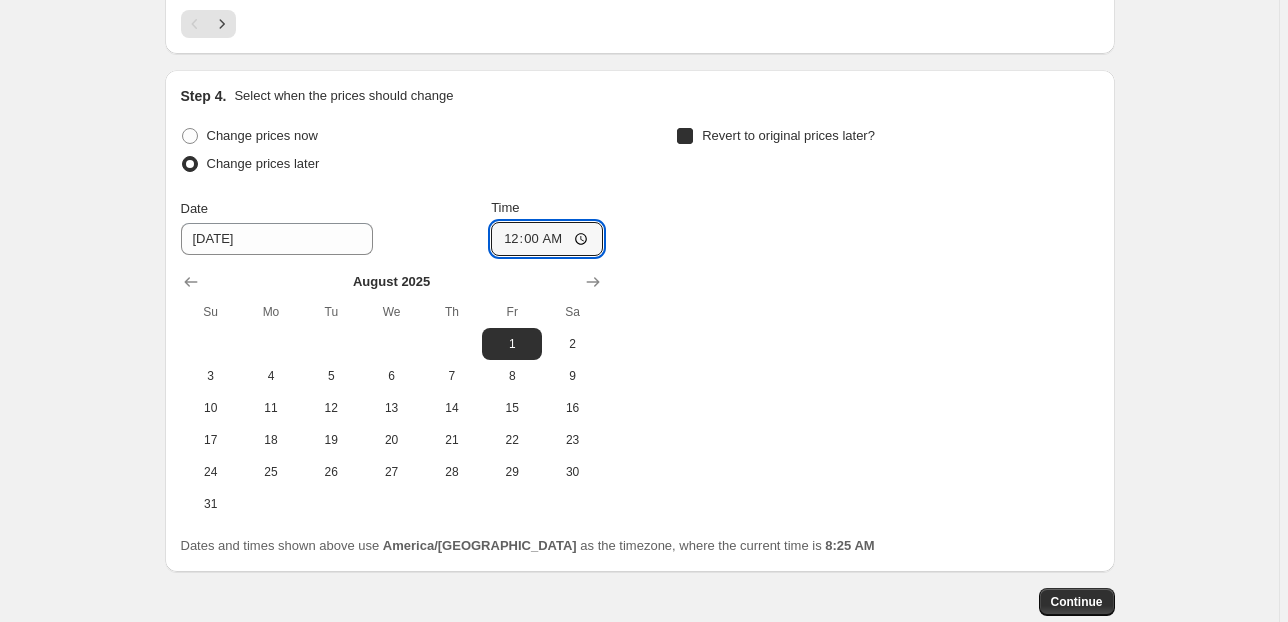 checkbox on "true" 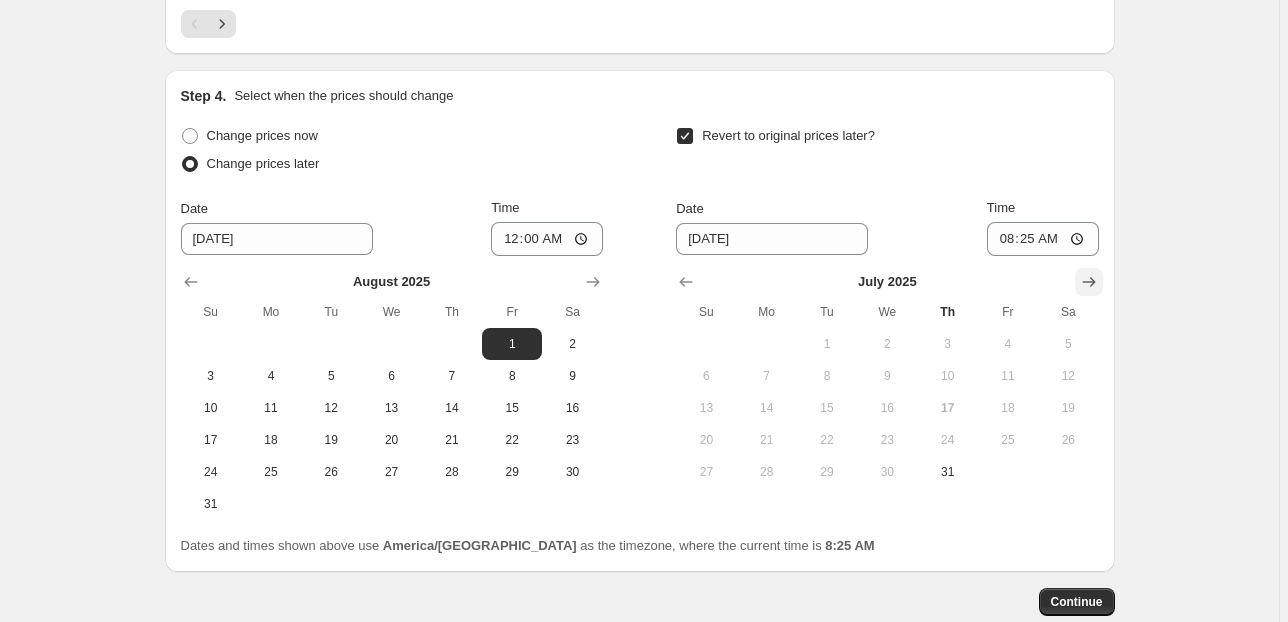 click 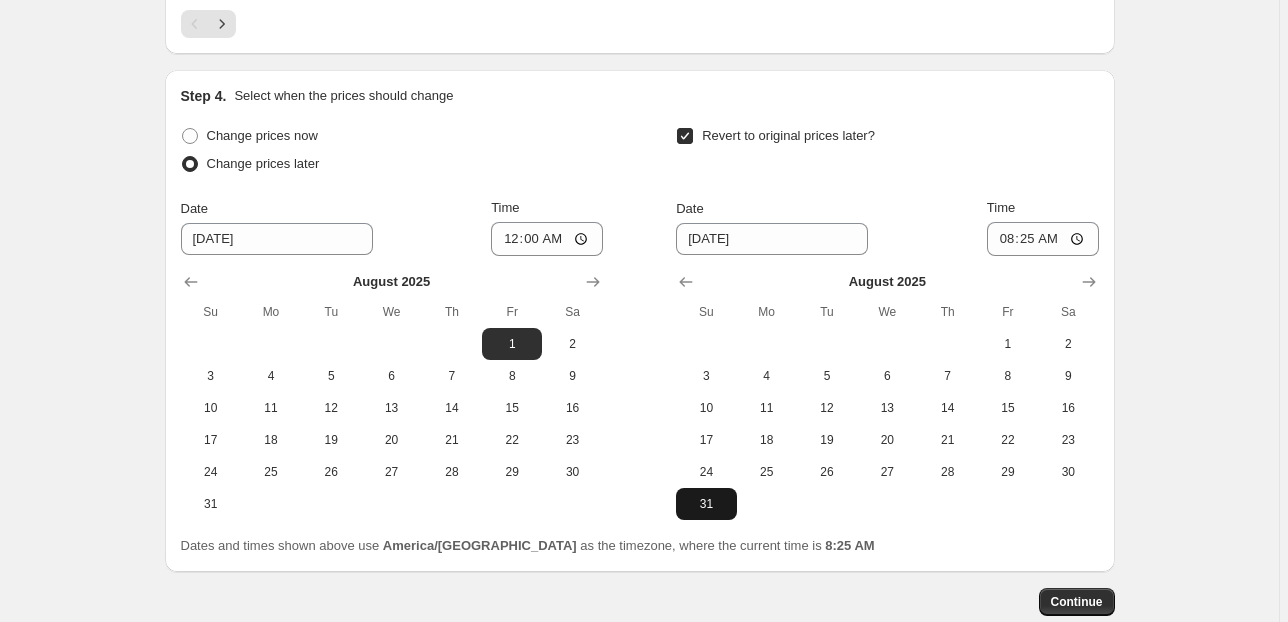 click on "31" at bounding box center [706, 504] 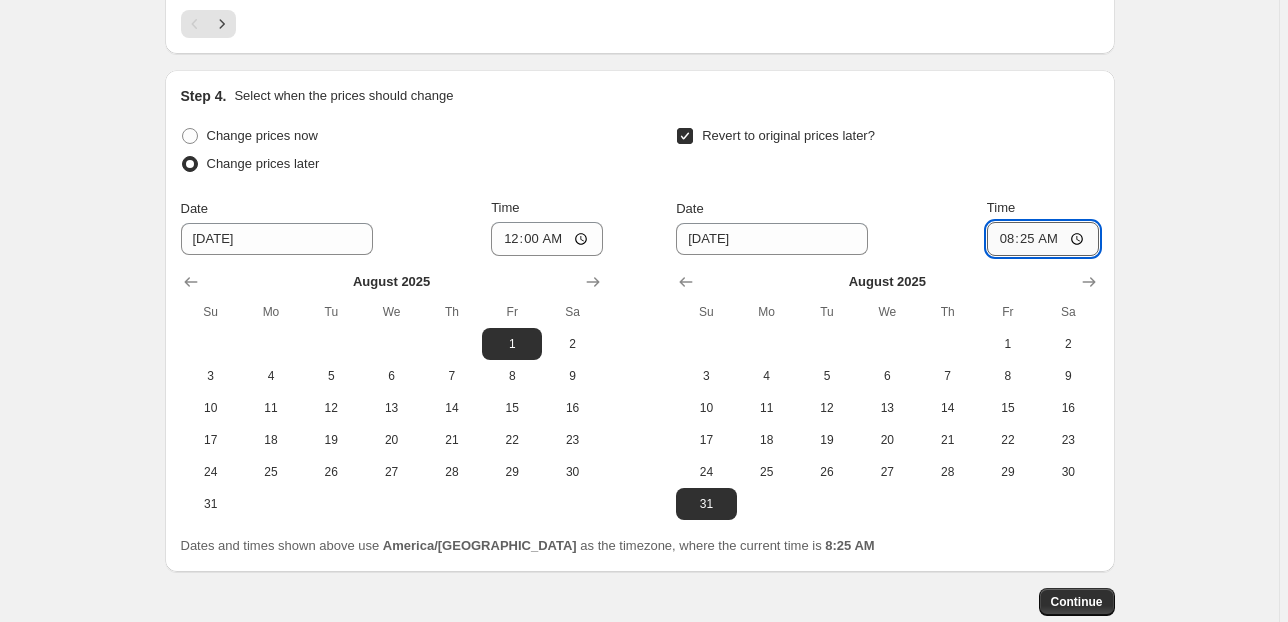 click on "08:25" at bounding box center [1043, 239] 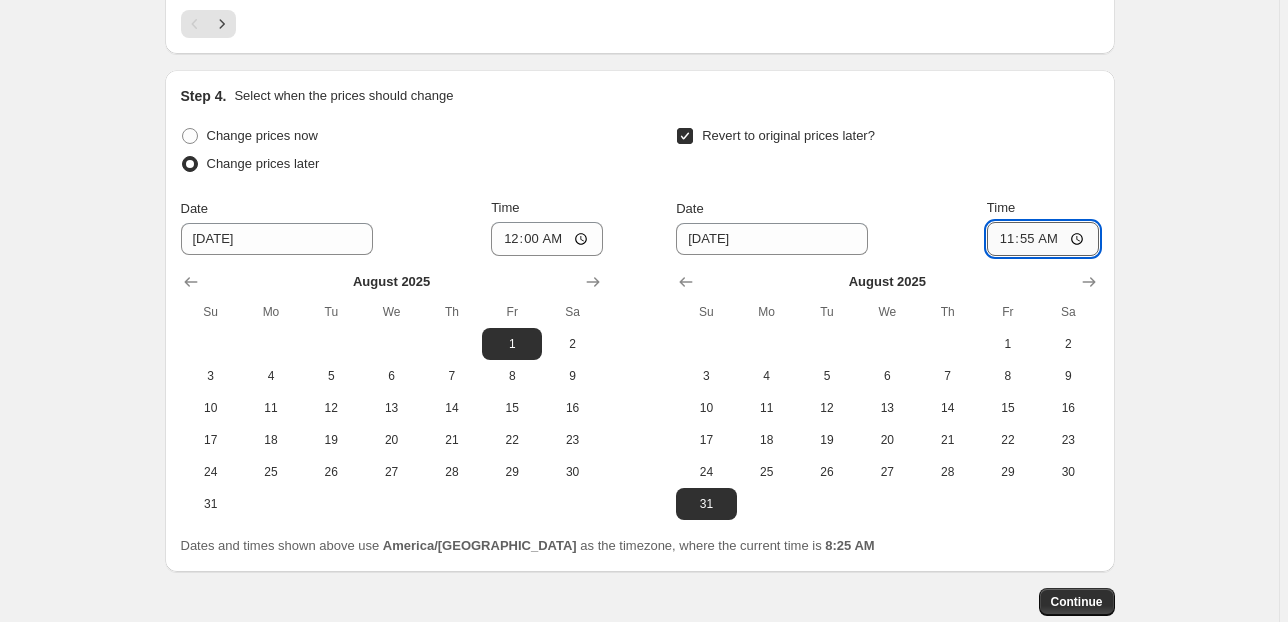 type on "23:55" 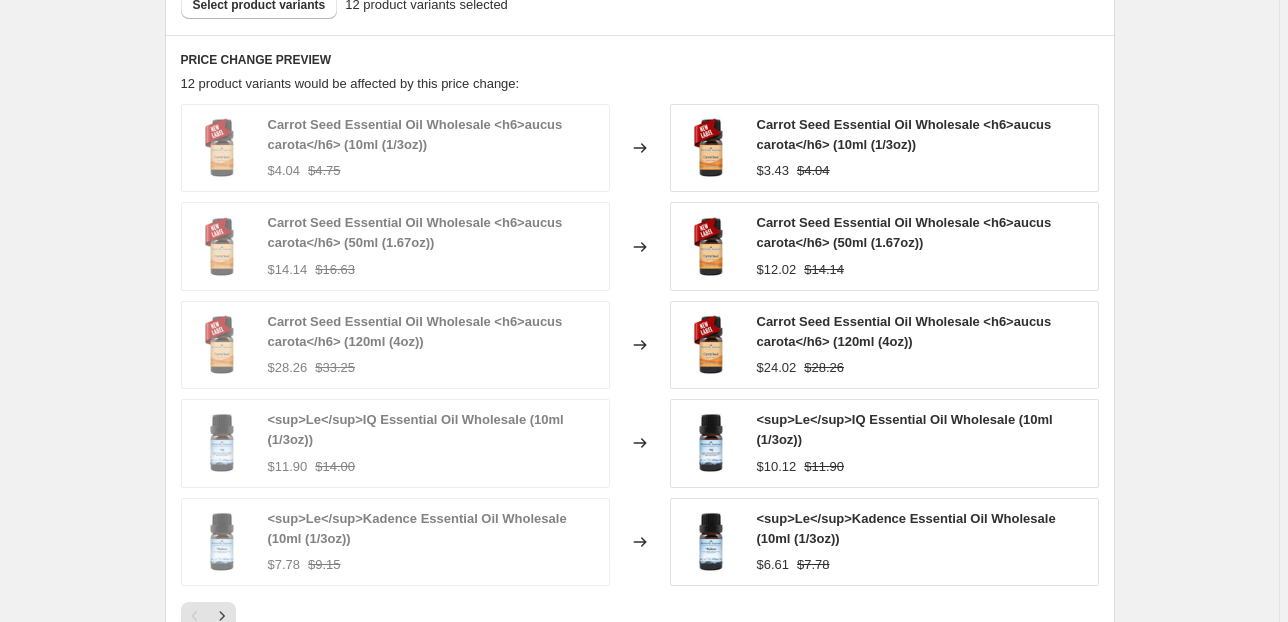 scroll, scrollTop: 1200, scrollLeft: 0, axis: vertical 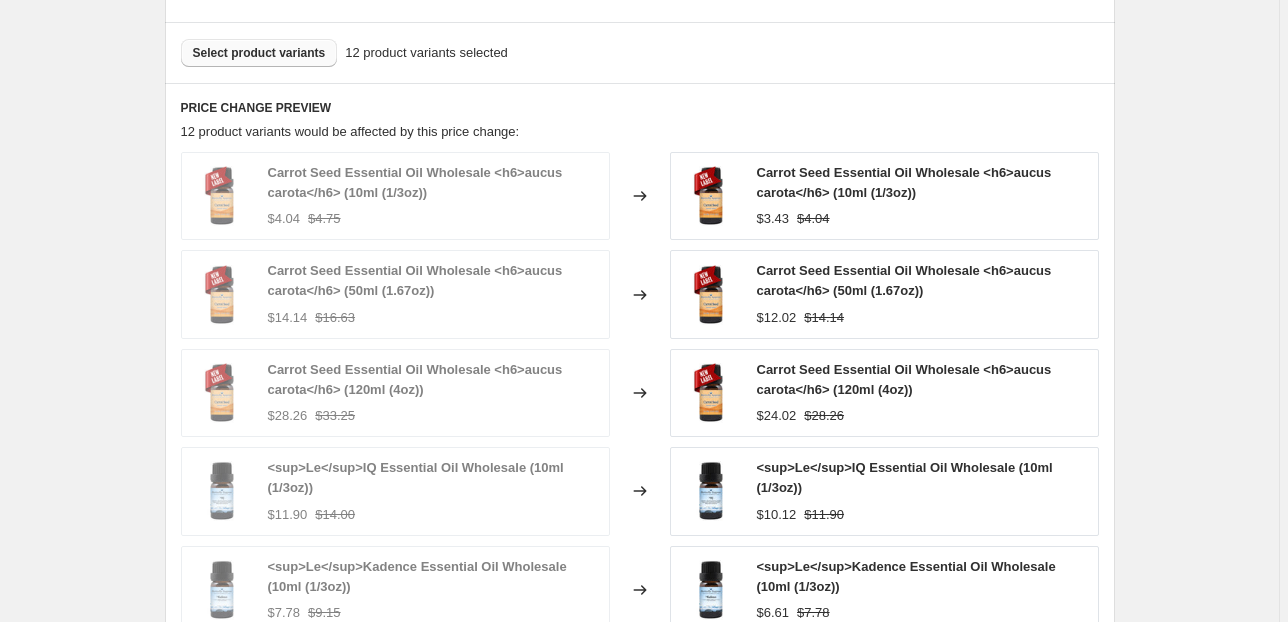 click on "Select product variants" at bounding box center (259, 53) 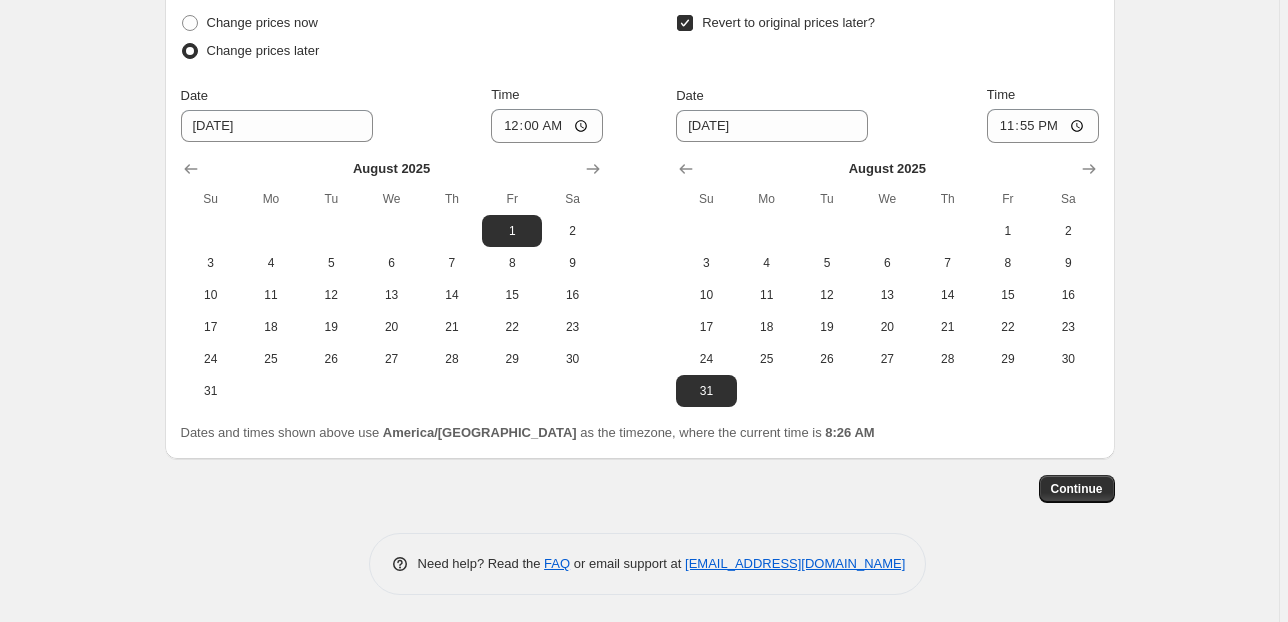 scroll, scrollTop: 1945, scrollLeft: 0, axis: vertical 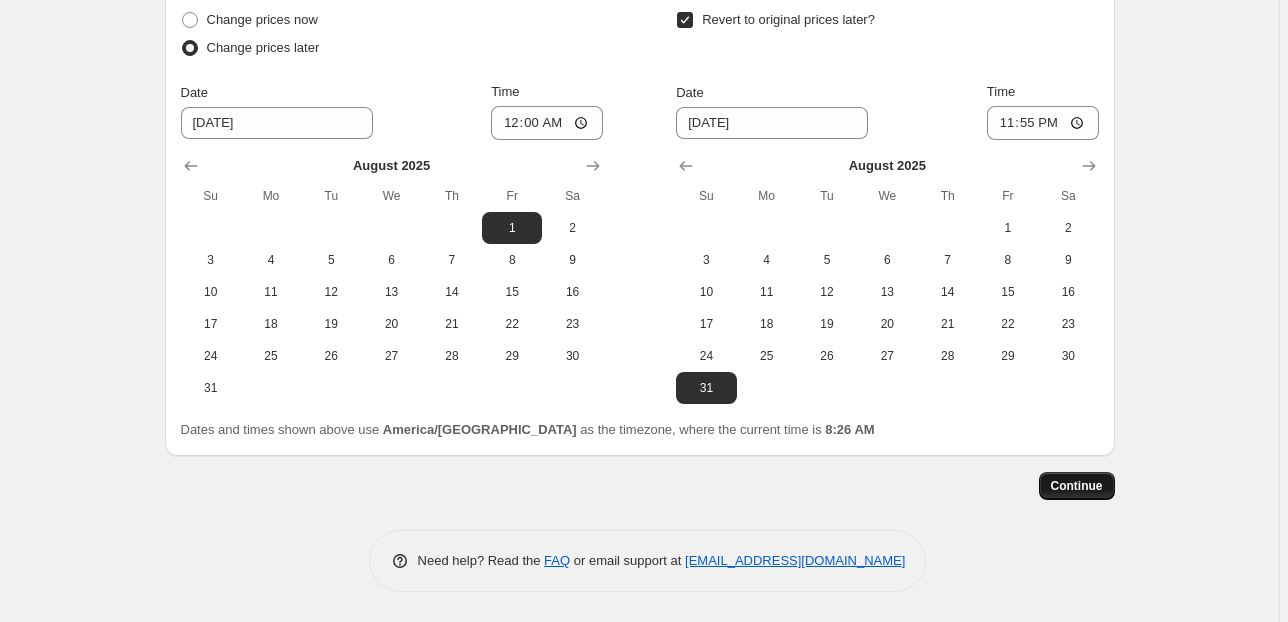 click on "Continue" at bounding box center (1077, 486) 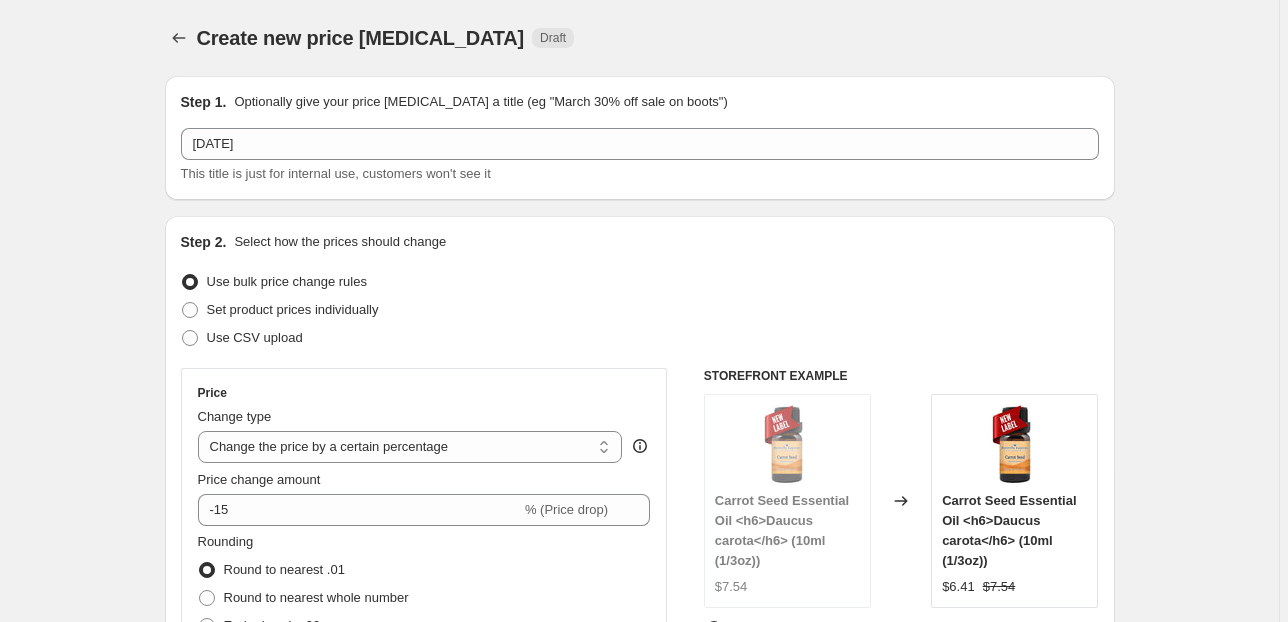 scroll, scrollTop: 1945, scrollLeft: 0, axis: vertical 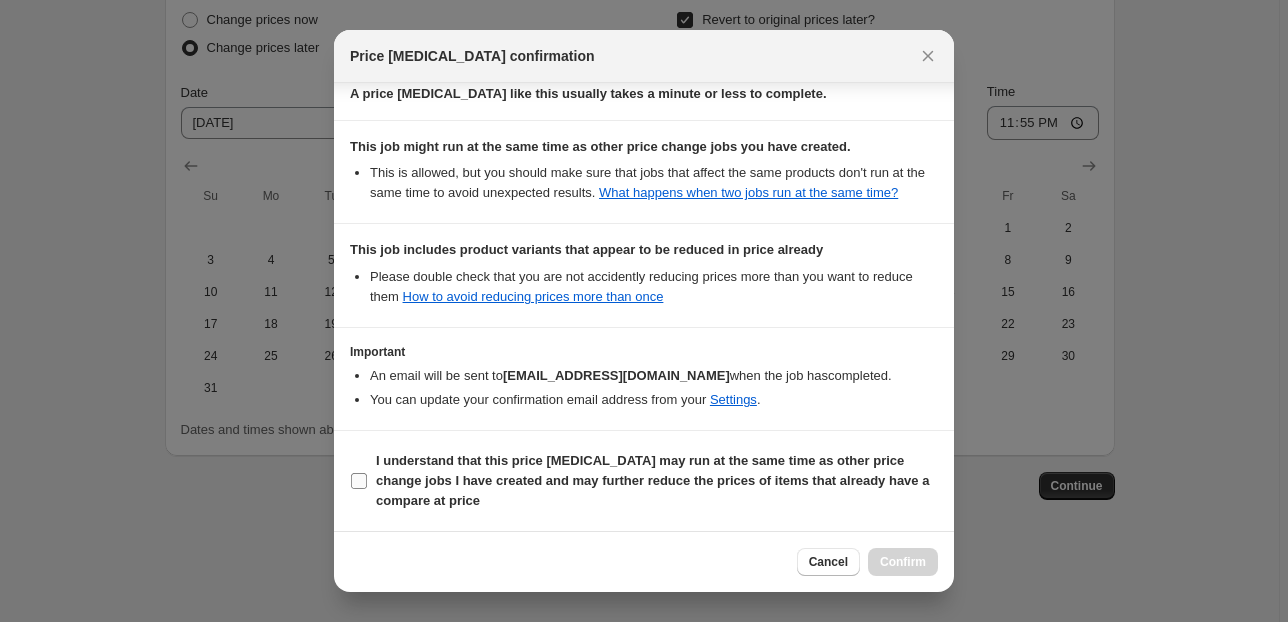 click on "I understand that this price [MEDICAL_DATA] may run at the same time as other price change jobs I have created and may further reduce the prices of items that already have a compare at price" at bounding box center (652, 480) 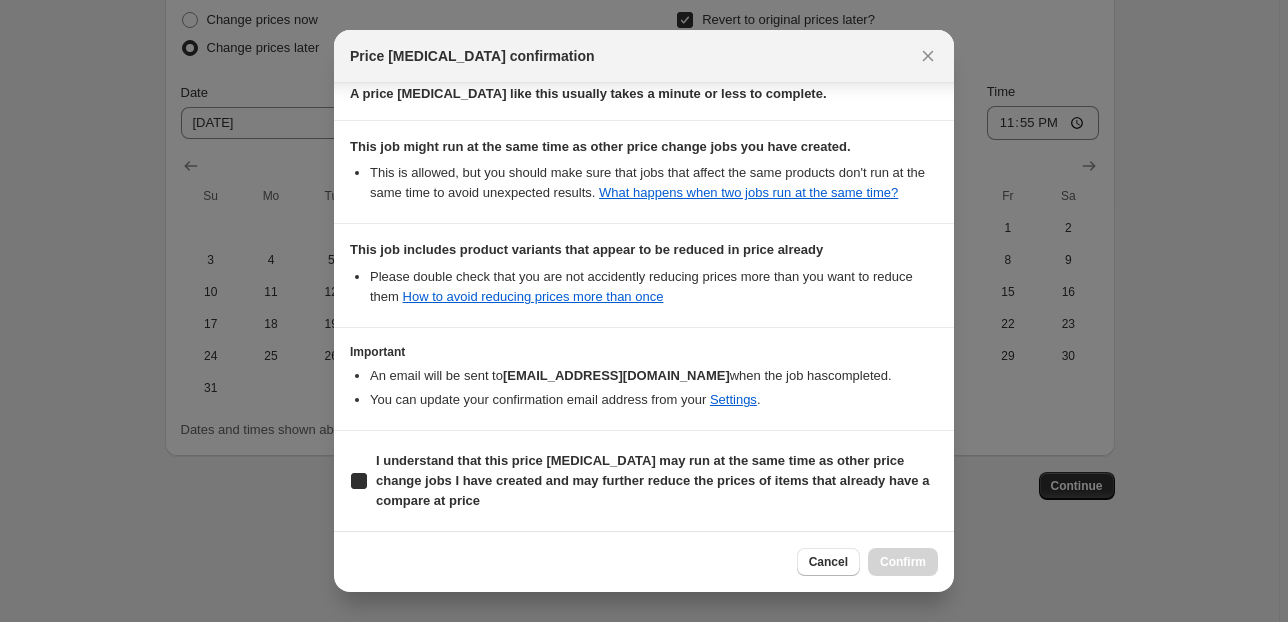 checkbox on "true" 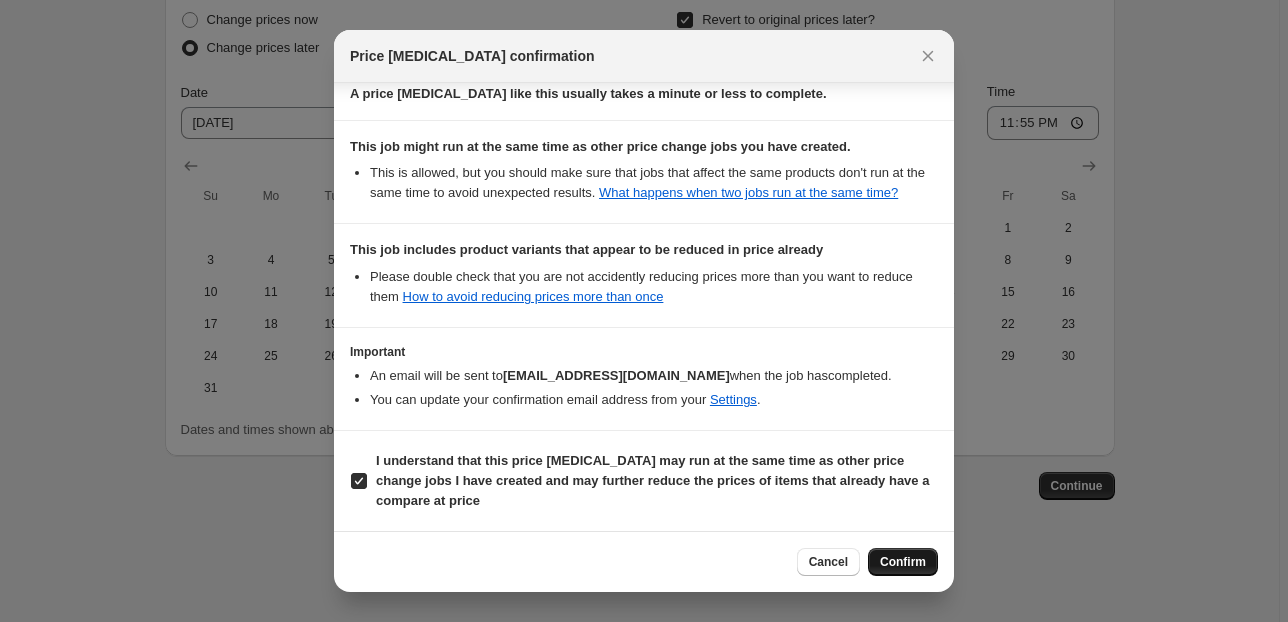click on "Confirm" at bounding box center (903, 562) 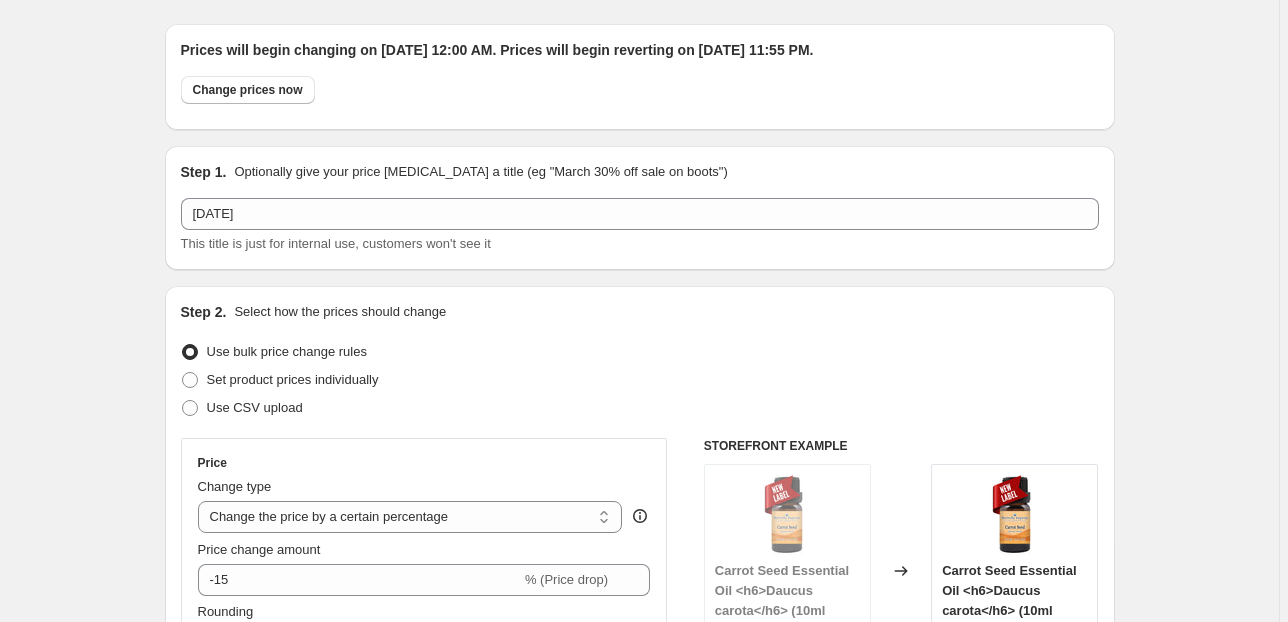 scroll, scrollTop: 0, scrollLeft: 0, axis: both 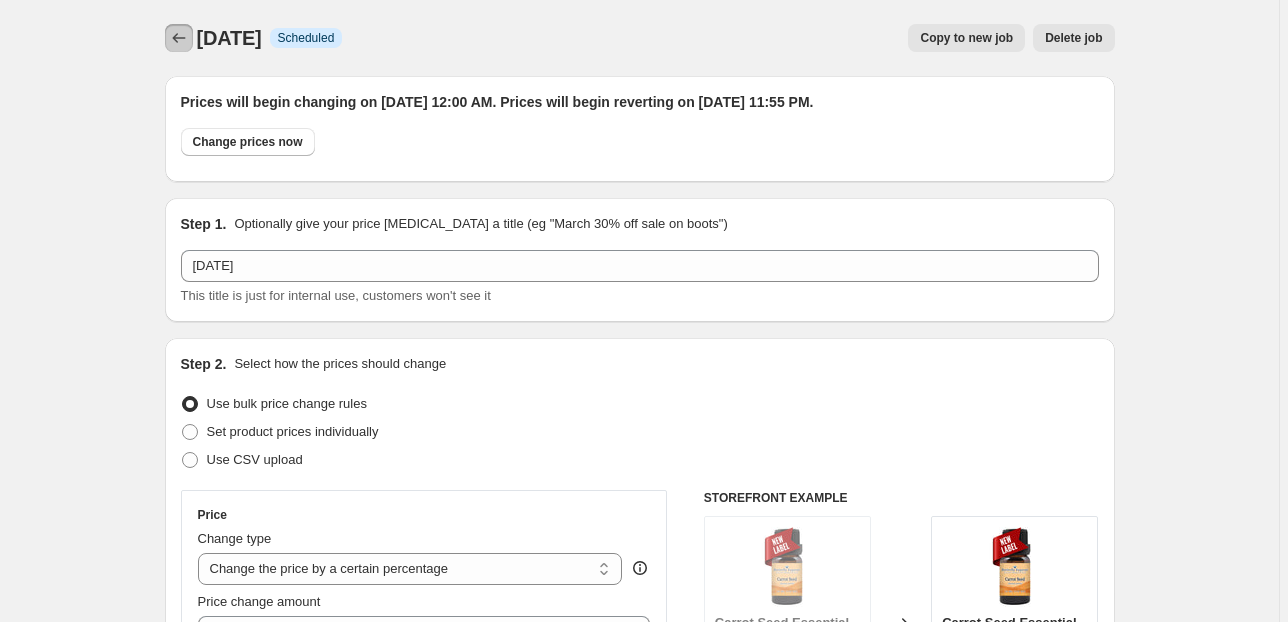 click 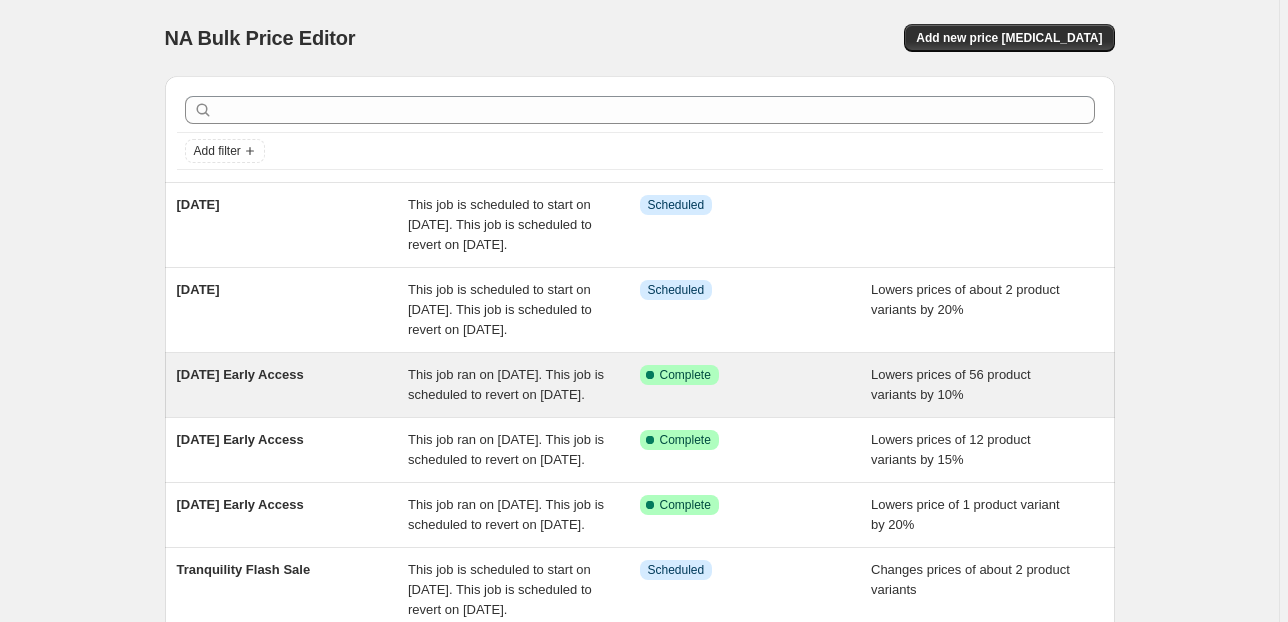 click on "[DATE] Early Access" at bounding box center (293, 385) 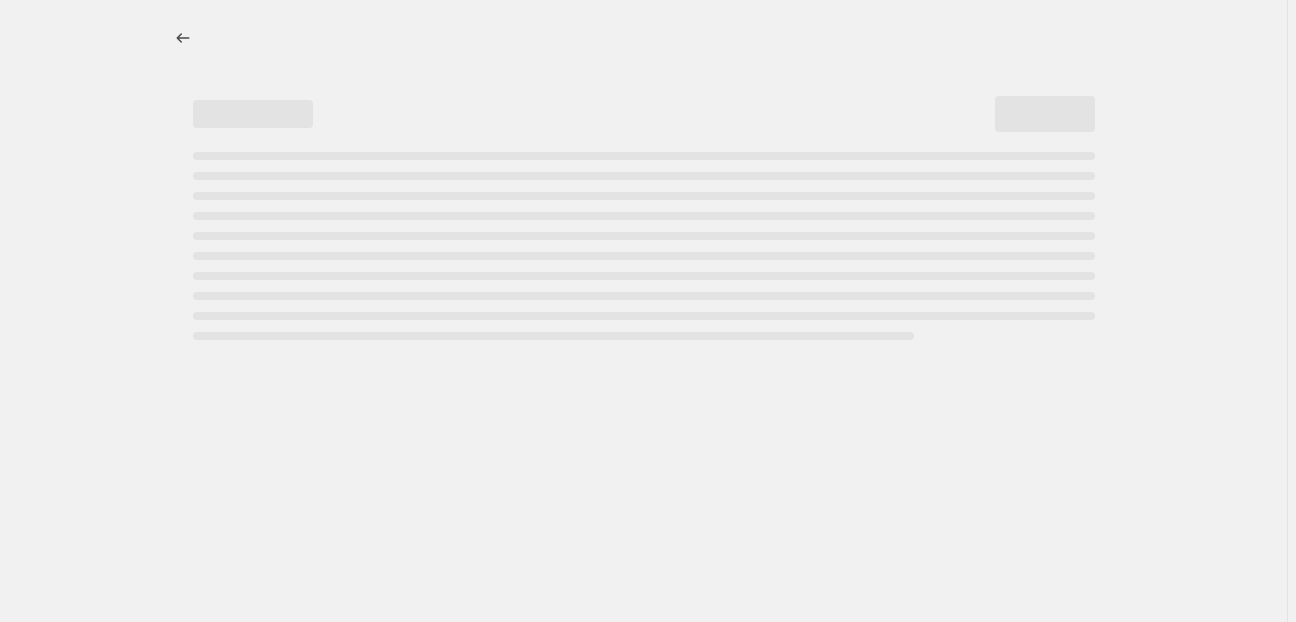 select on "percentage" 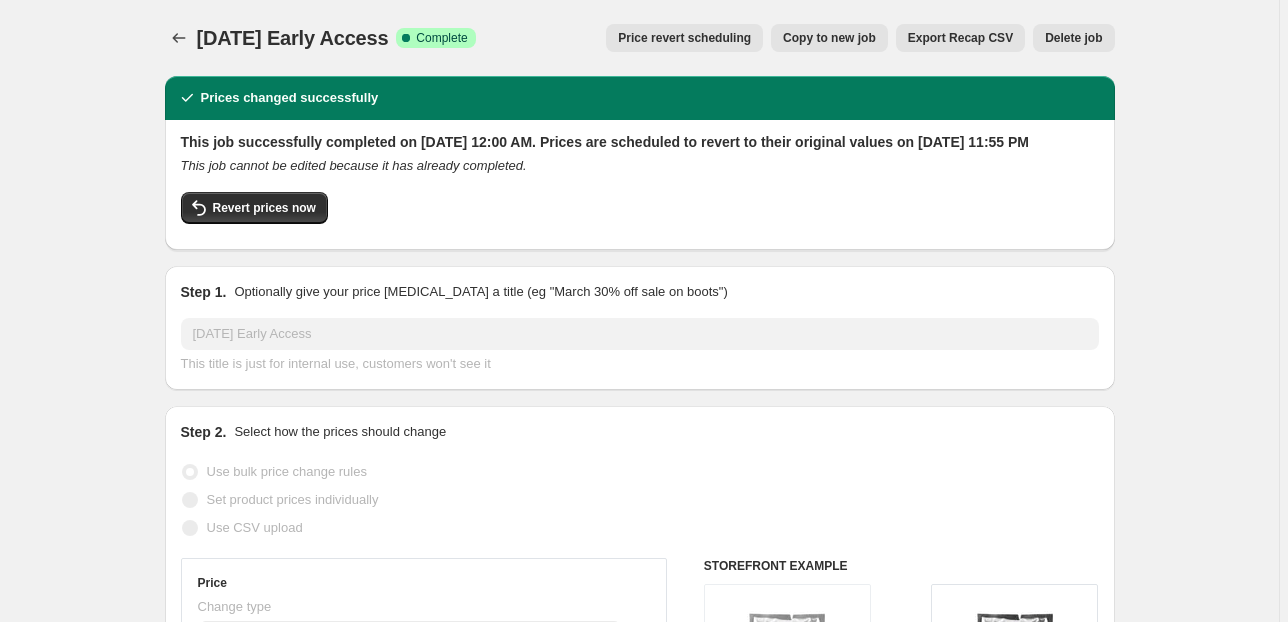 click on "Copy to new job" at bounding box center (829, 38) 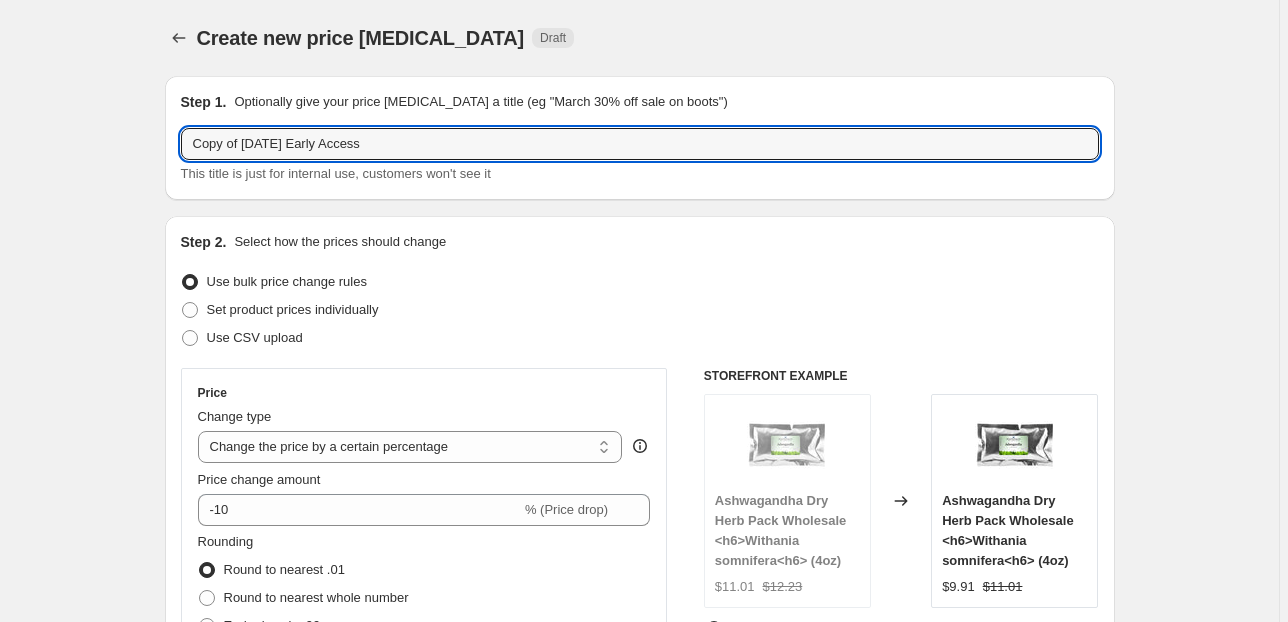 drag, startPoint x: 247, startPoint y: 144, endPoint x: 140, endPoint y: 148, distance: 107.07474 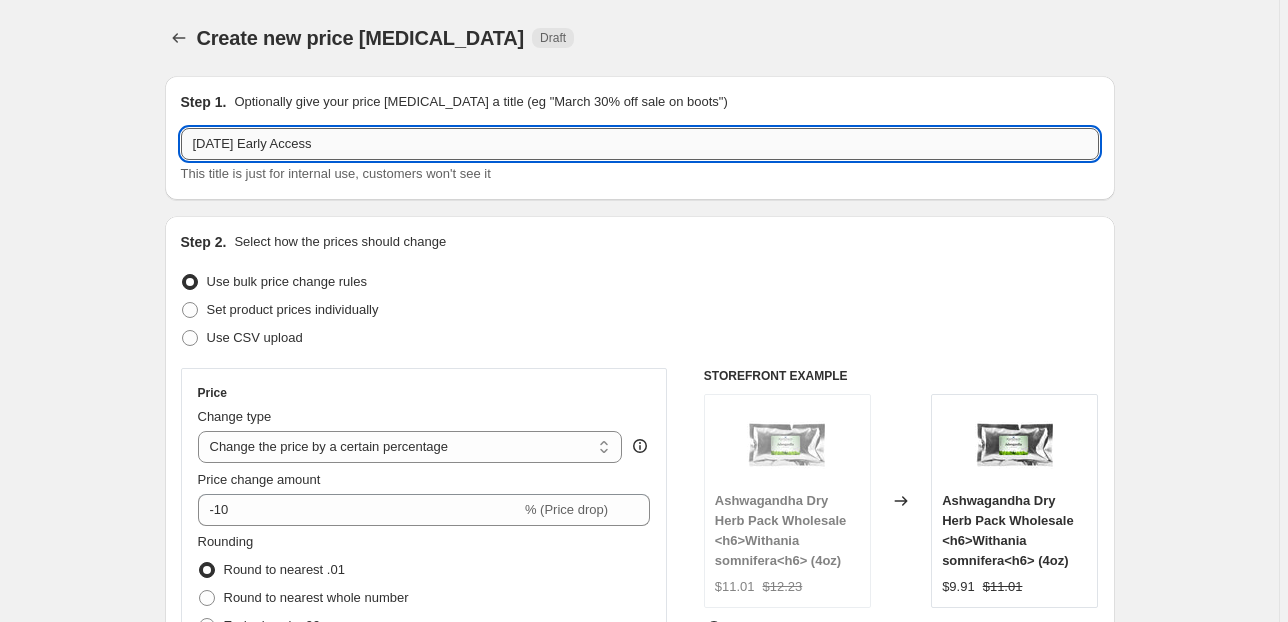 drag, startPoint x: 259, startPoint y: 133, endPoint x: 406, endPoint y: 134, distance: 147.0034 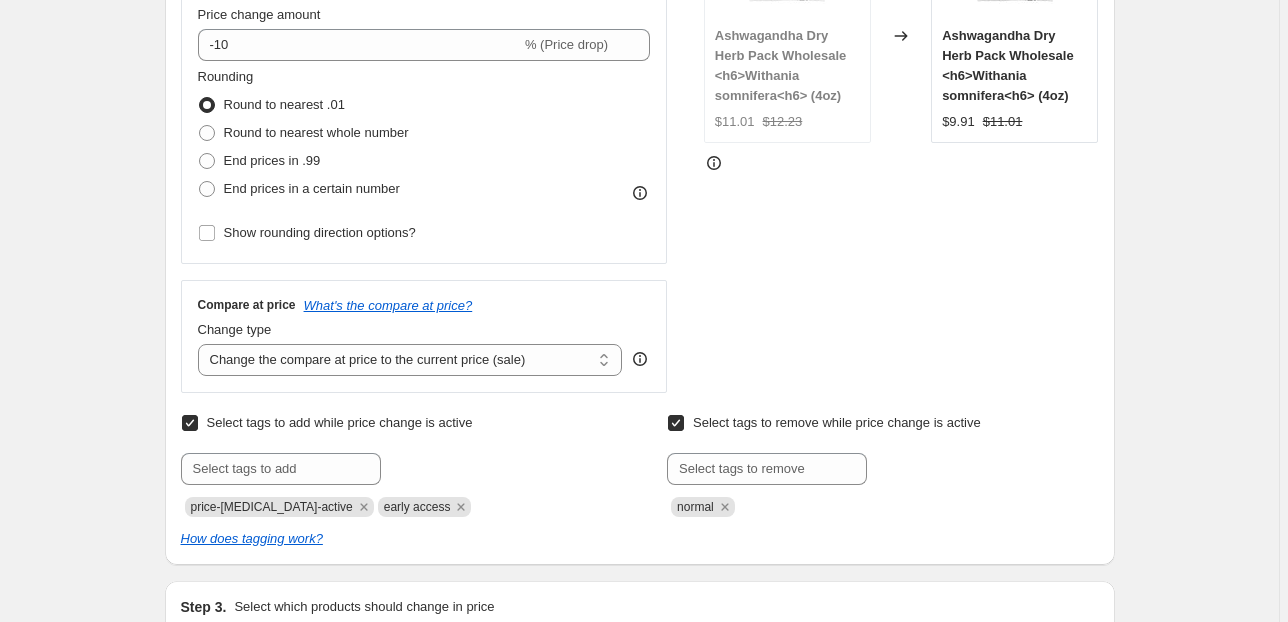 scroll, scrollTop: 480, scrollLeft: 0, axis: vertical 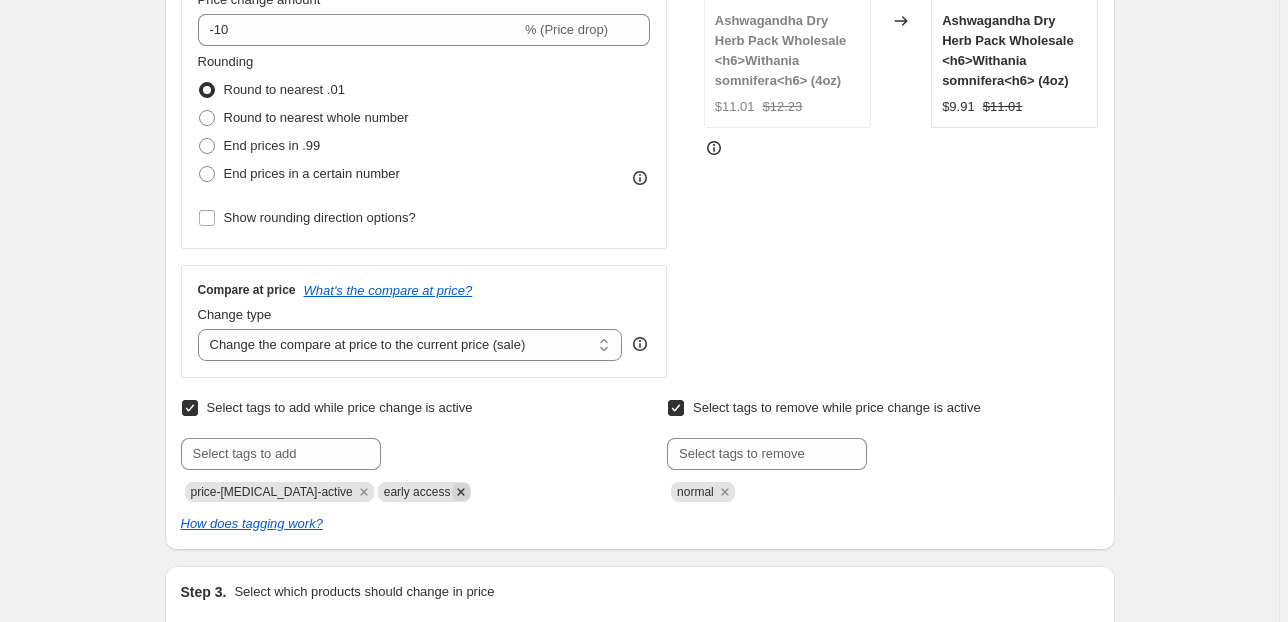 type on "[DATE]" 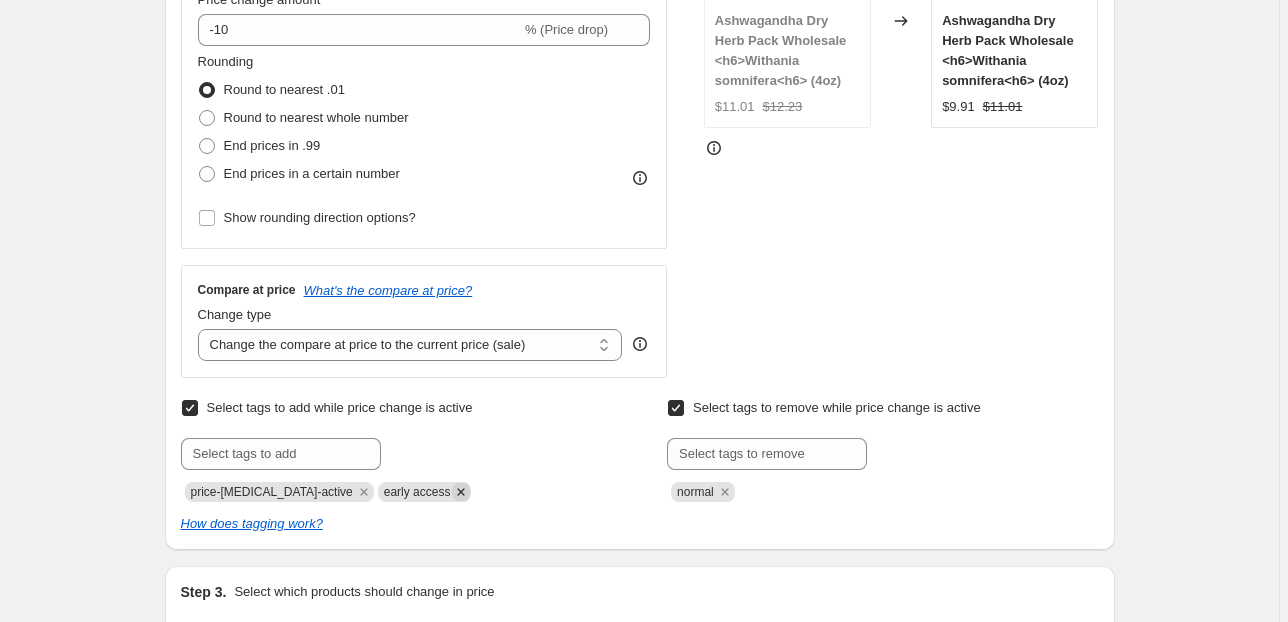 click 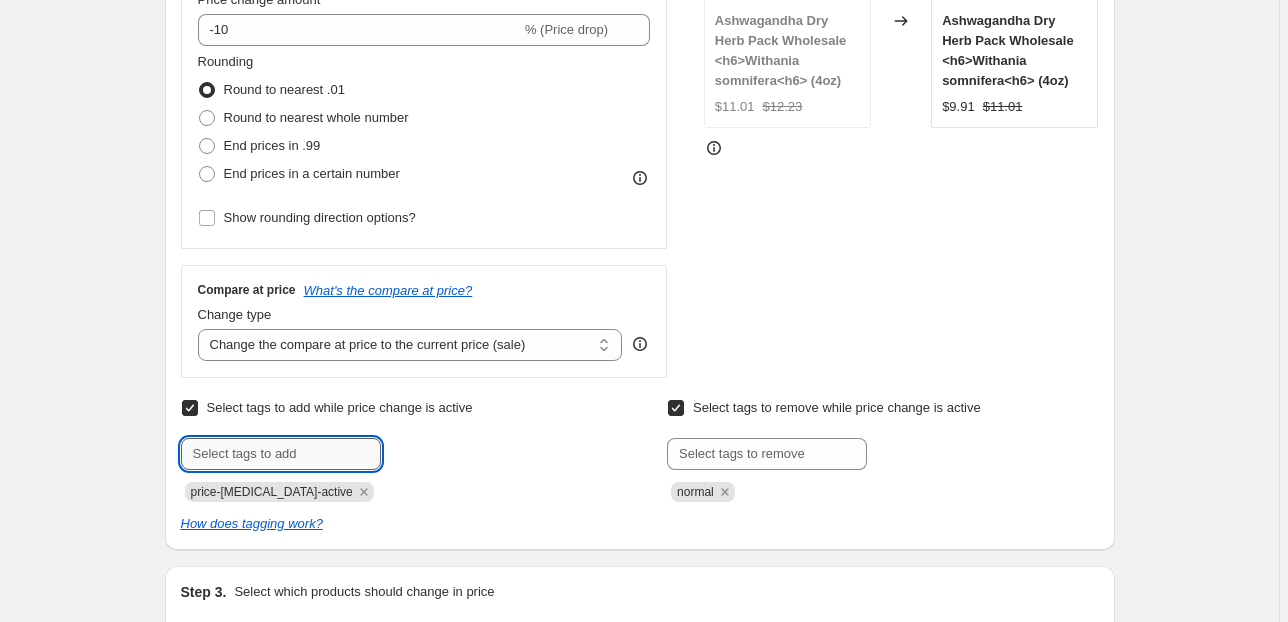 click at bounding box center [281, 454] 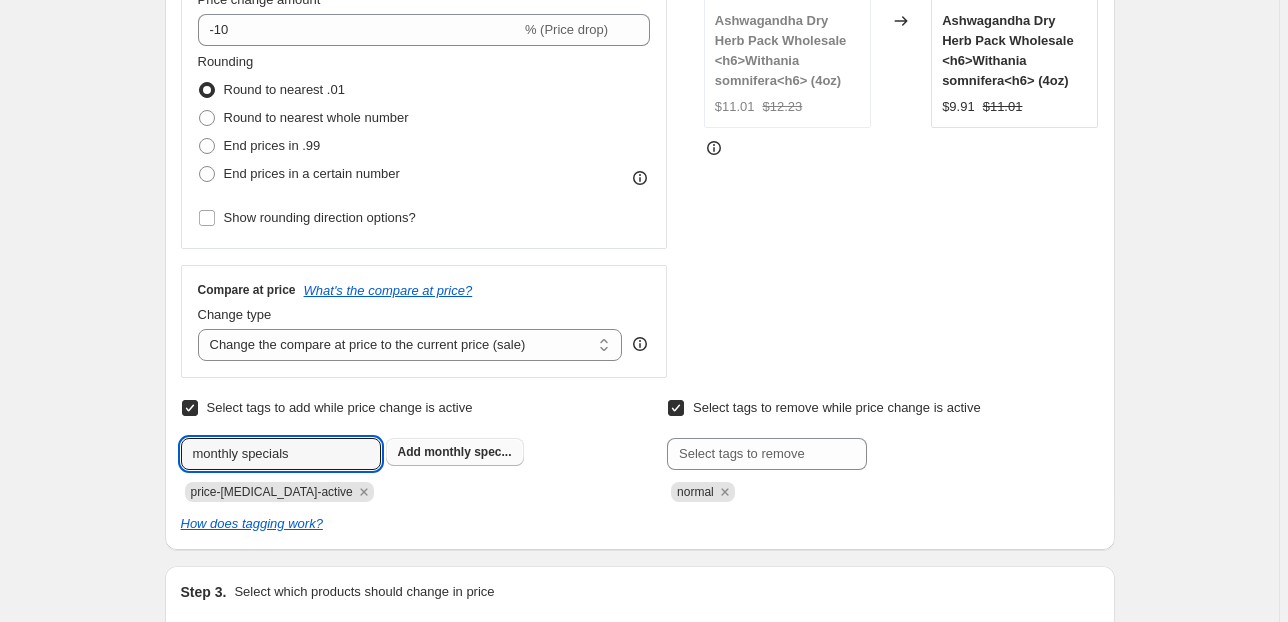type on "monthly specials" 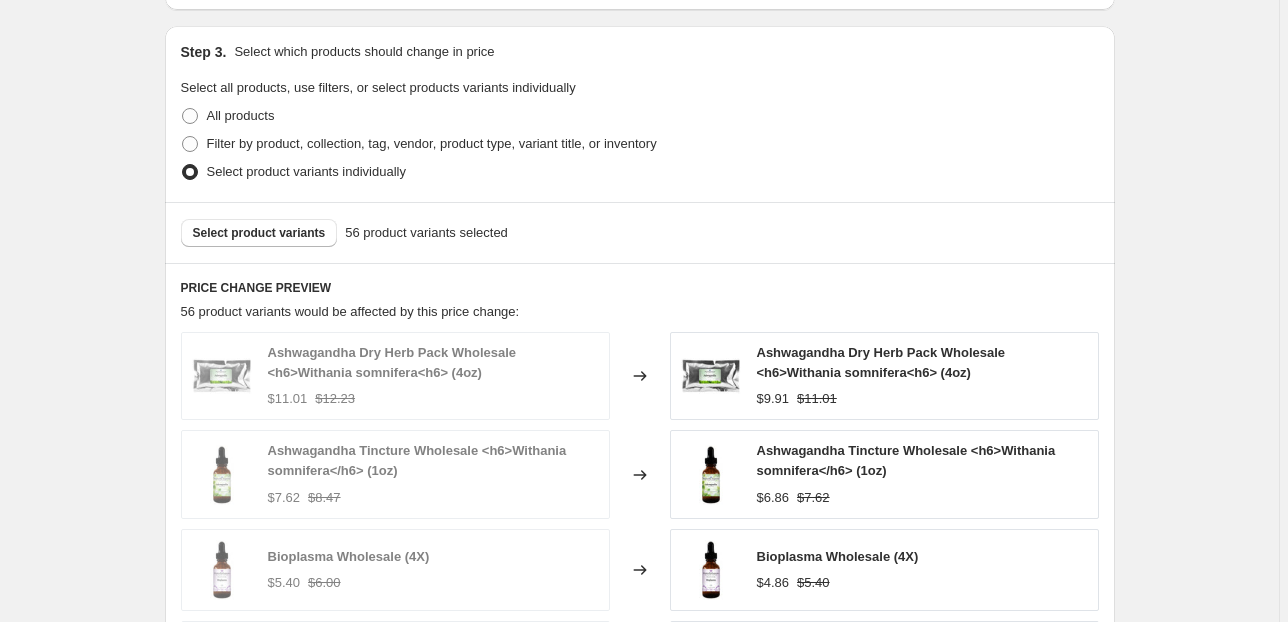 scroll, scrollTop: 1040, scrollLeft: 0, axis: vertical 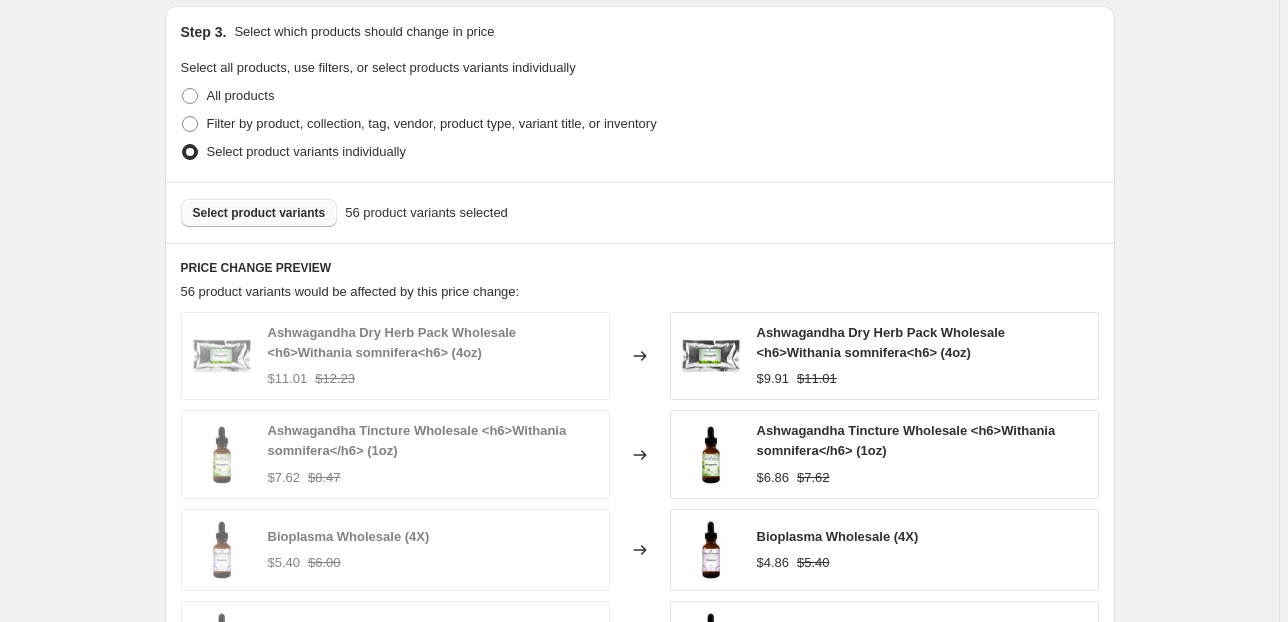 click on "Select product variants" at bounding box center [259, 213] 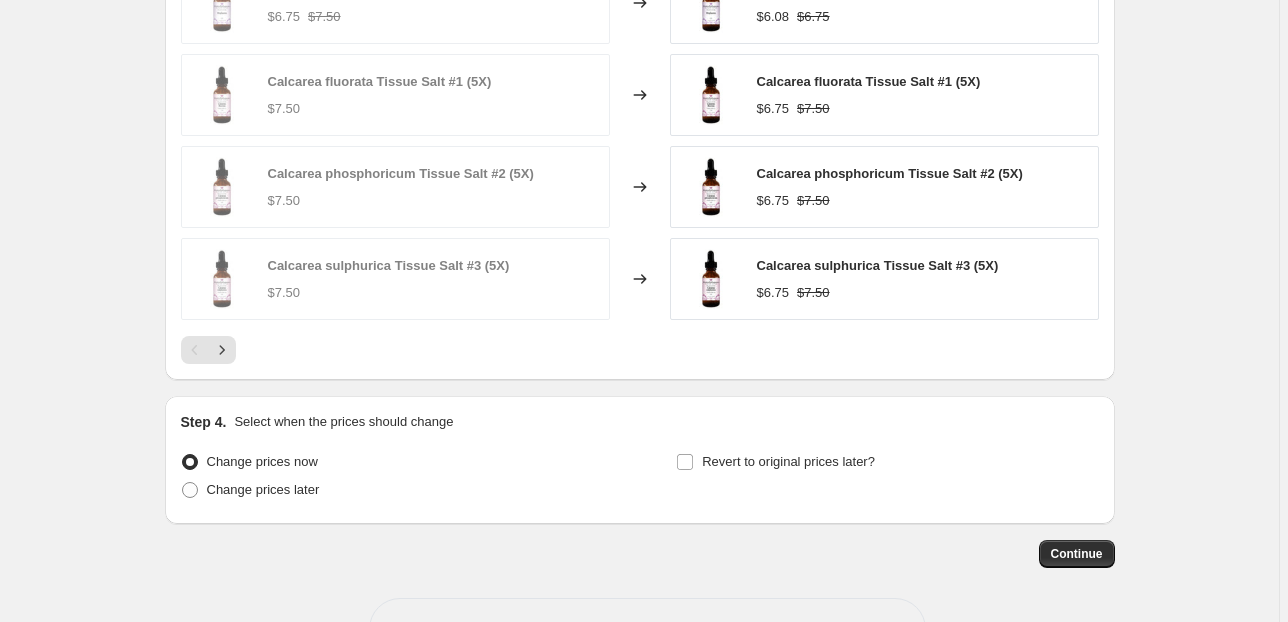 scroll, scrollTop: 1552, scrollLeft: 0, axis: vertical 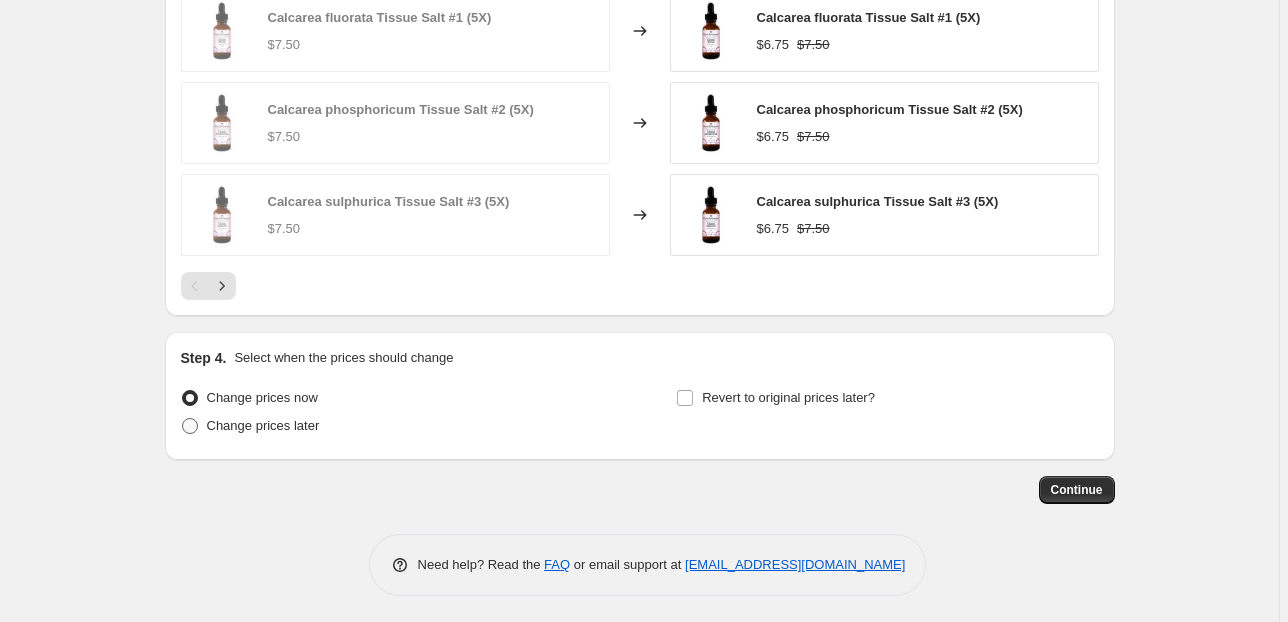 click on "Change prices later" at bounding box center (263, 425) 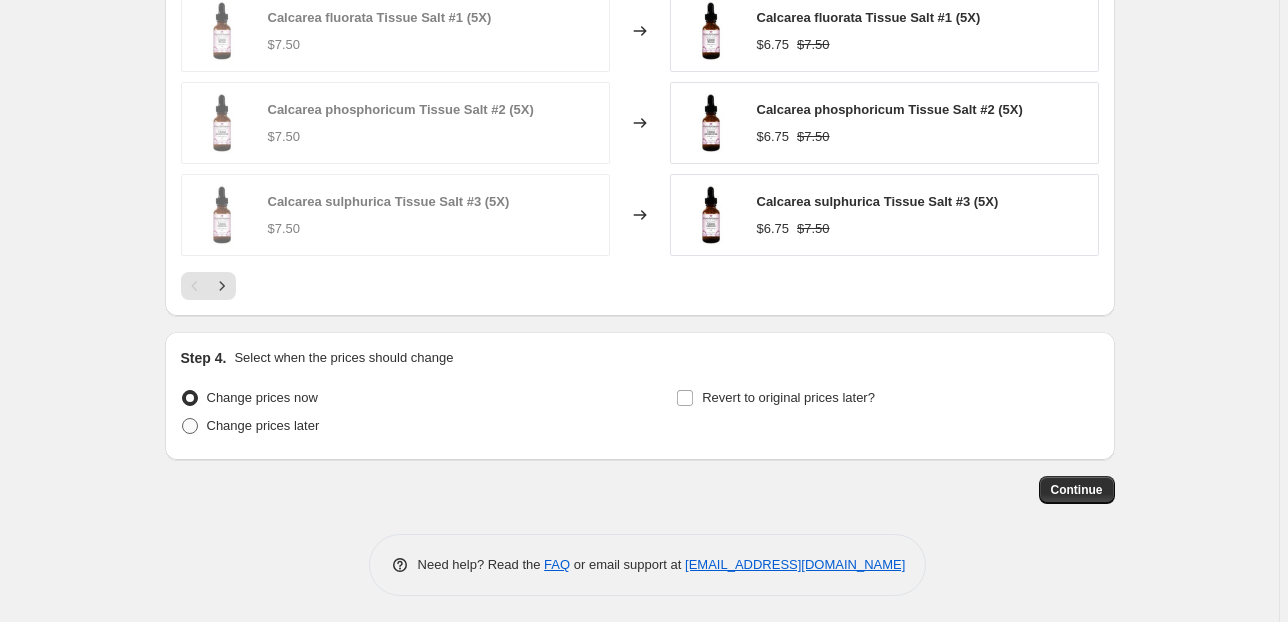 radio on "true" 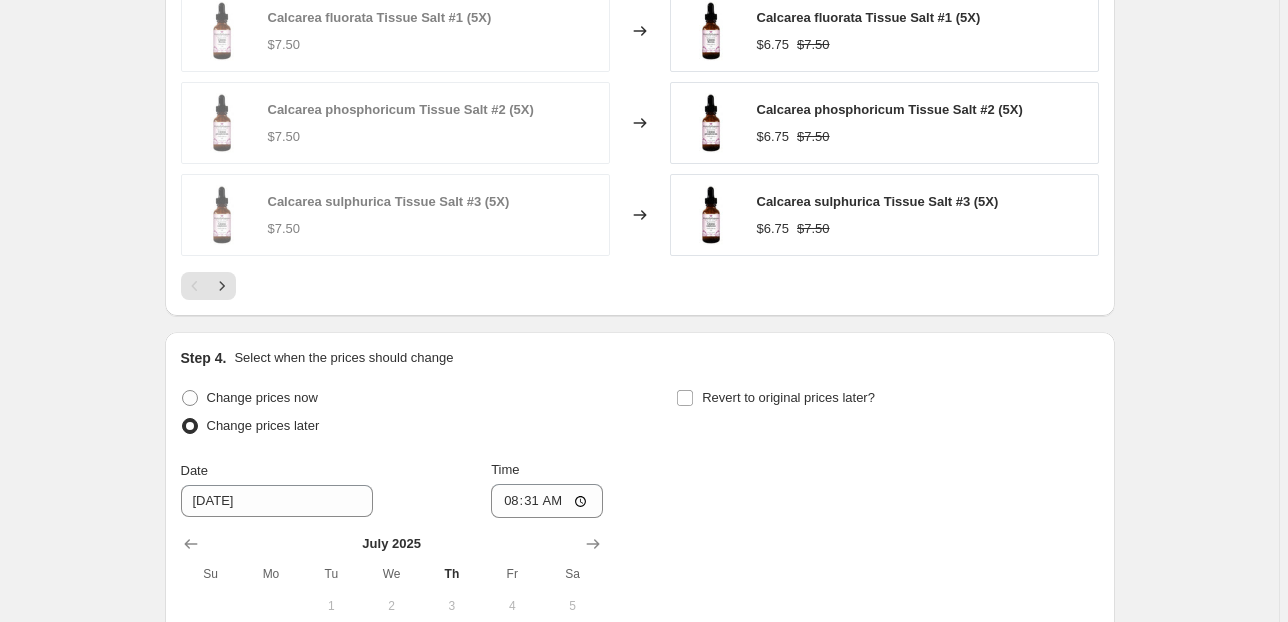 scroll, scrollTop: 1632, scrollLeft: 0, axis: vertical 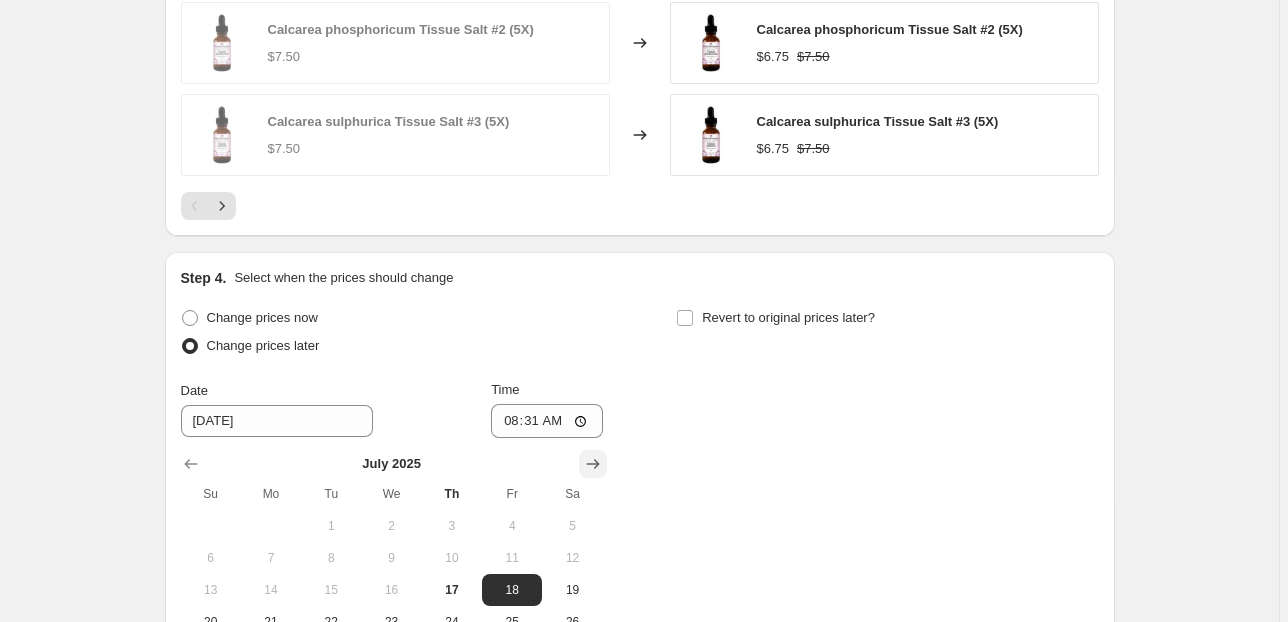 click 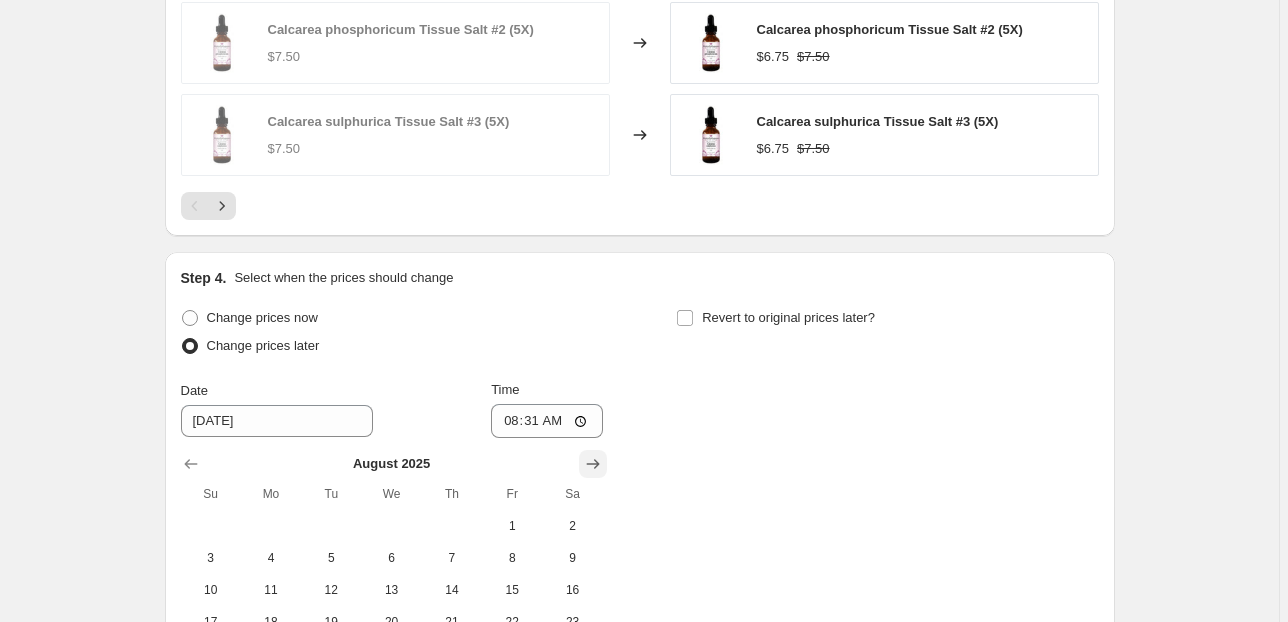 scroll, scrollTop: 1712, scrollLeft: 0, axis: vertical 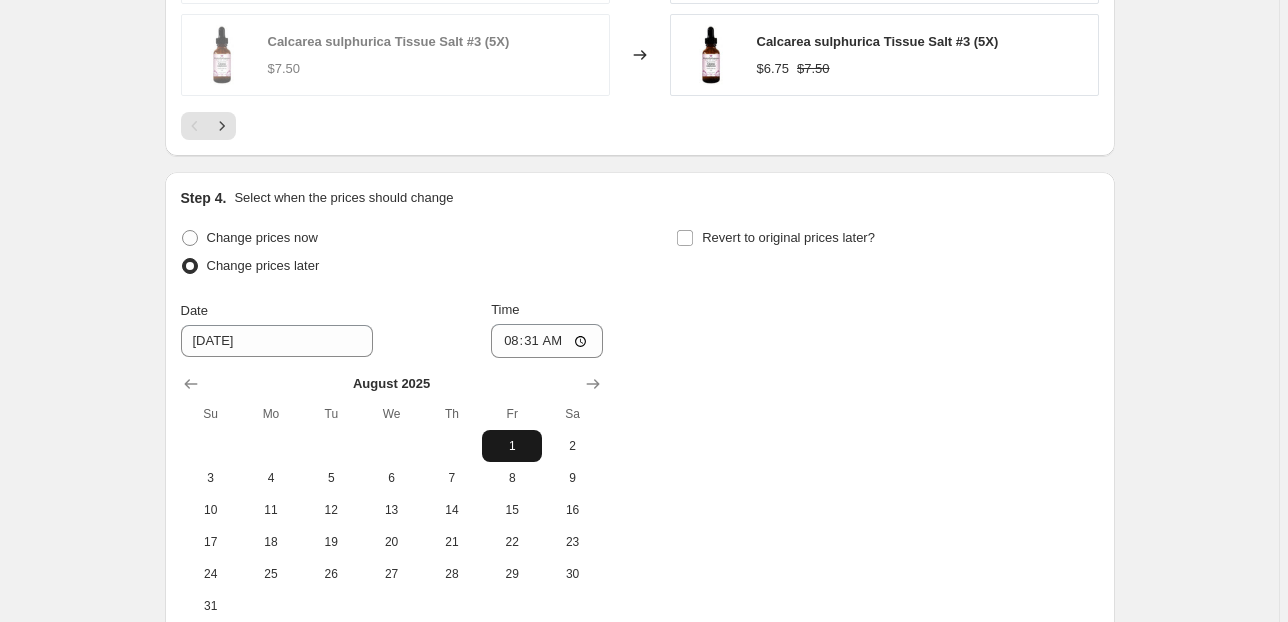 click on "1" at bounding box center [512, 446] 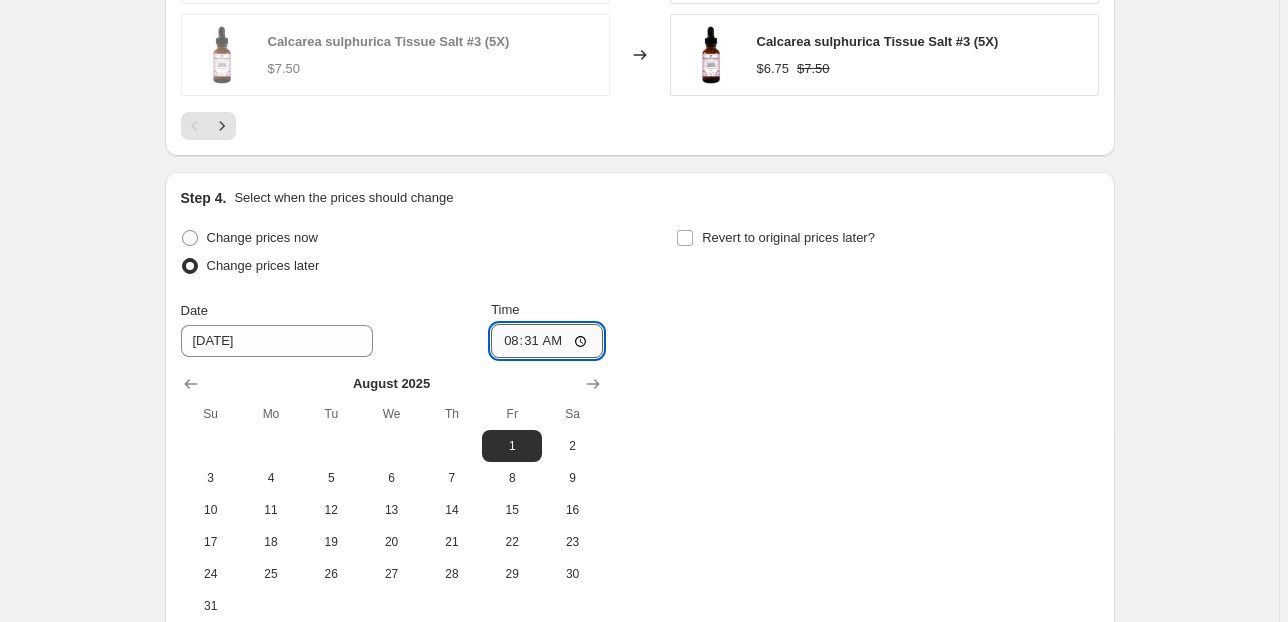 click on "08:31" at bounding box center (547, 341) 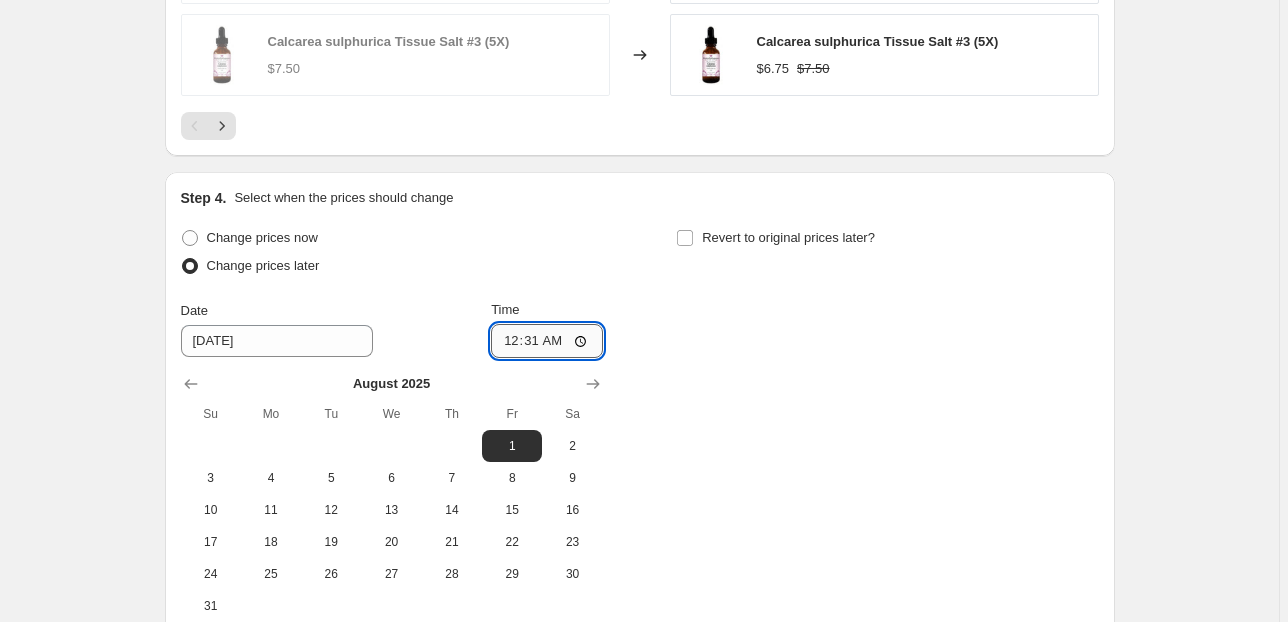 type on "00:00" 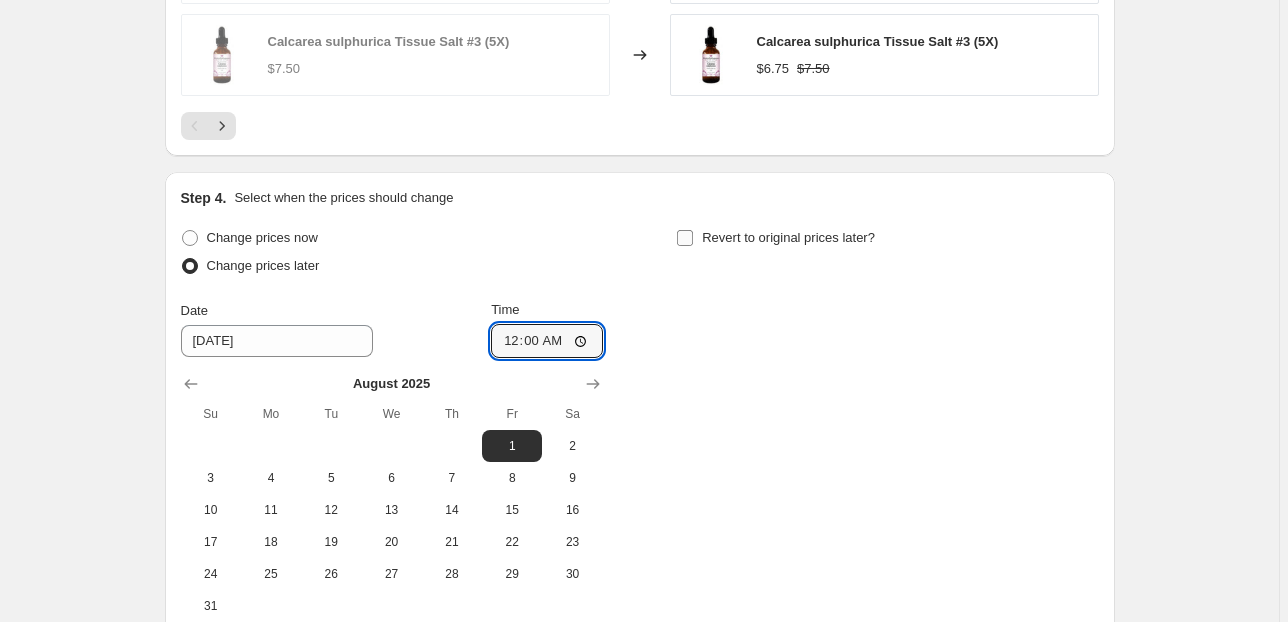 click on "Revert to original prices later?" at bounding box center (685, 238) 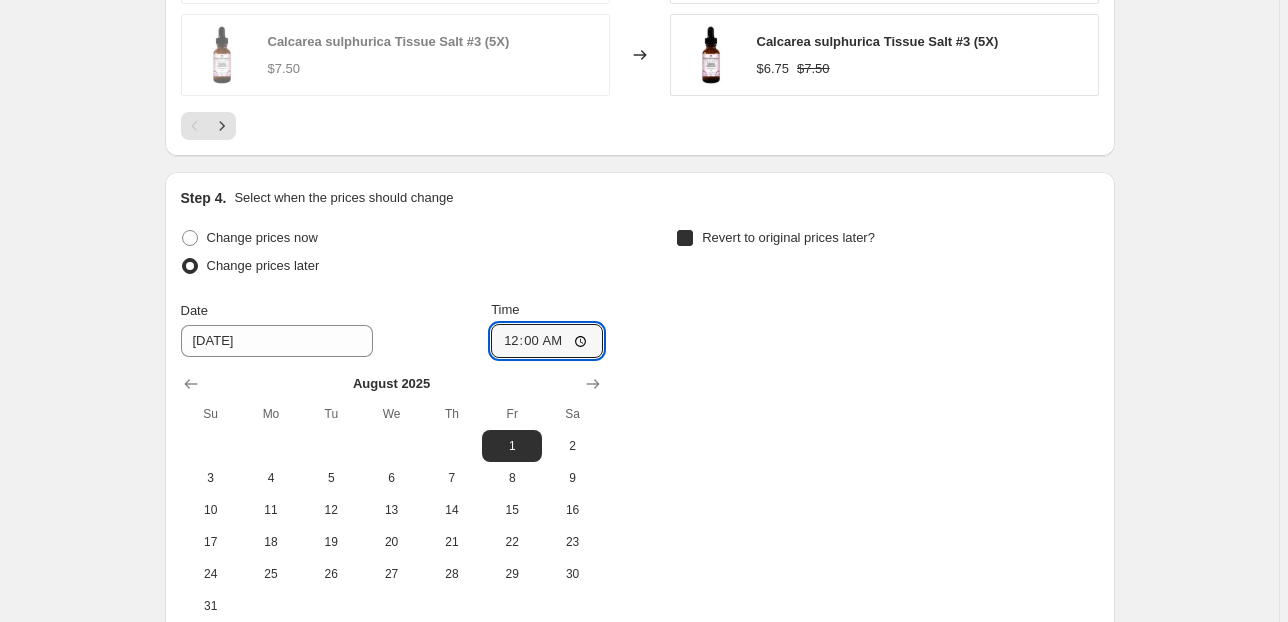 checkbox on "true" 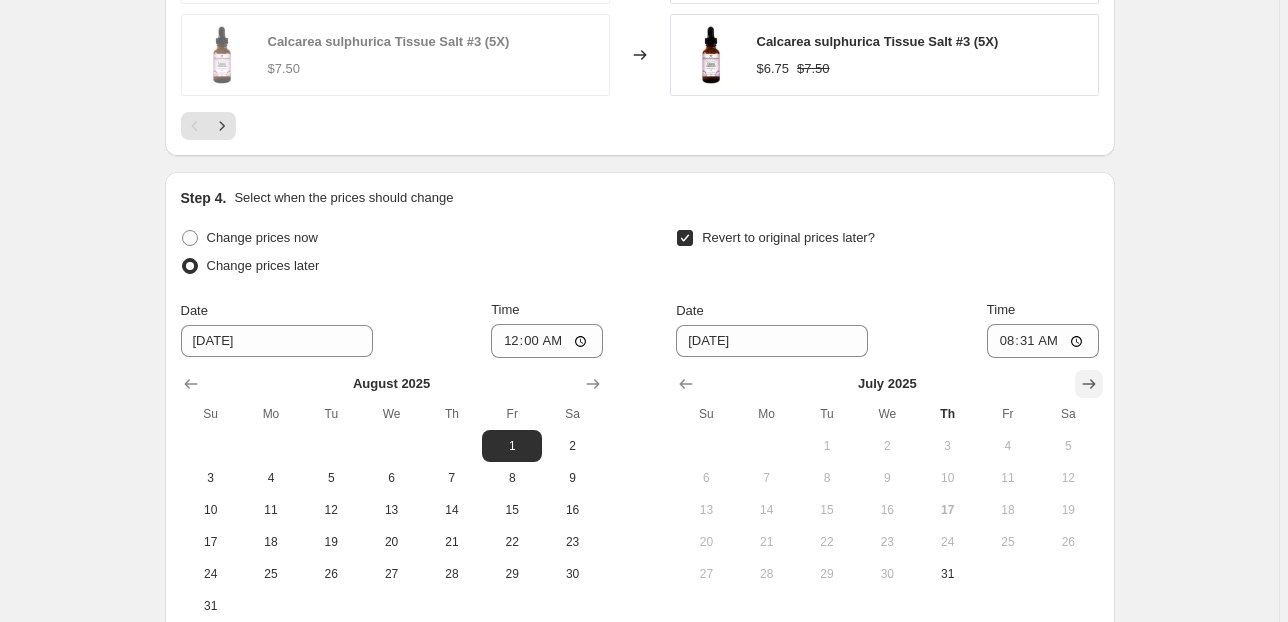 click 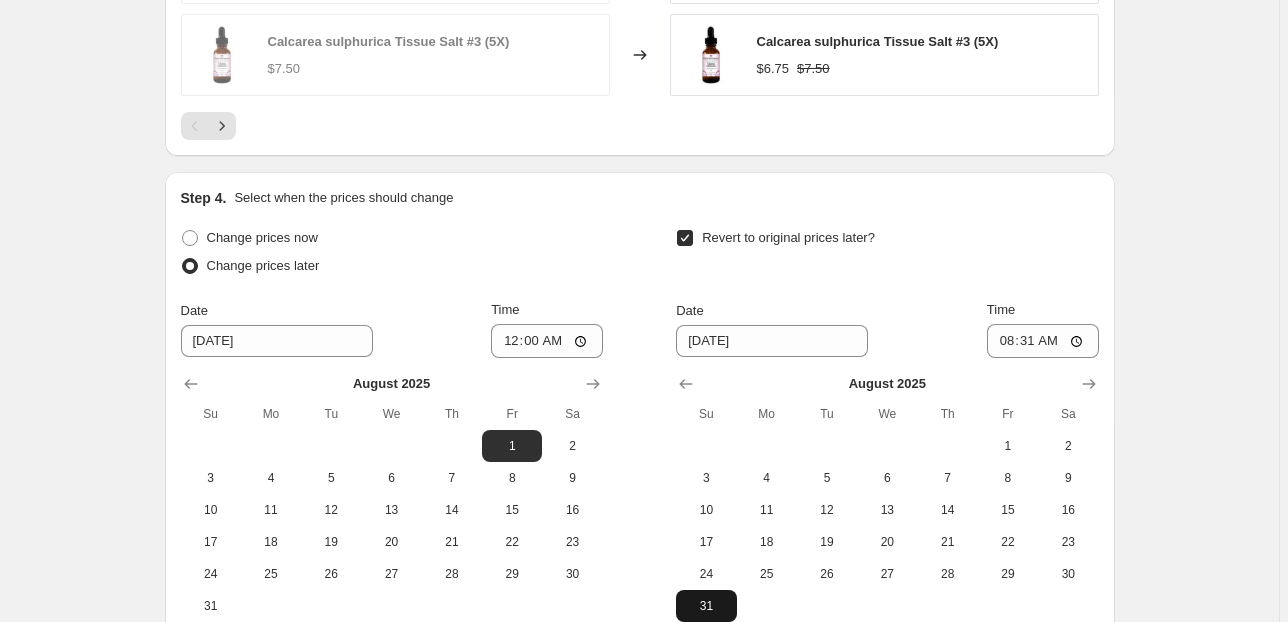 click on "31" at bounding box center (706, 606) 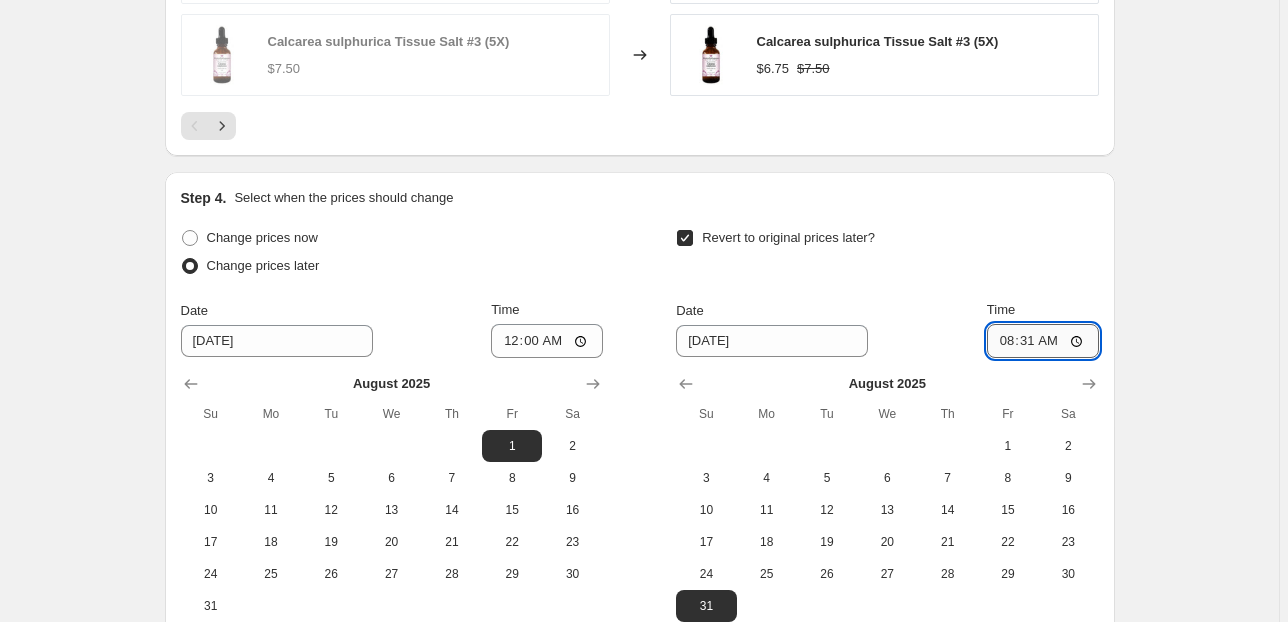 click on "08:31" at bounding box center (1043, 341) 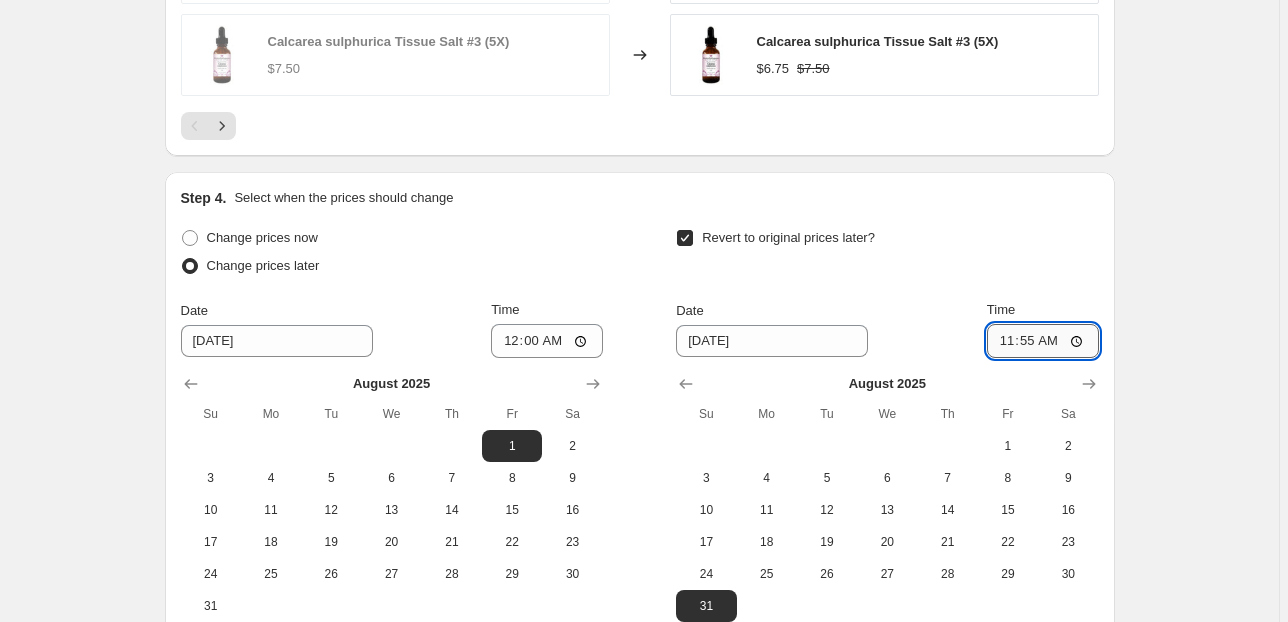 type on "23:55" 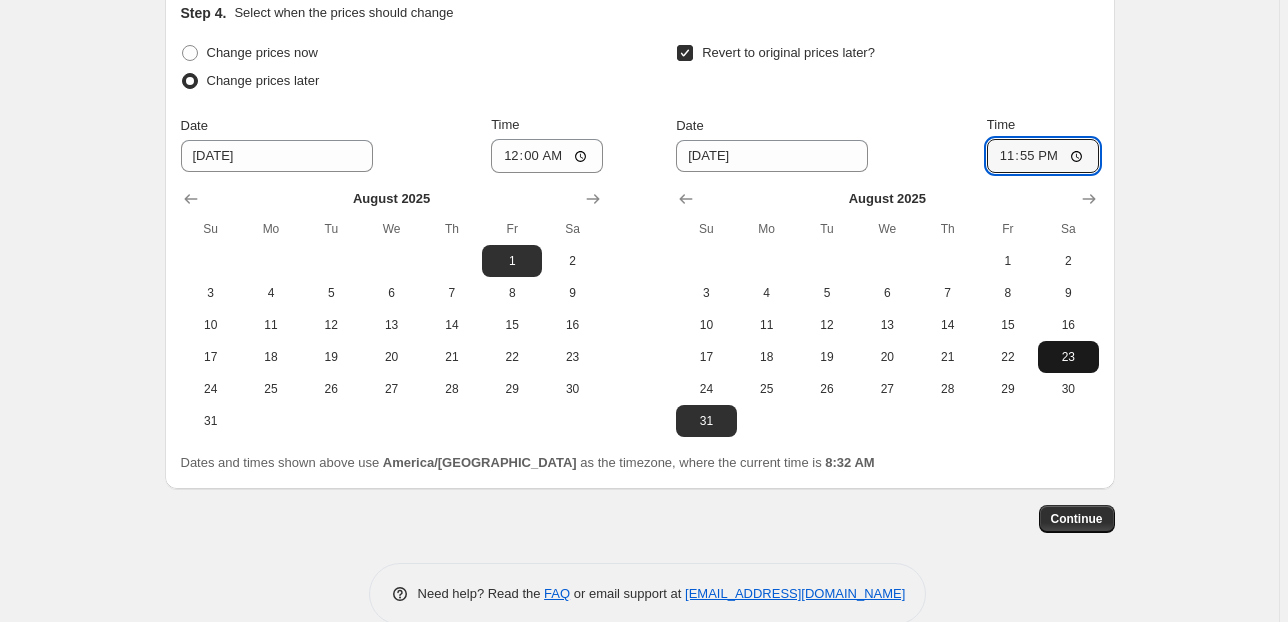 scroll, scrollTop: 1926, scrollLeft: 0, axis: vertical 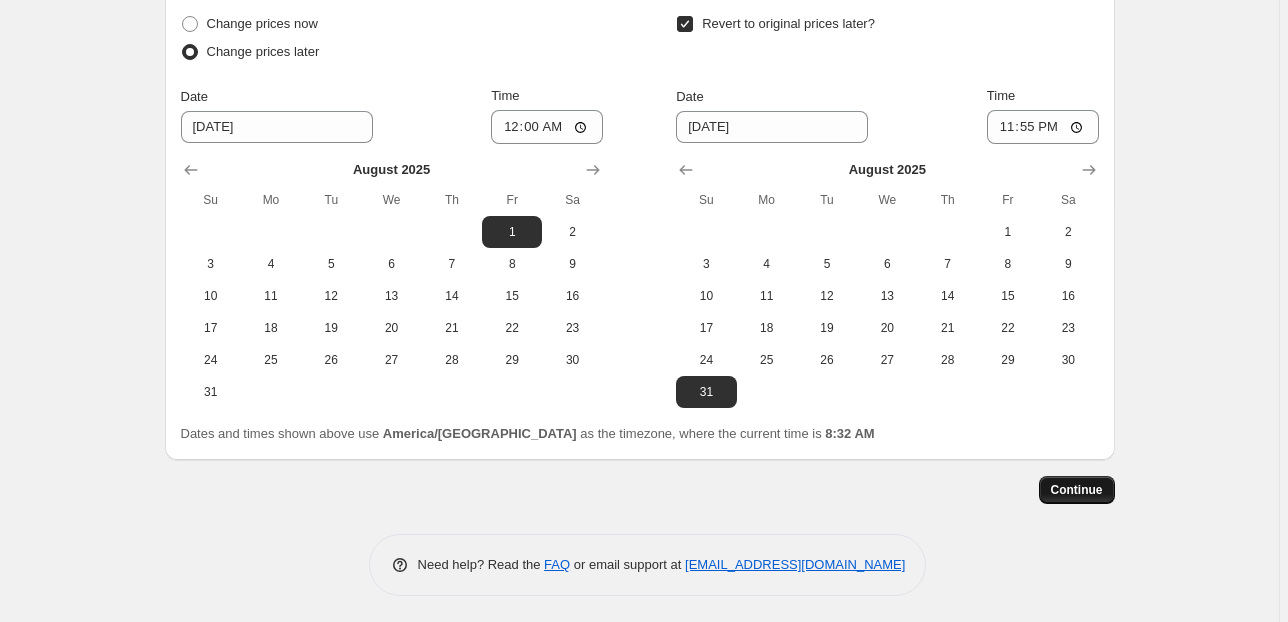click on "Continue" at bounding box center [1077, 490] 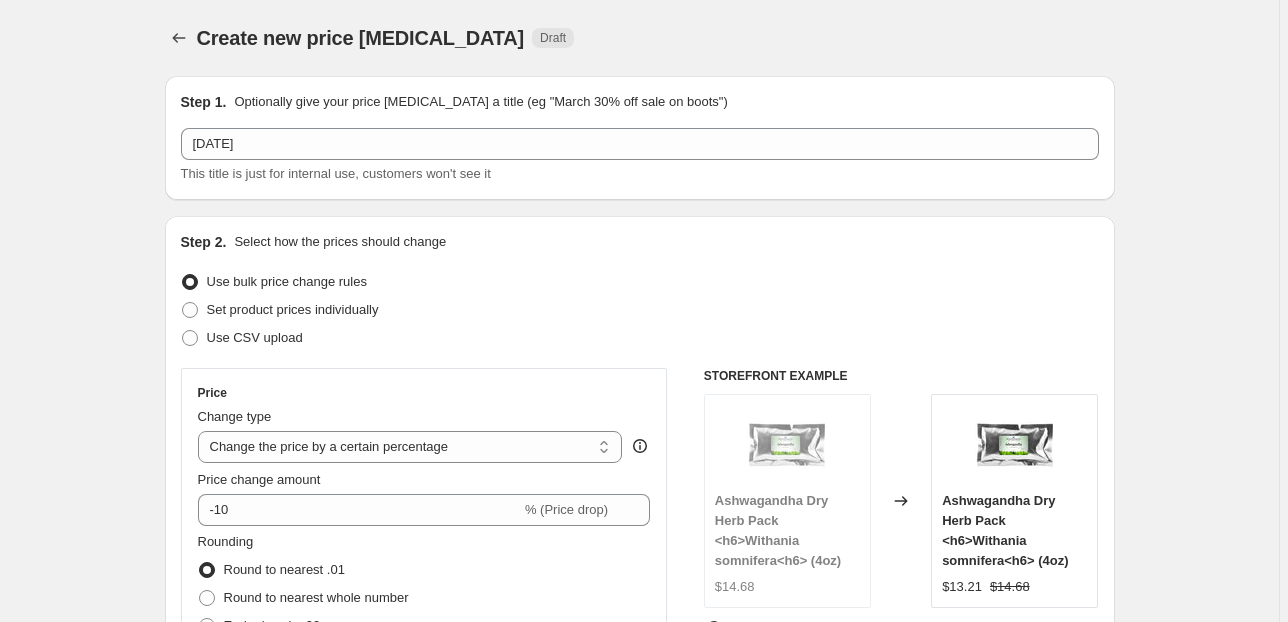 scroll, scrollTop: 1926, scrollLeft: 0, axis: vertical 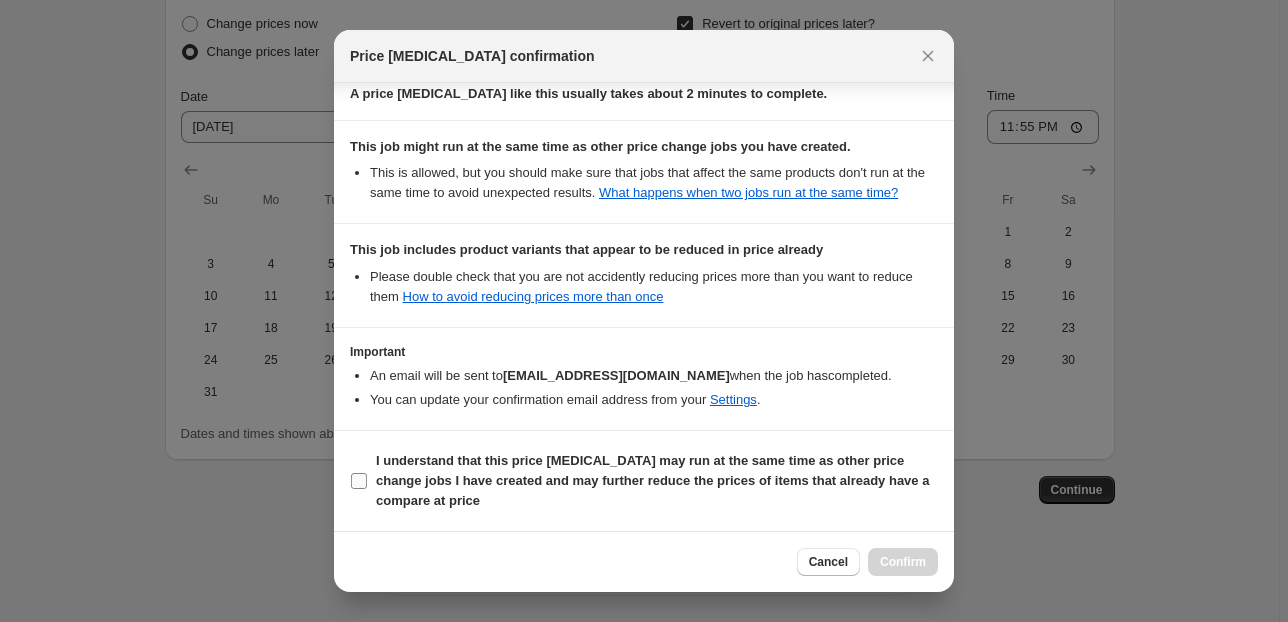 click on "I understand that this price [MEDICAL_DATA] may run at the same time as other price change jobs I have created and may further reduce the prices of items that already have a compare at price" at bounding box center (652, 480) 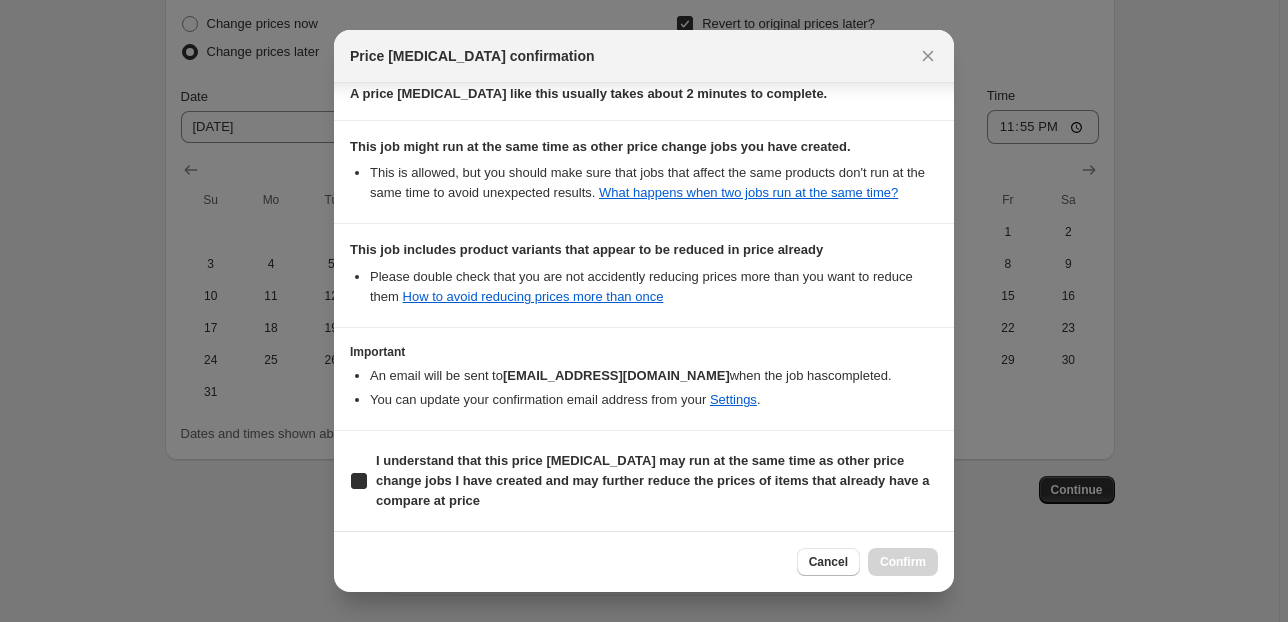 checkbox on "true" 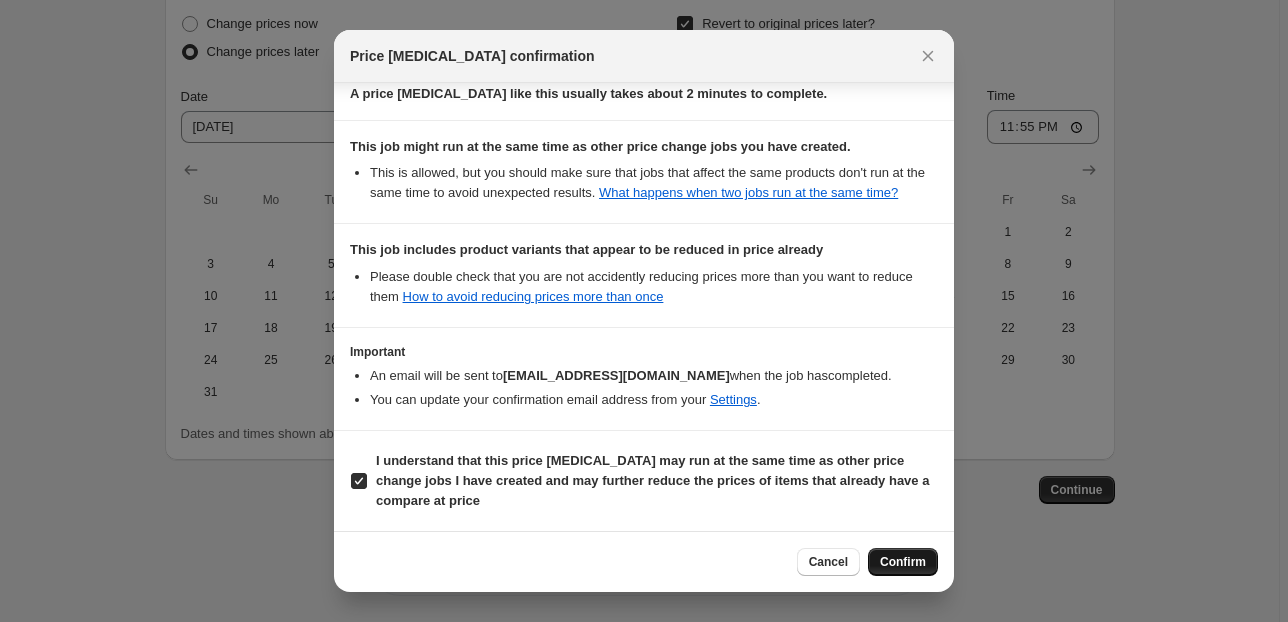 click on "Confirm" at bounding box center [903, 562] 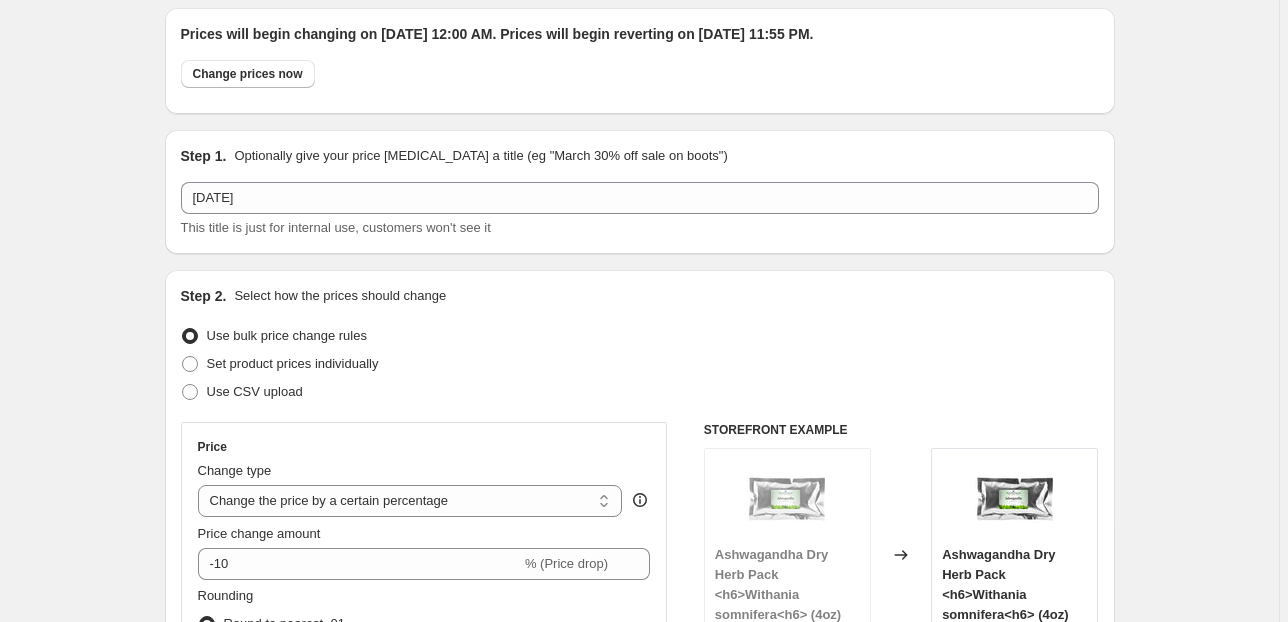 scroll, scrollTop: 0, scrollLeft: 0, axis: both 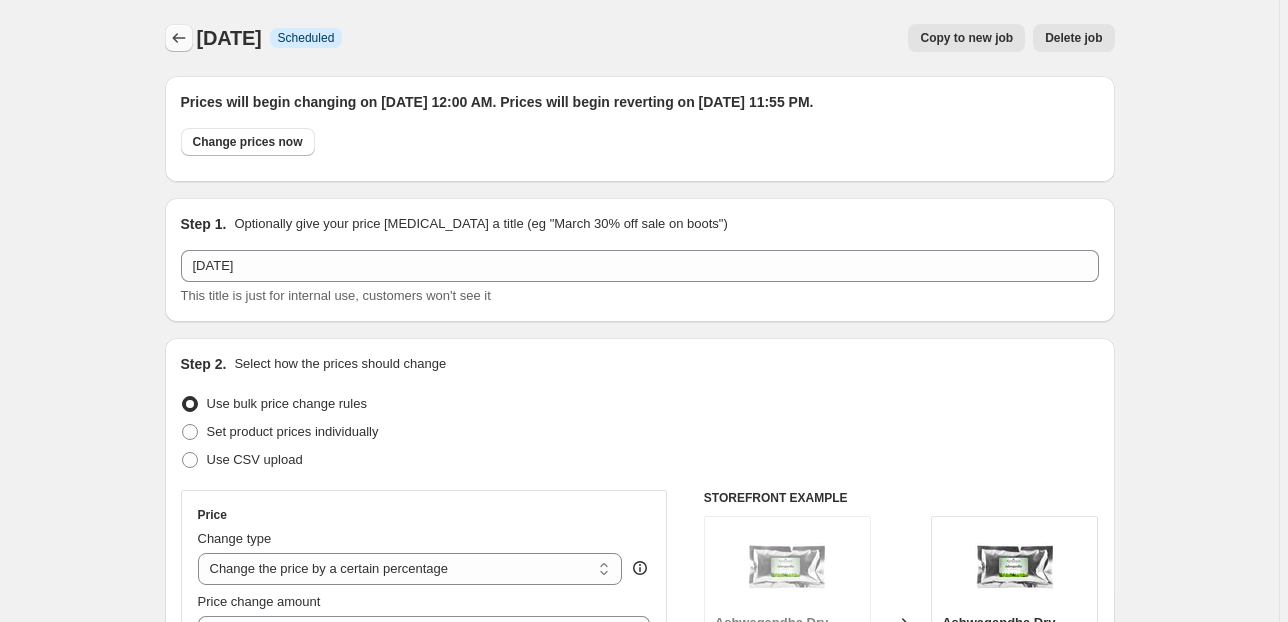 click 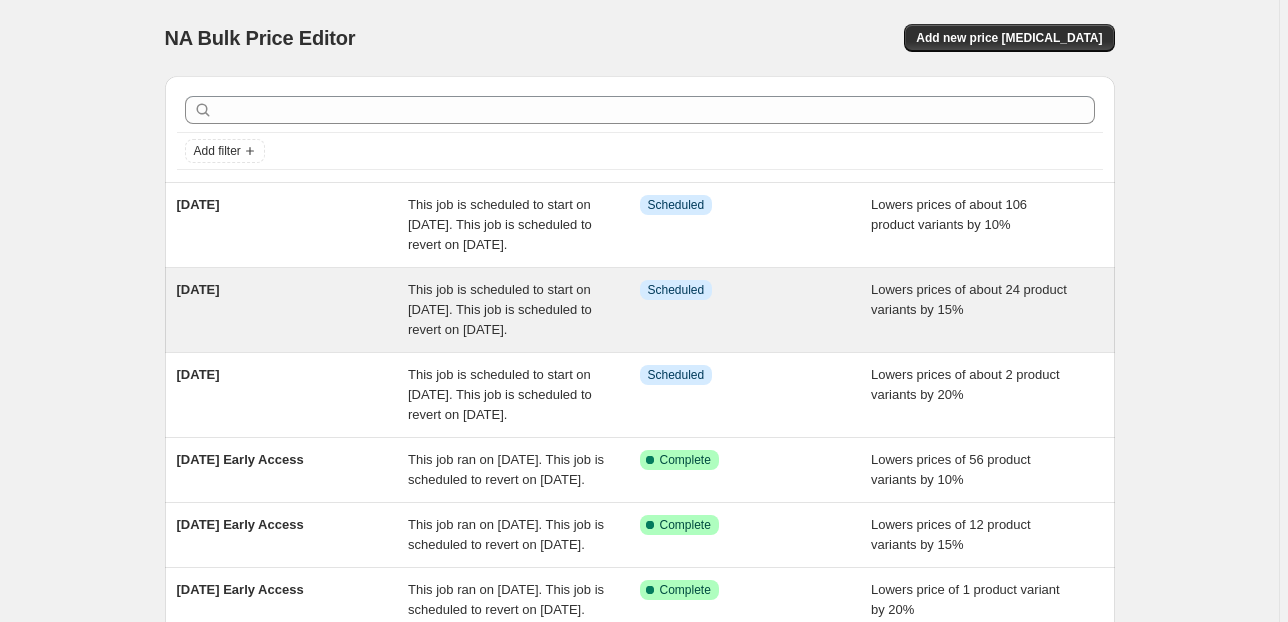 scroll, scrollTop: 80, scrollLeft: 0, axis: vertical 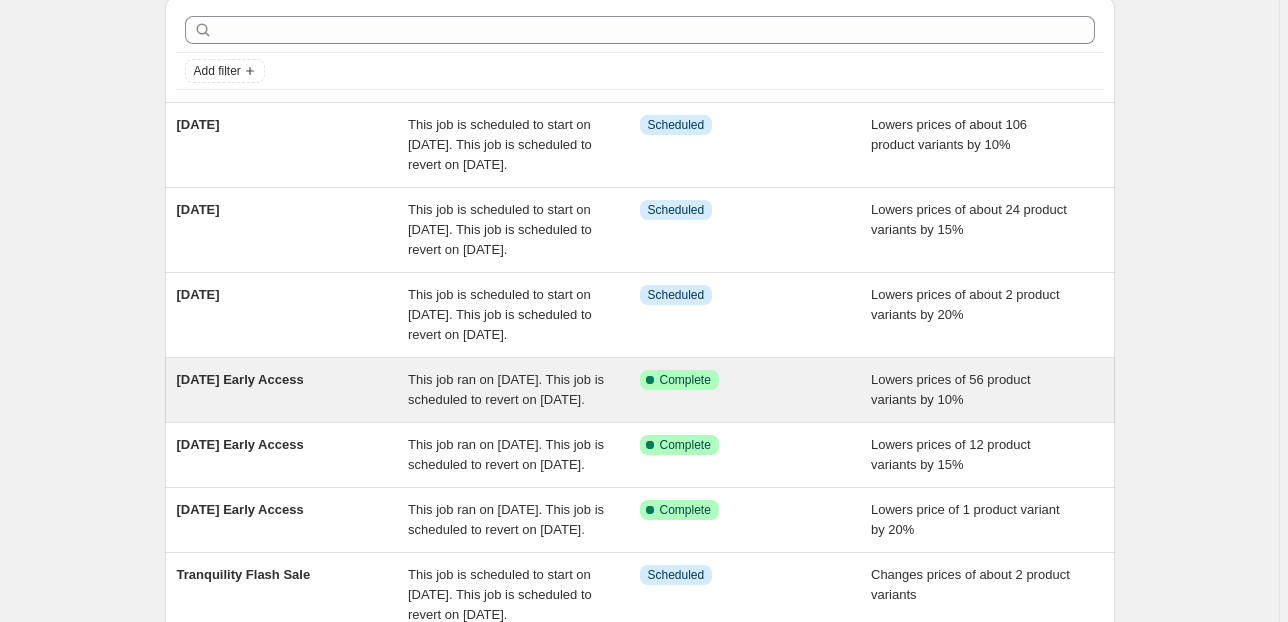 click on "Lowers prices of 56 product variants by 10%" at bounding box center [951, 389] 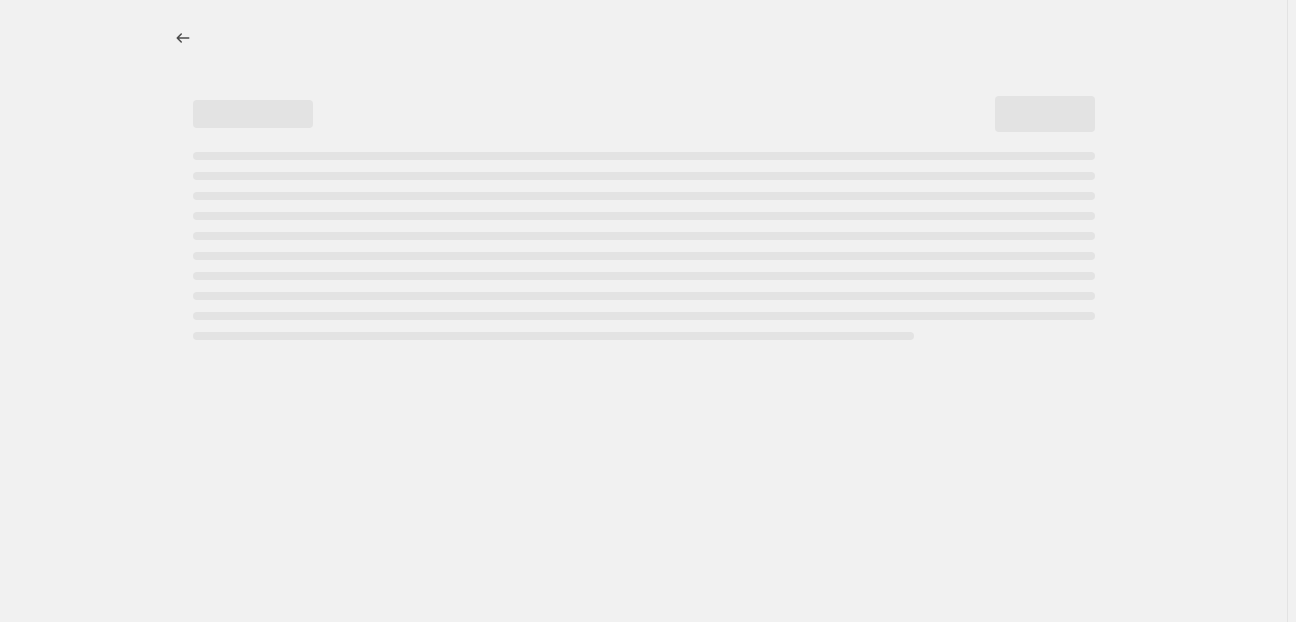select on "percentage" 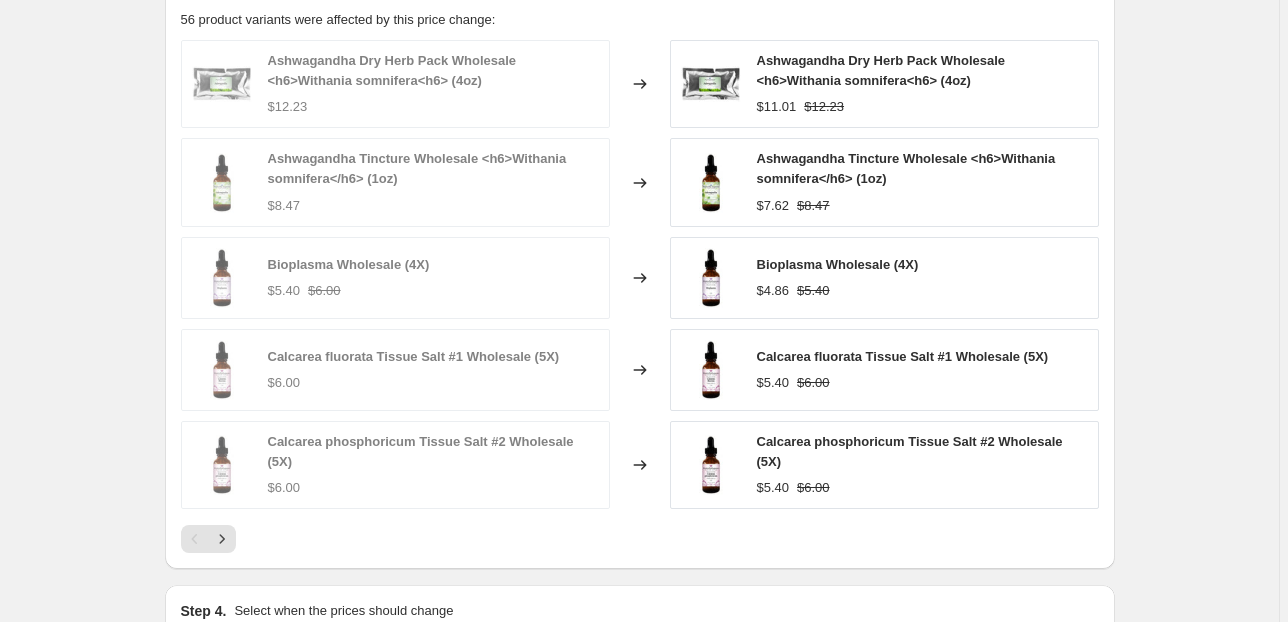 scroll, scrollTop: 1520, scrollLeft: 0, axis: vertical 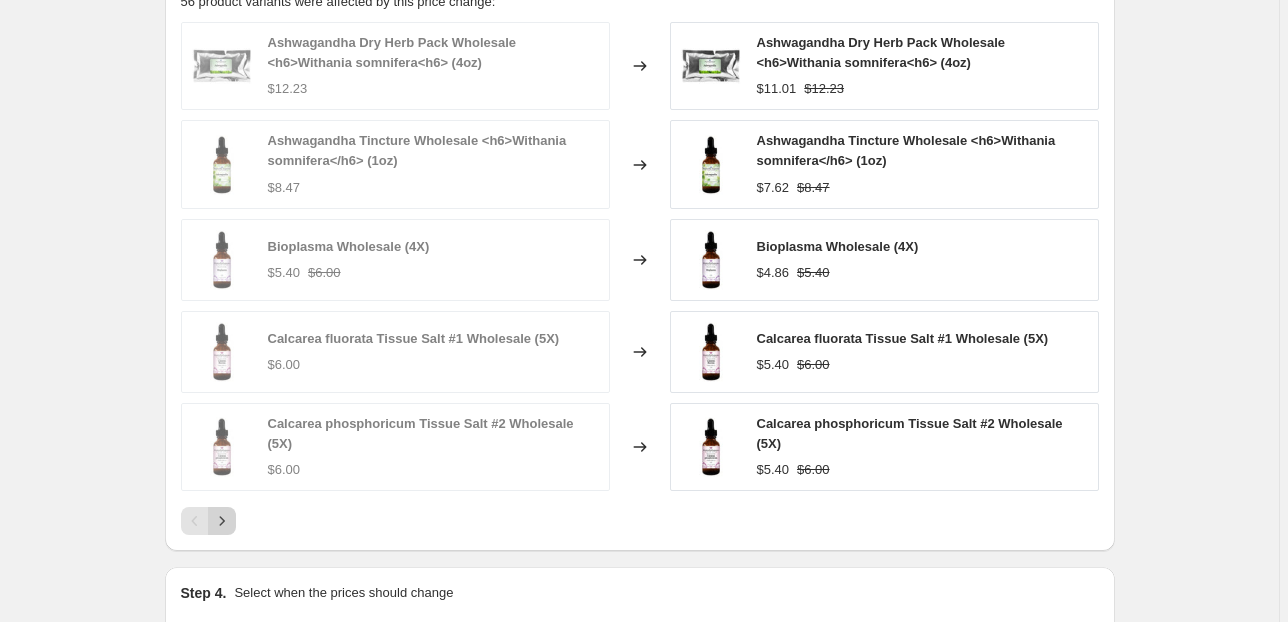 click 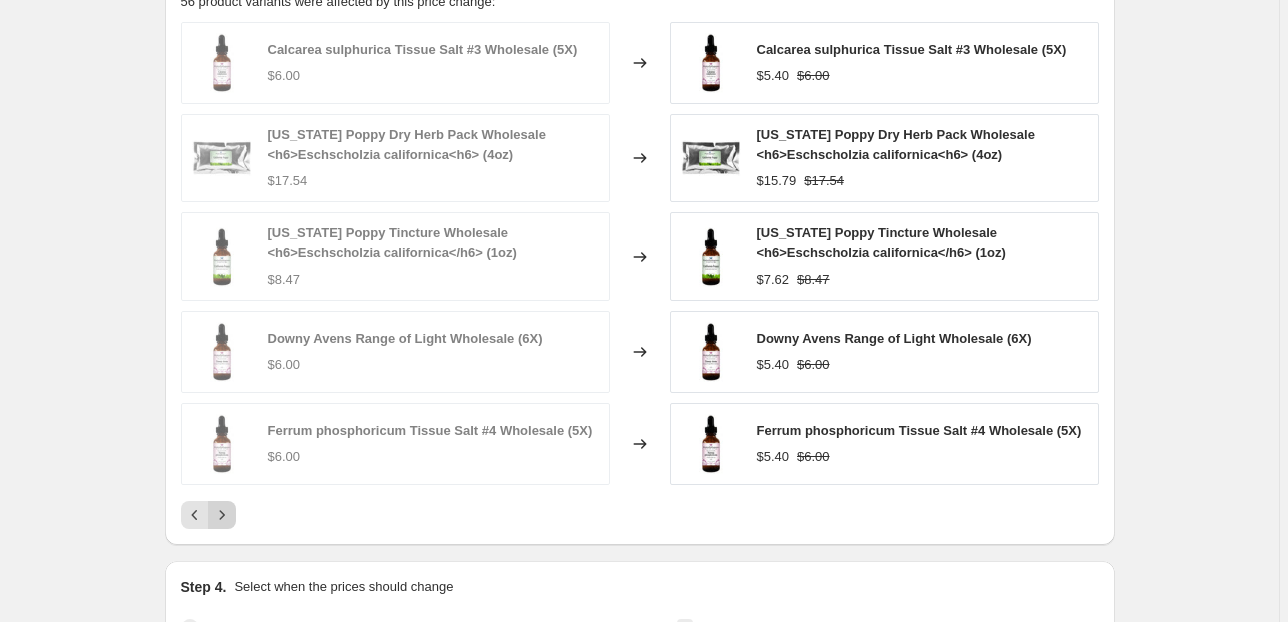 click 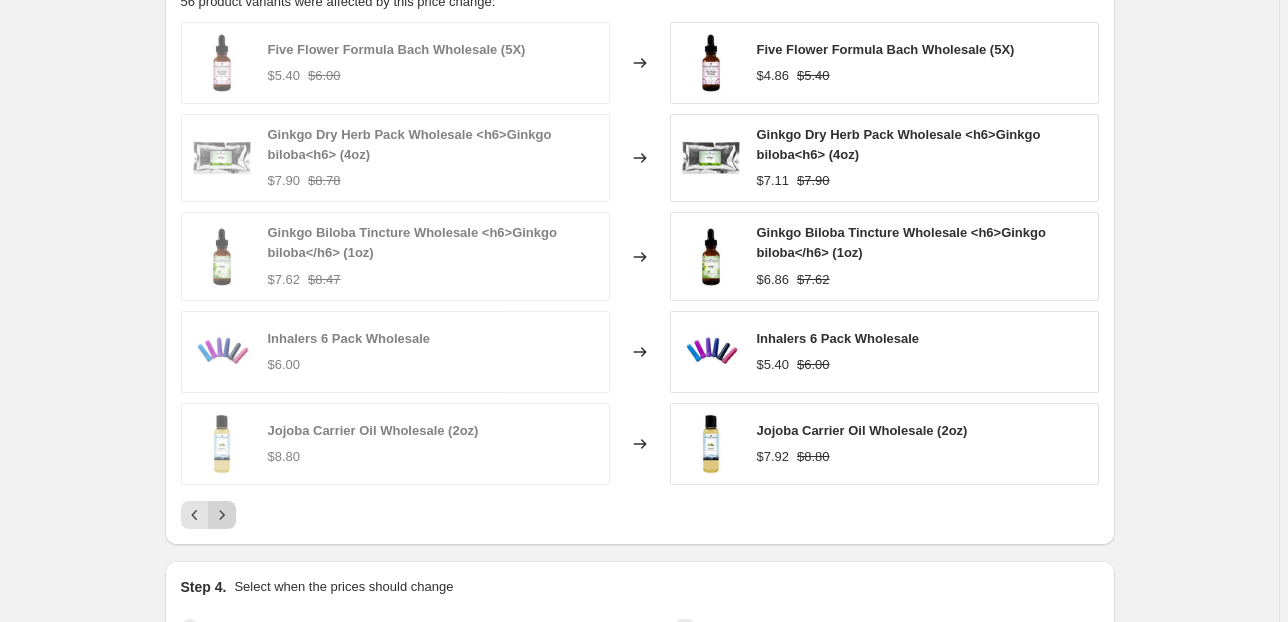 click 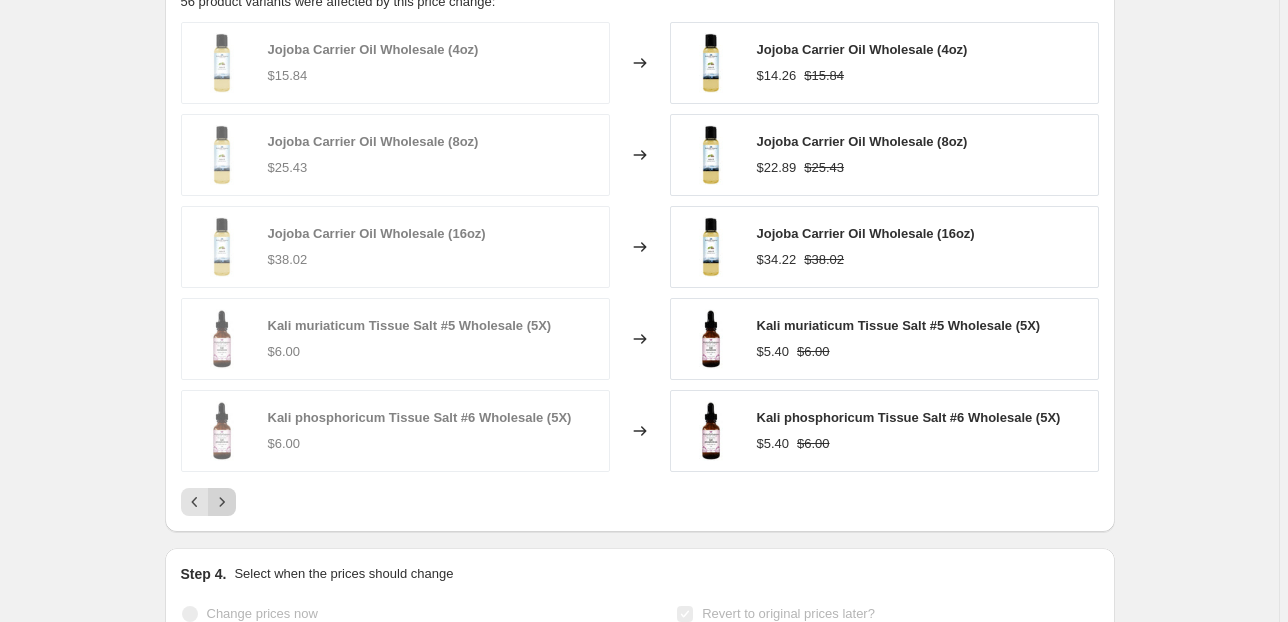 click at bounding box center (222, 502) 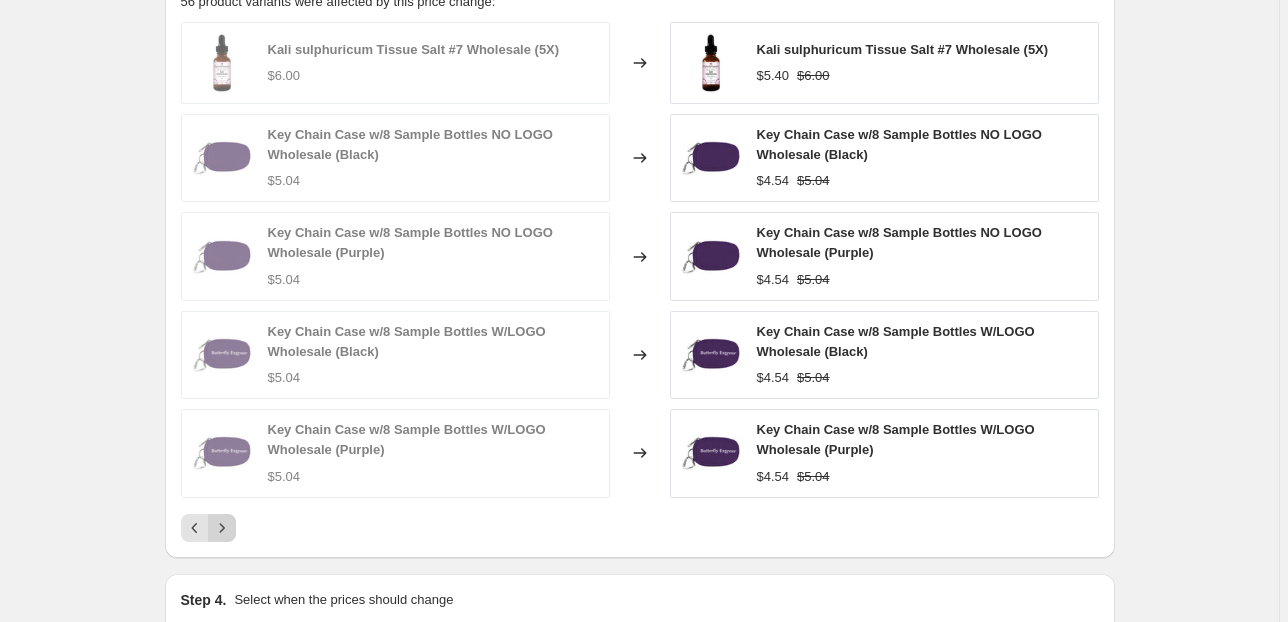 click at bounding box center [222, 528] 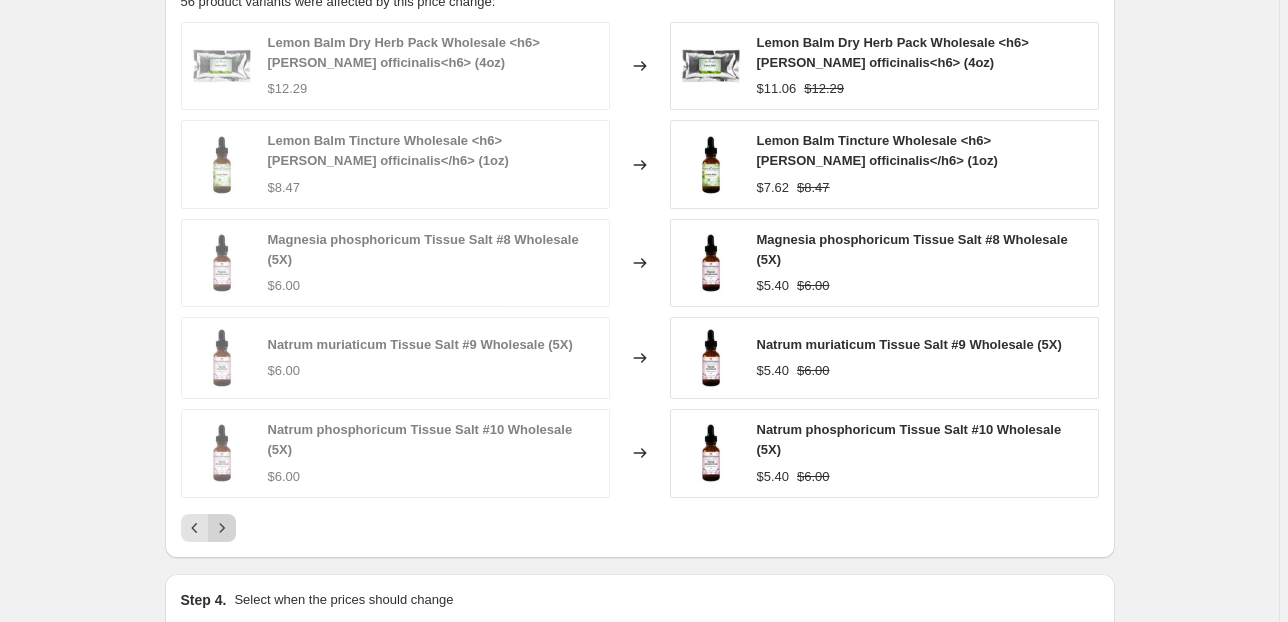 click at bounding box center [222, 528] 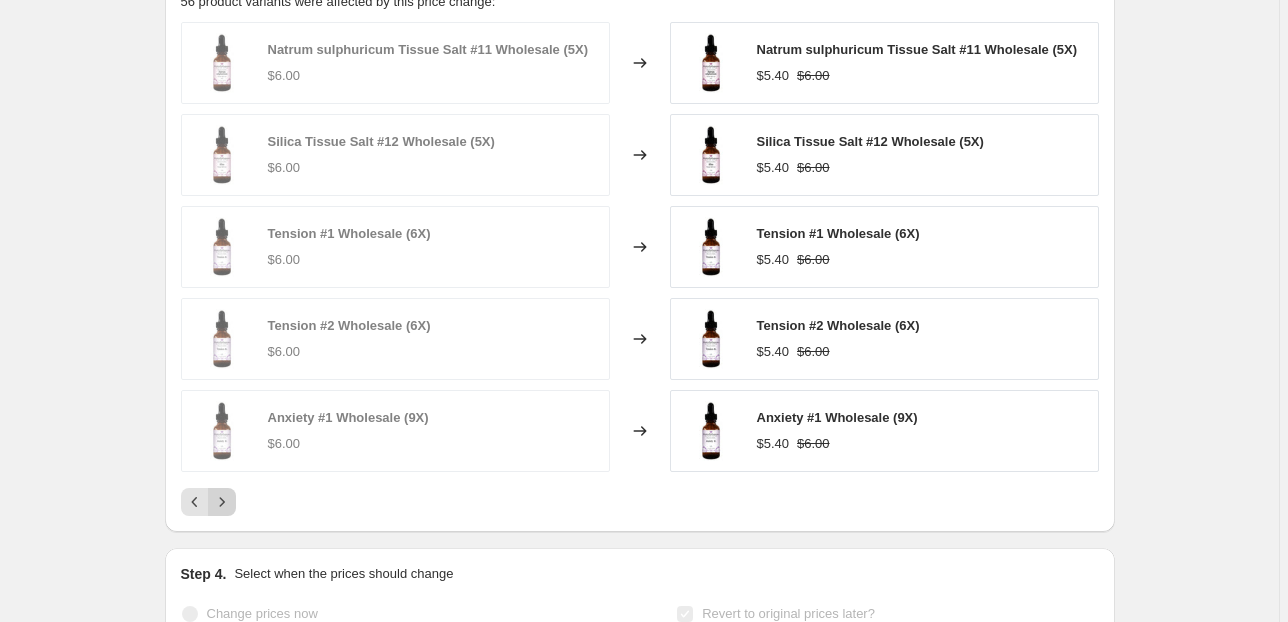 click on "PRICE CHANGE RECAP 56 product variants were affected by this price change: Natrum sulphuricum Tissue Salt #11 Wholesale (5X) $6.00 Changed to Natrum sulphuricum Tissue Salt #11 Wholesale (5X) $5.40 $6.00 Silica Tissue Salt #12 Wholesale (5X) $6.00 Changed to Silica Tissue Salt #12 Wholesale (5X) $5.40 $6.00 Tension #1 Wholesale (6X) $6.00 Changed to Tension #1 Wholesale (6X) $5.40 $6.00 Tension #2 Wholesale (6X) $6.00 Changed to Tension #2 Wholesale (6X) $5.40 $6.00 Anxiety #1 Wholesale (9X) $6.00 Changed to Anxiety #1 Wholesale (9X) $5.40 $6.00" at bounding box center [640, 242] 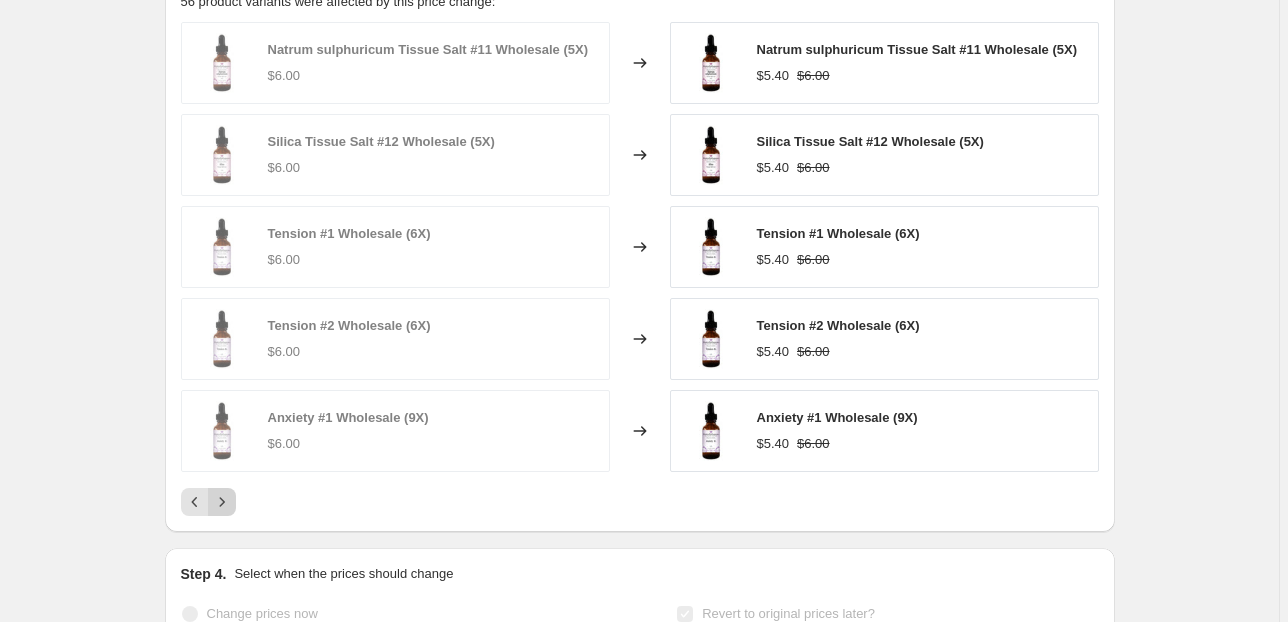 click 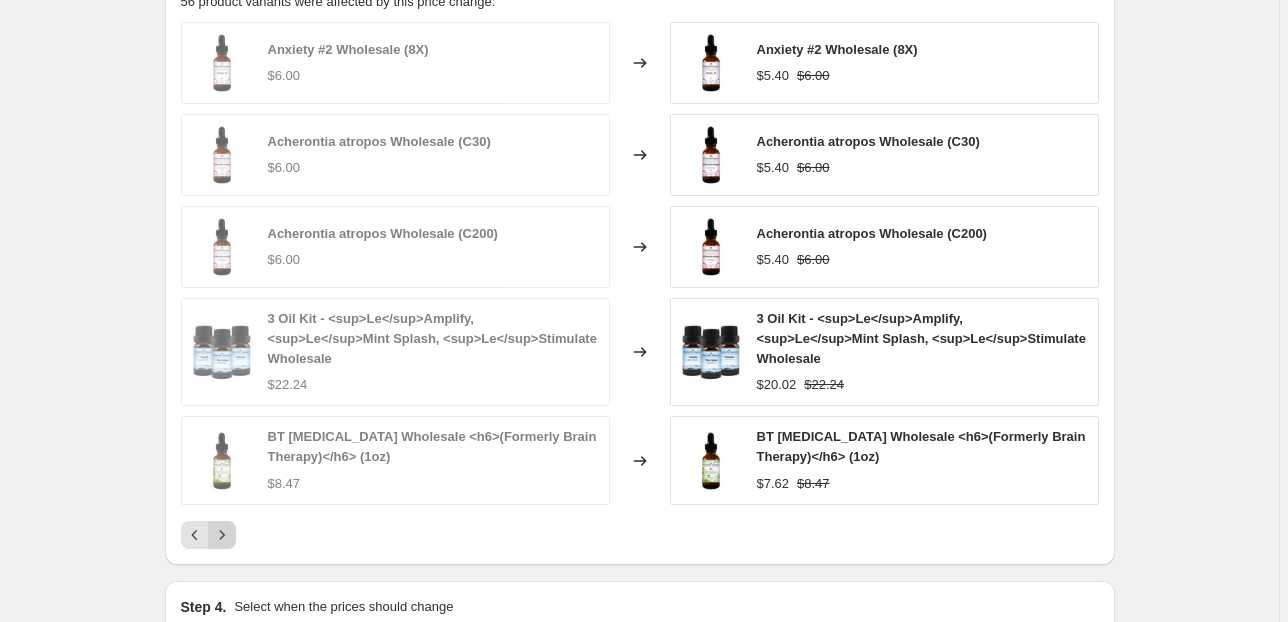 click 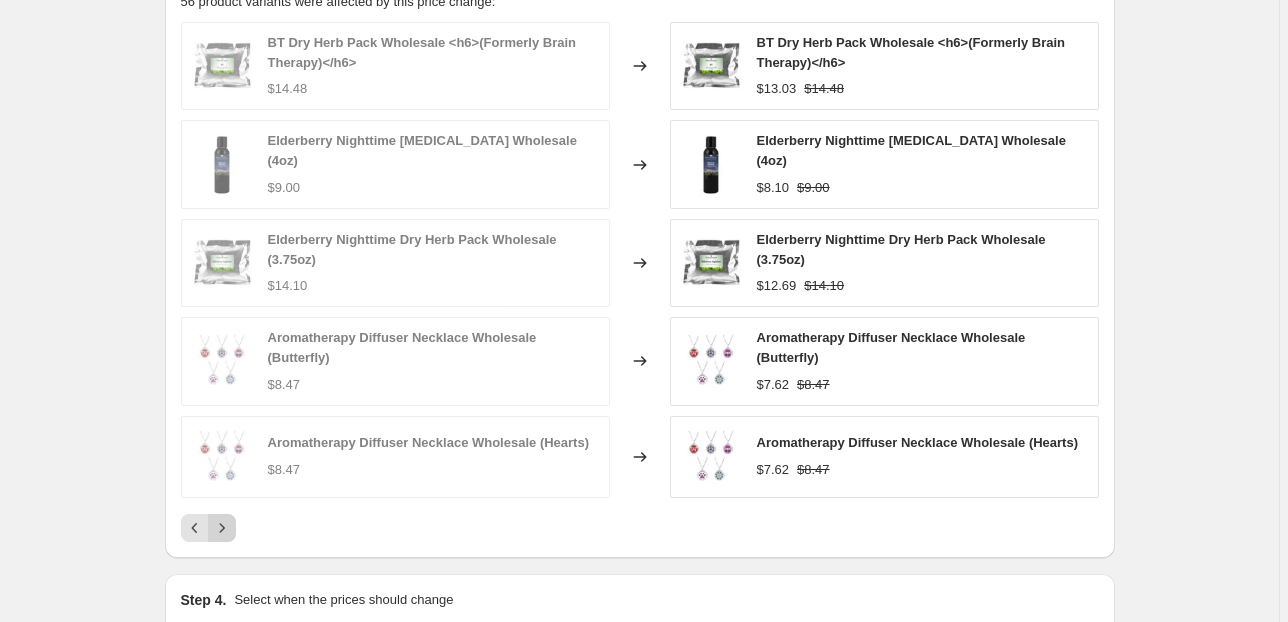 click 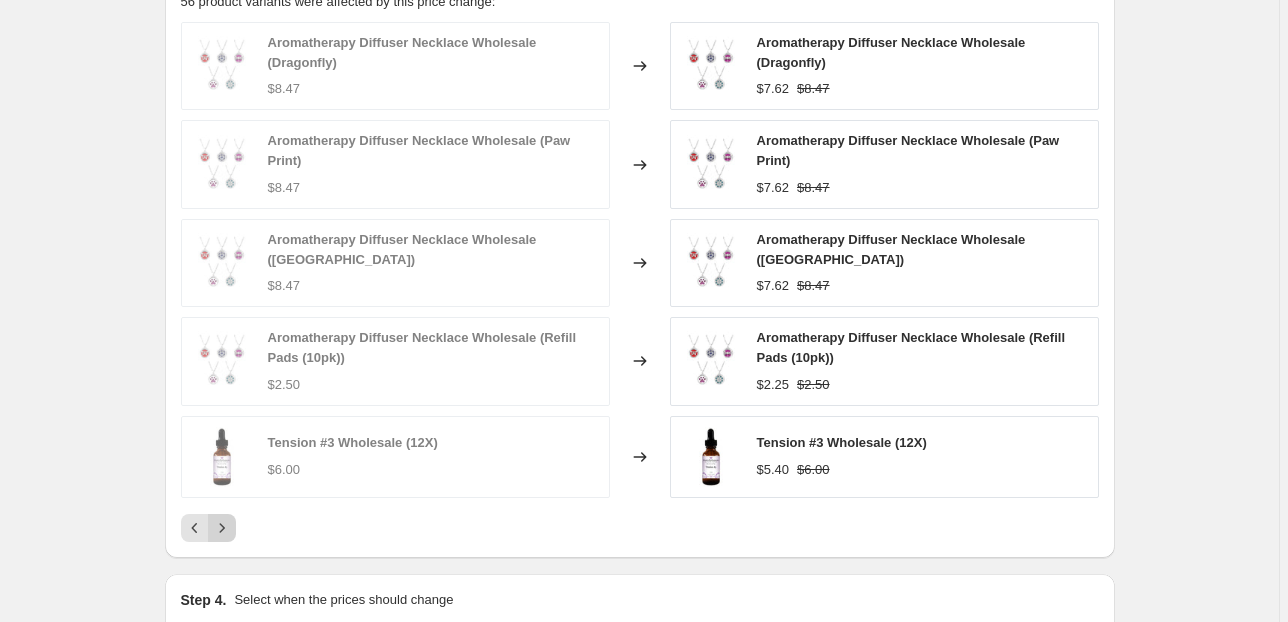 click 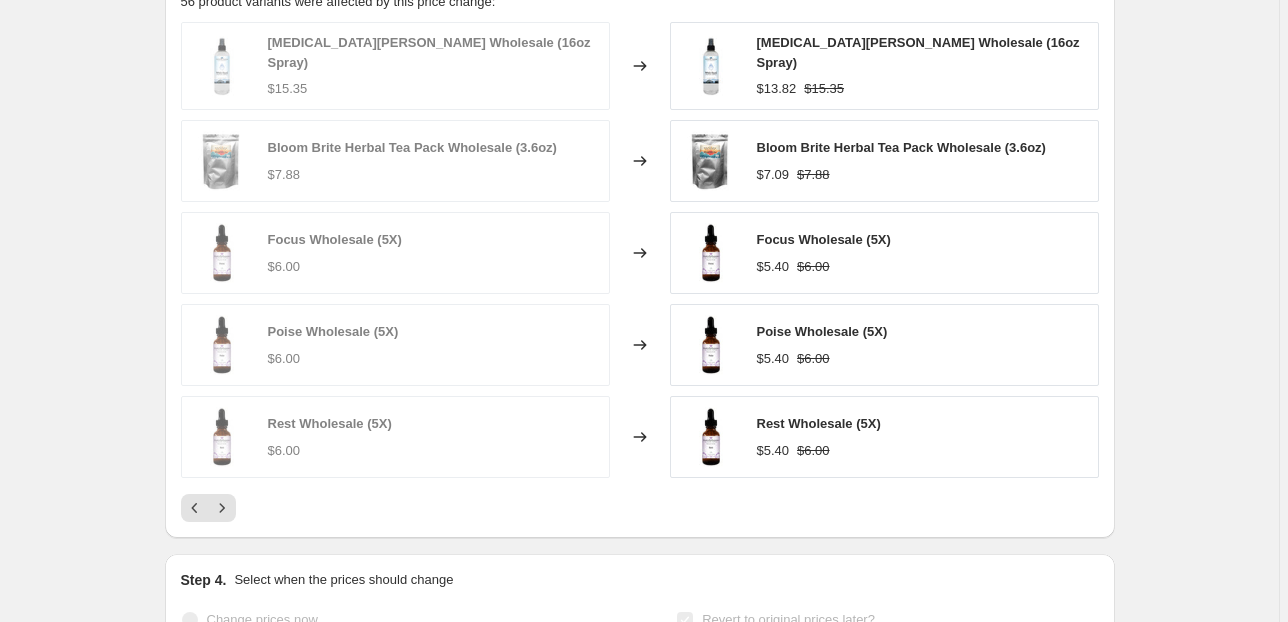 scroll, scrollTop: 0, scrollLeft: 0, axis: both 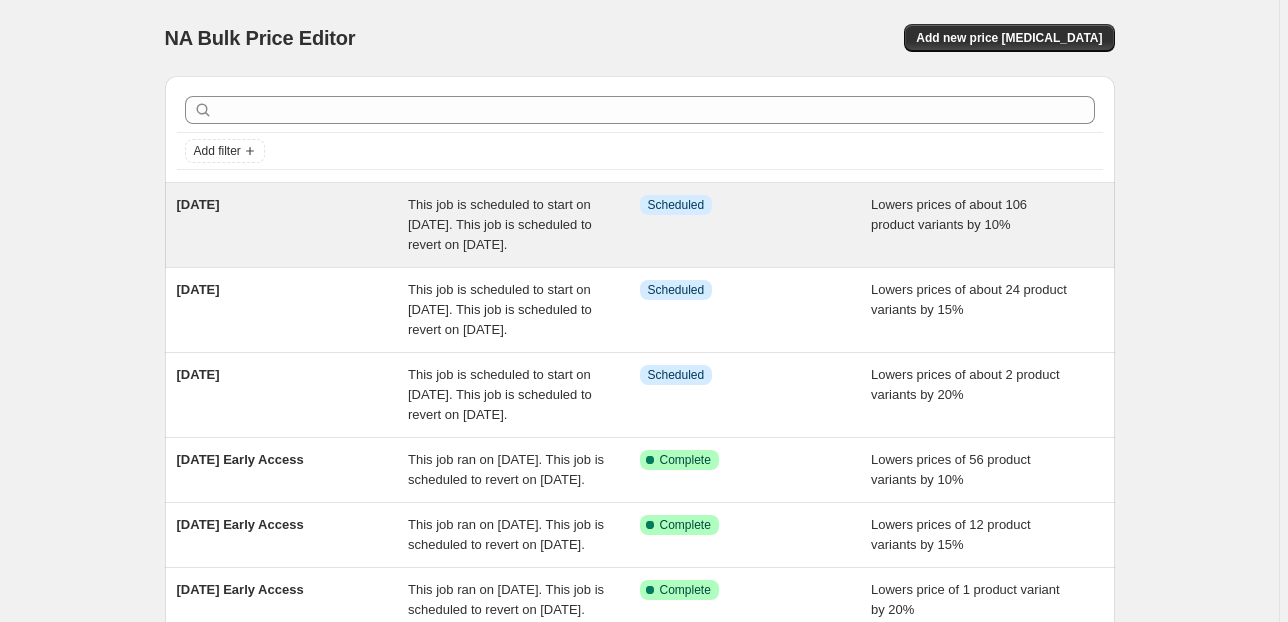 click on "Info Scheduled" at bounding box center [756, 225] 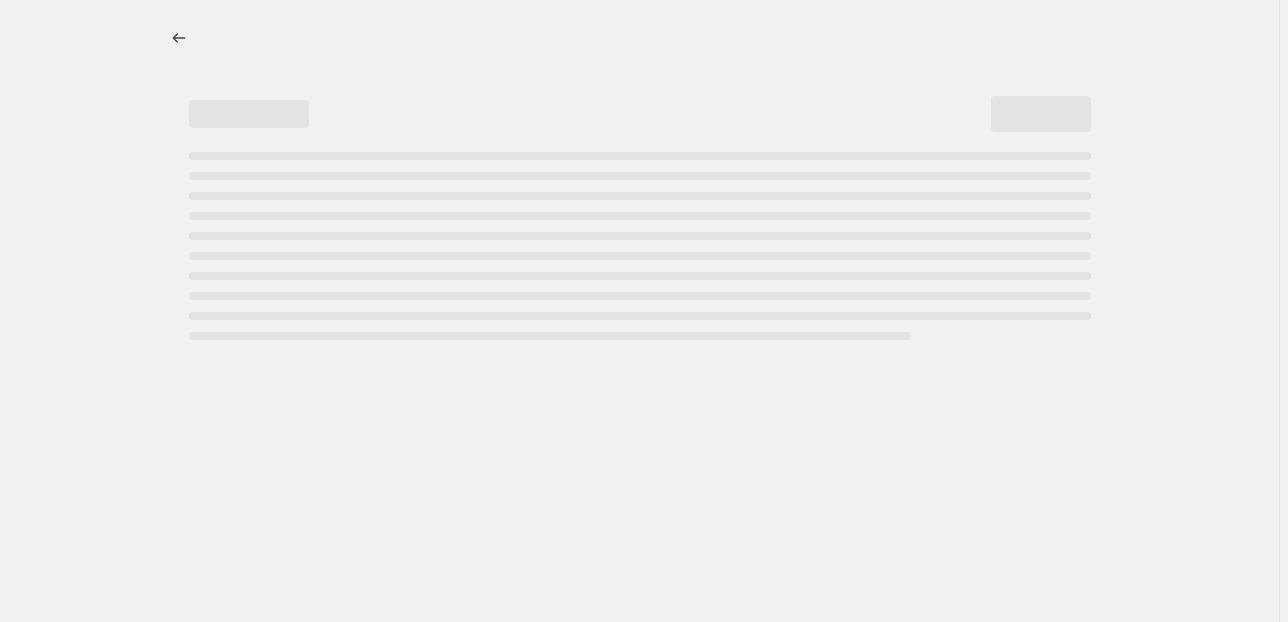 select on "percentage" 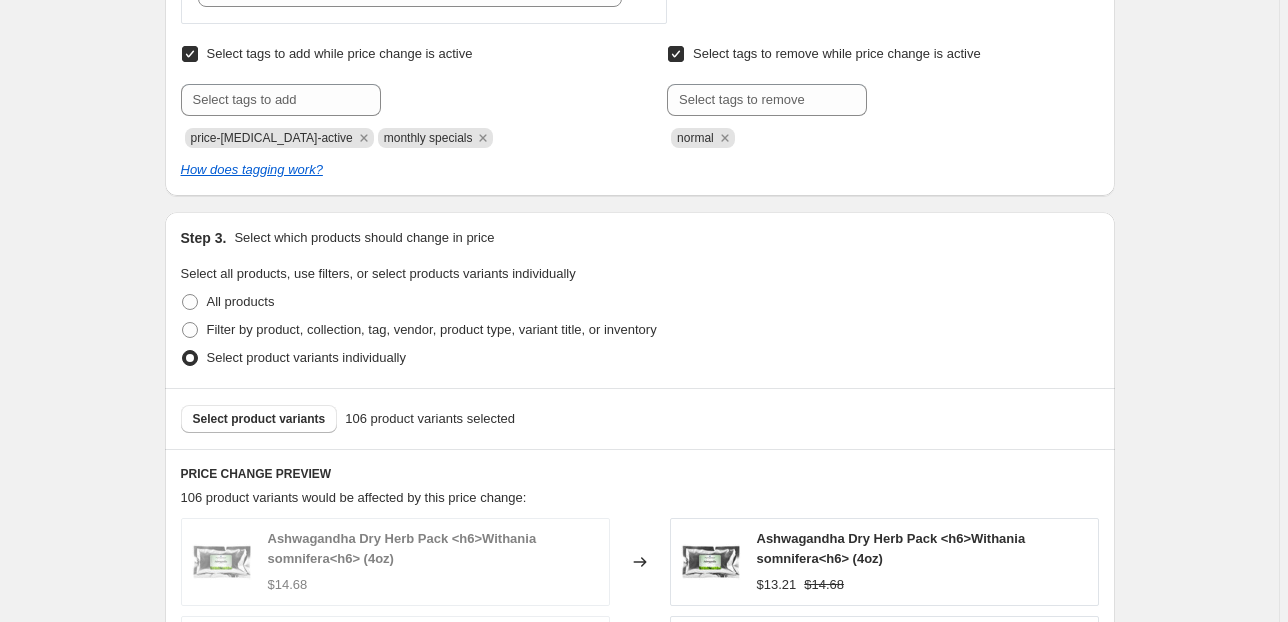 scroll, scrollTop: 1040, scrollLeft: 0, axis: vertical 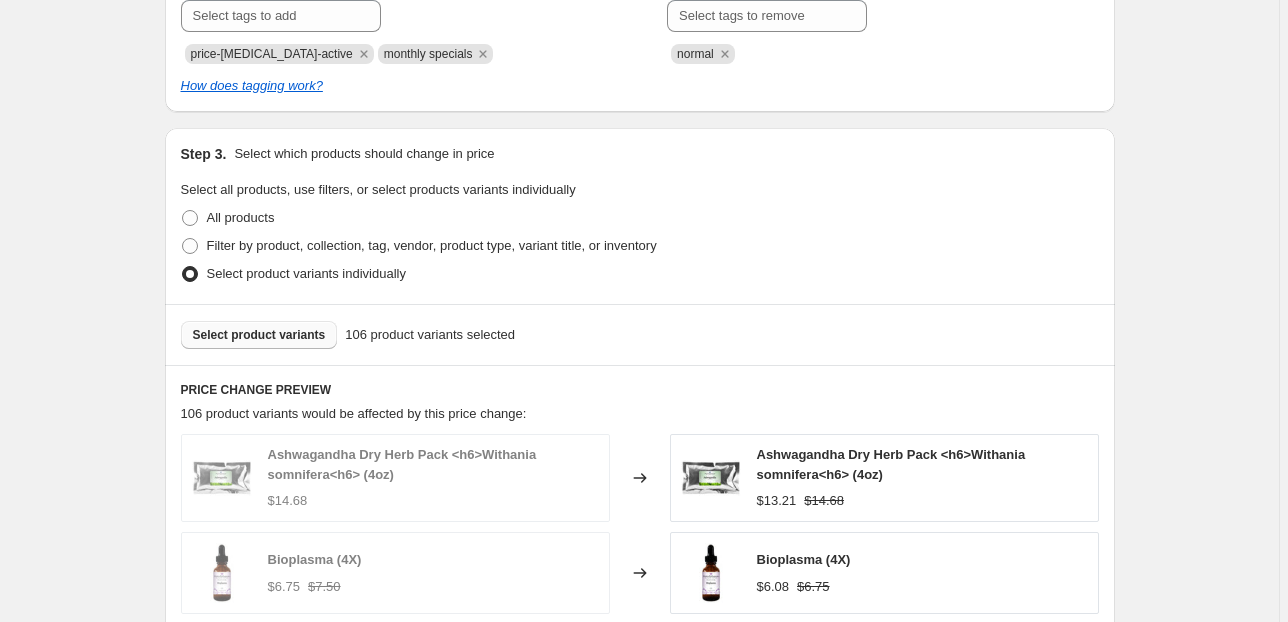 click on "Select product variants" at bounding box center (259, 335) 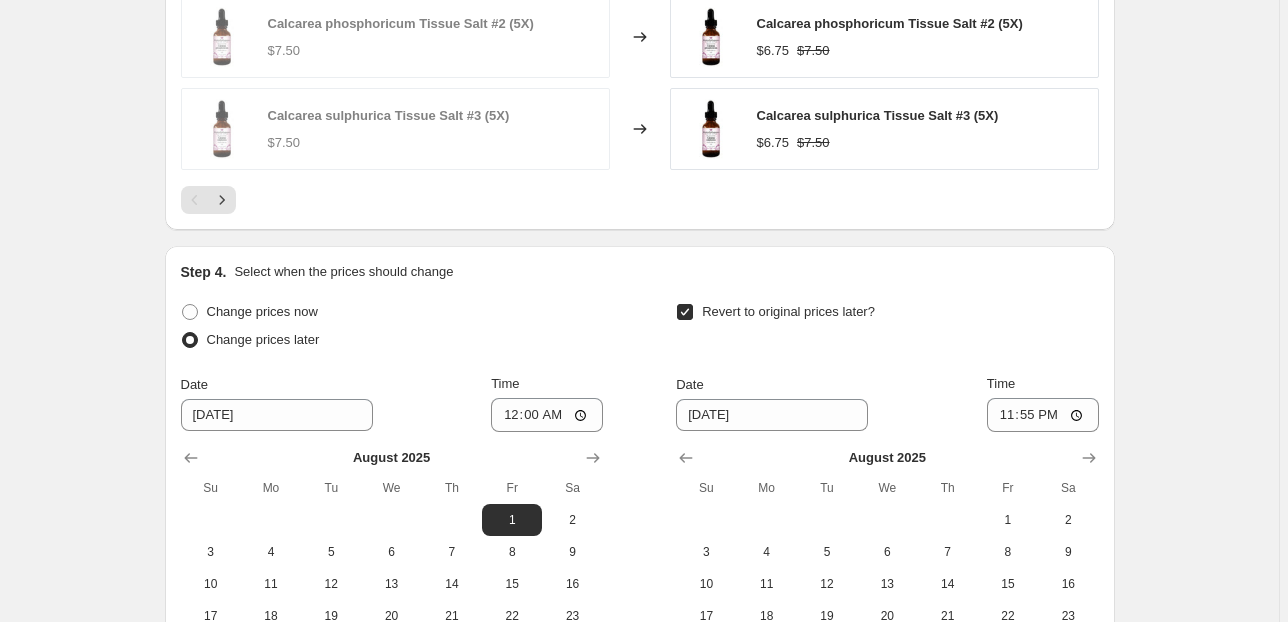 scroll, scrollTop: 2048, scrollLeft: 0, axis: vertical 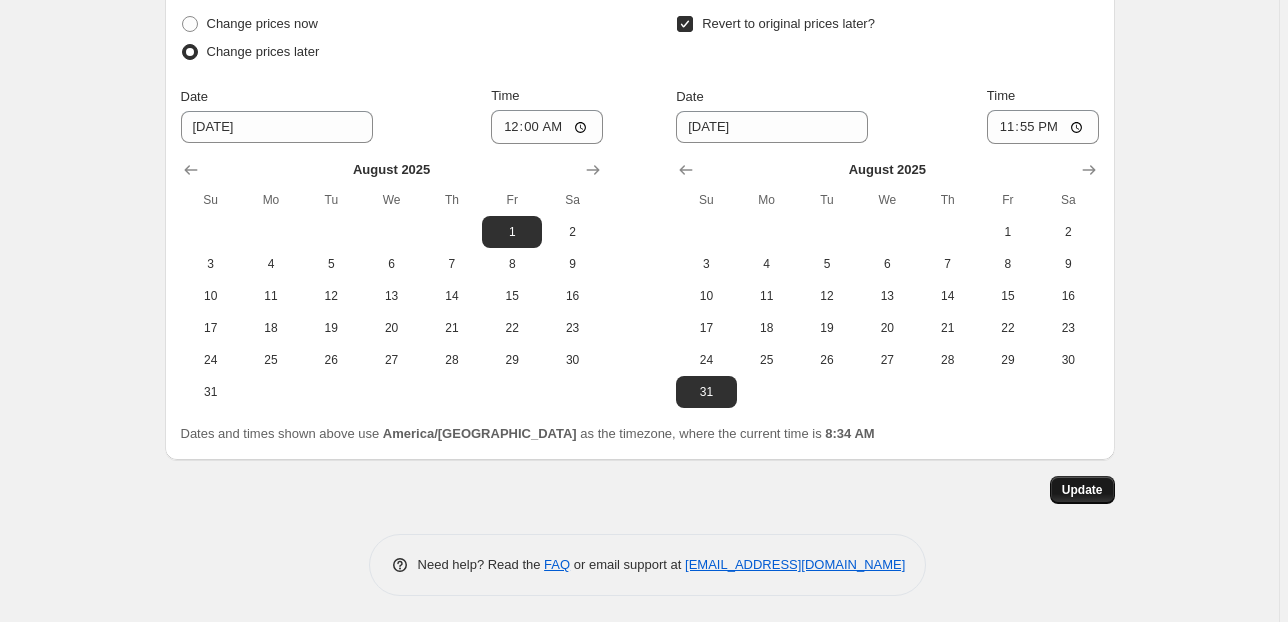 click on "Update" at bounding box center [1082, 490] 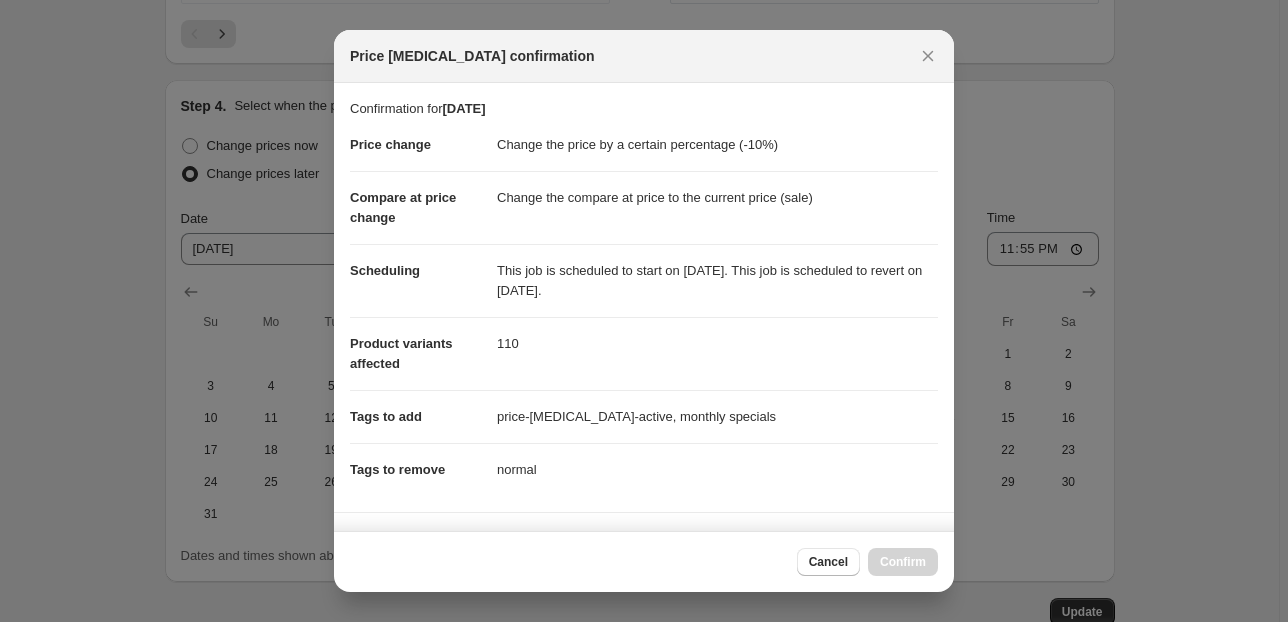 scroll, scrollTop: 0, scrollLeft: 0, axis: both 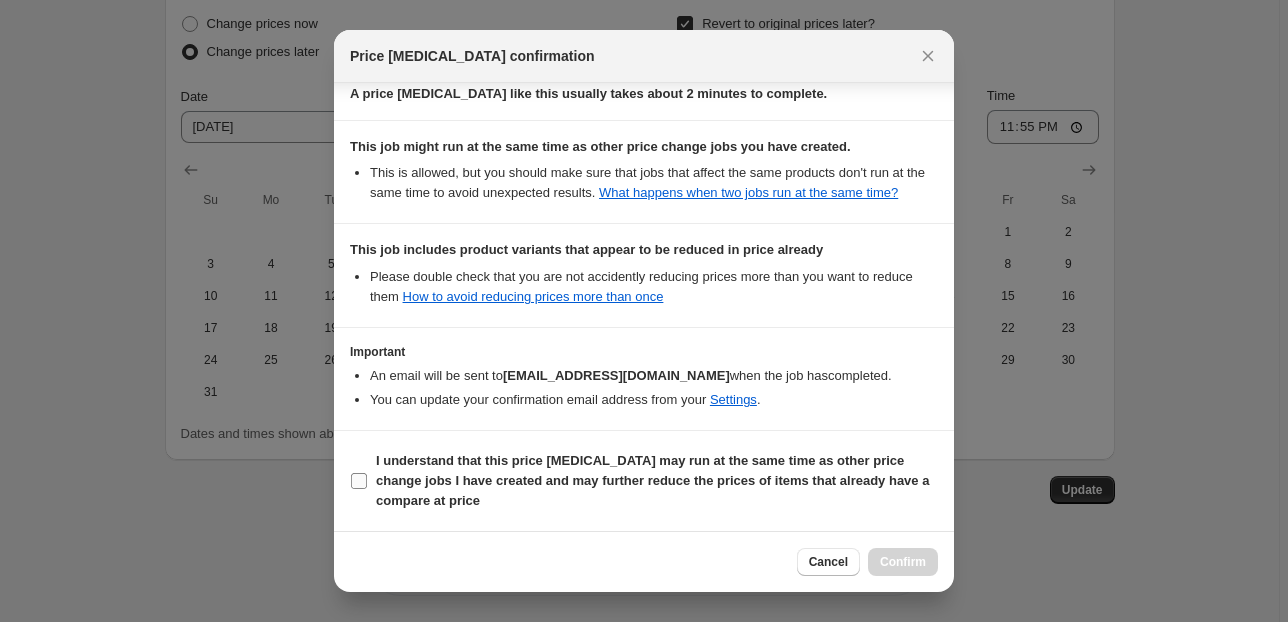 click on "I understand that this price [MEDICAL_DATA] may run at the same time as other price change jobs I have created and may further reduce the prices of items that already have a compare at price" at bounding box center (652, 480) 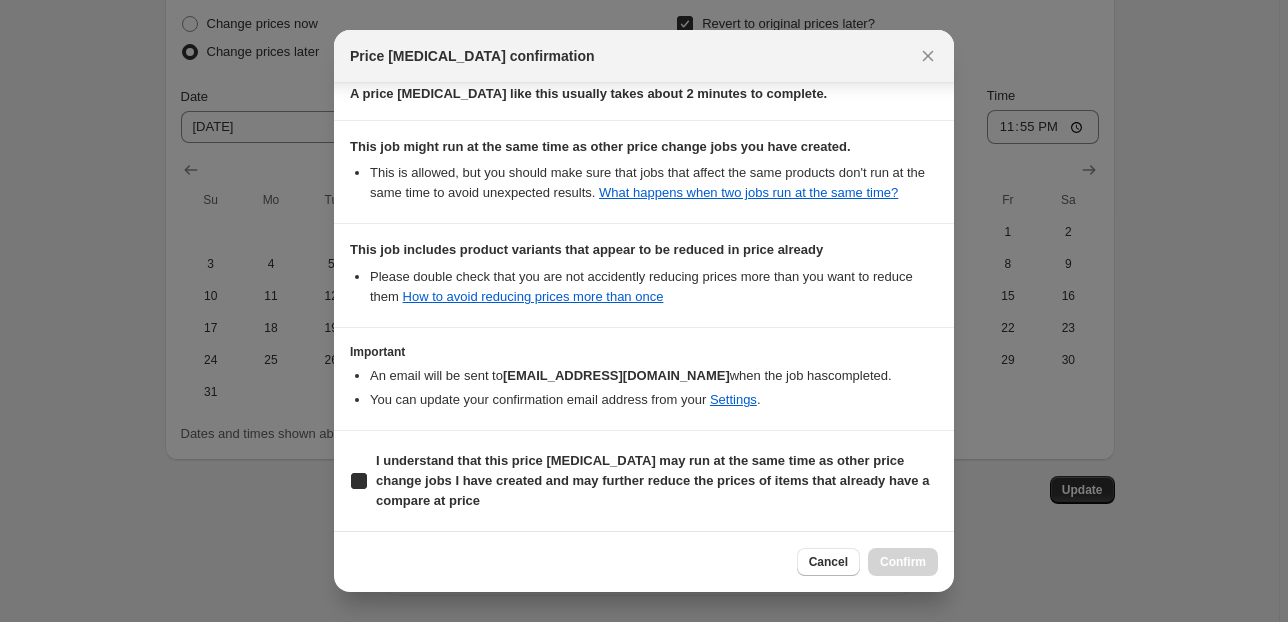 checkbox on "true" 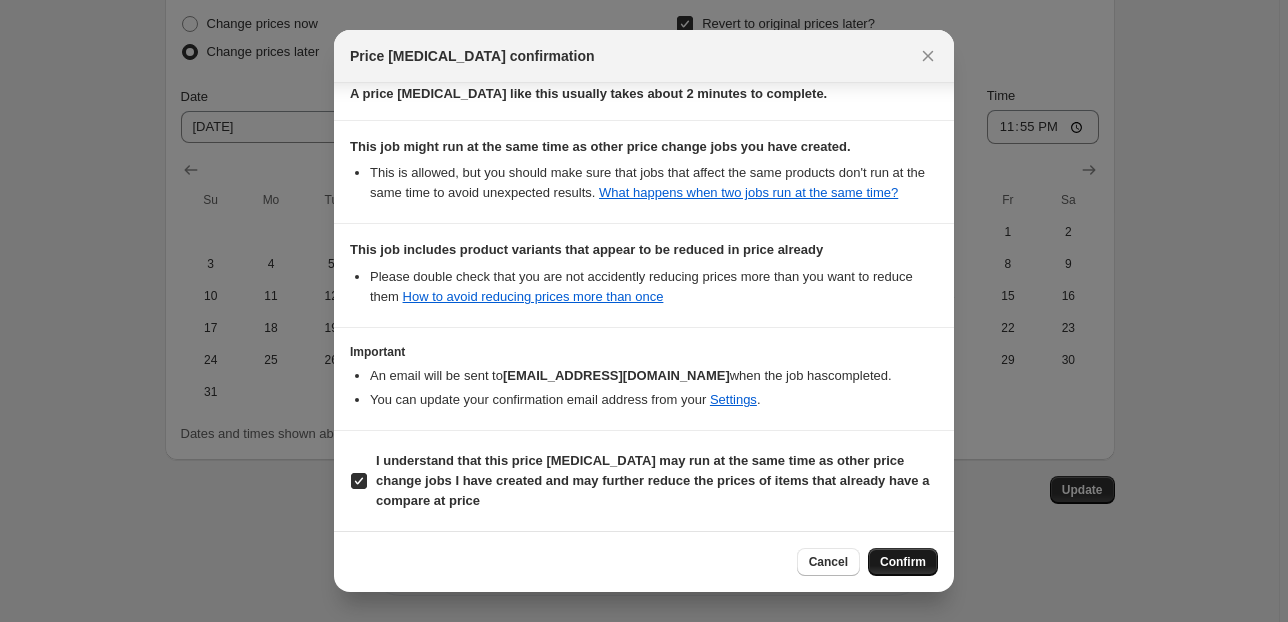 click on "Confirm" at bounding box center [903, 562] 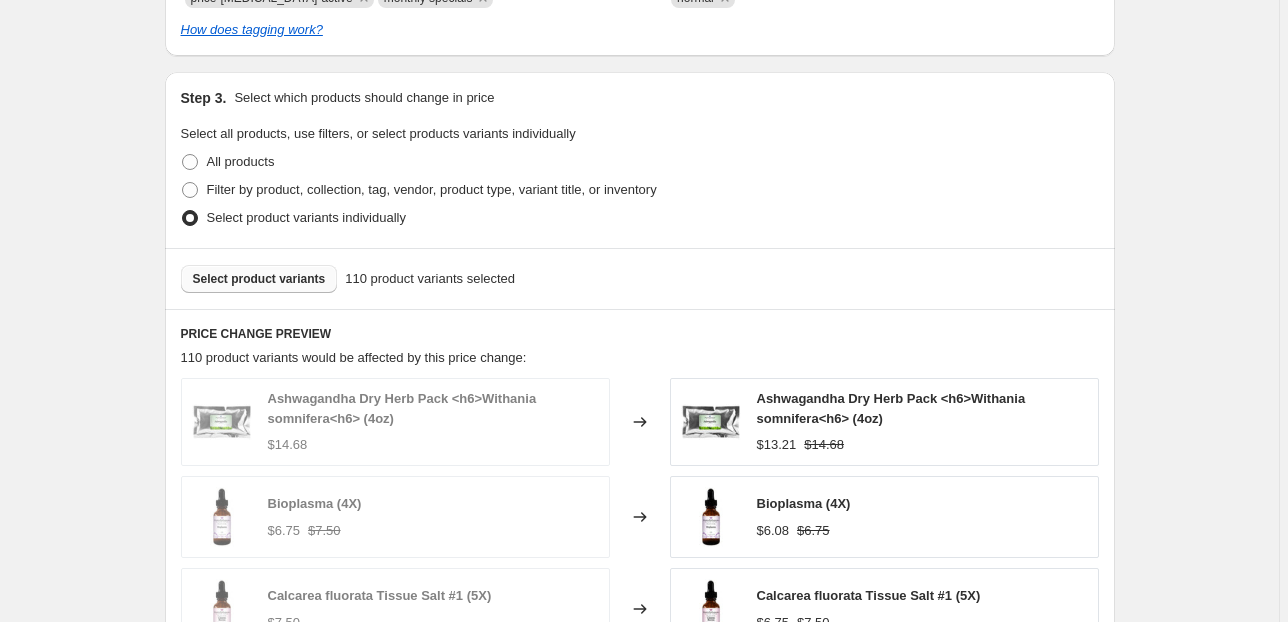 scroll, scrollTop: 1088, scrollLeft: 0, axis: vertical 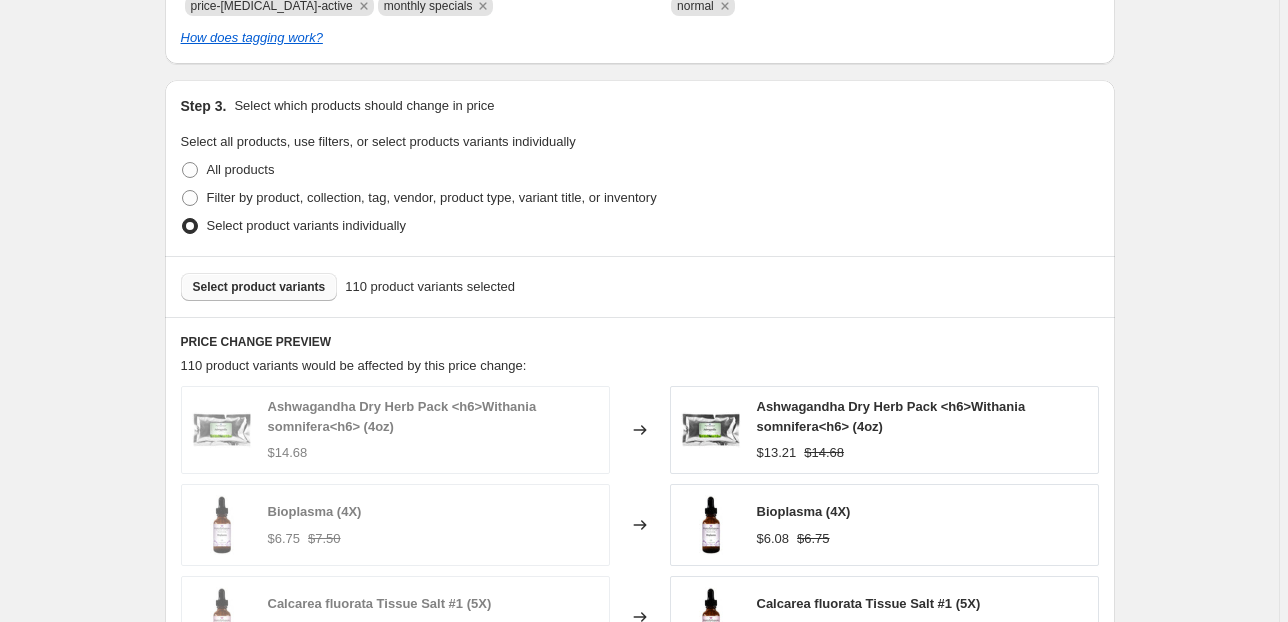 click on "Select product variants" at bounding box center (259, 287) 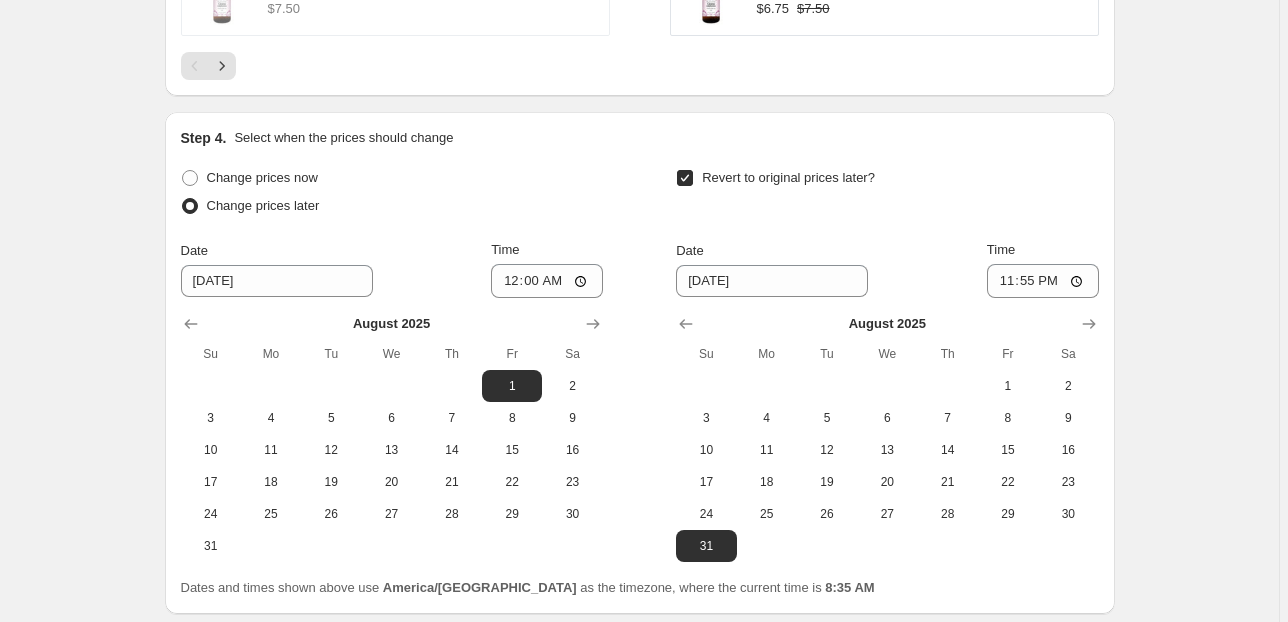 scroll, scrollTop: 2048, scrollLeft: 0, axis: vertical 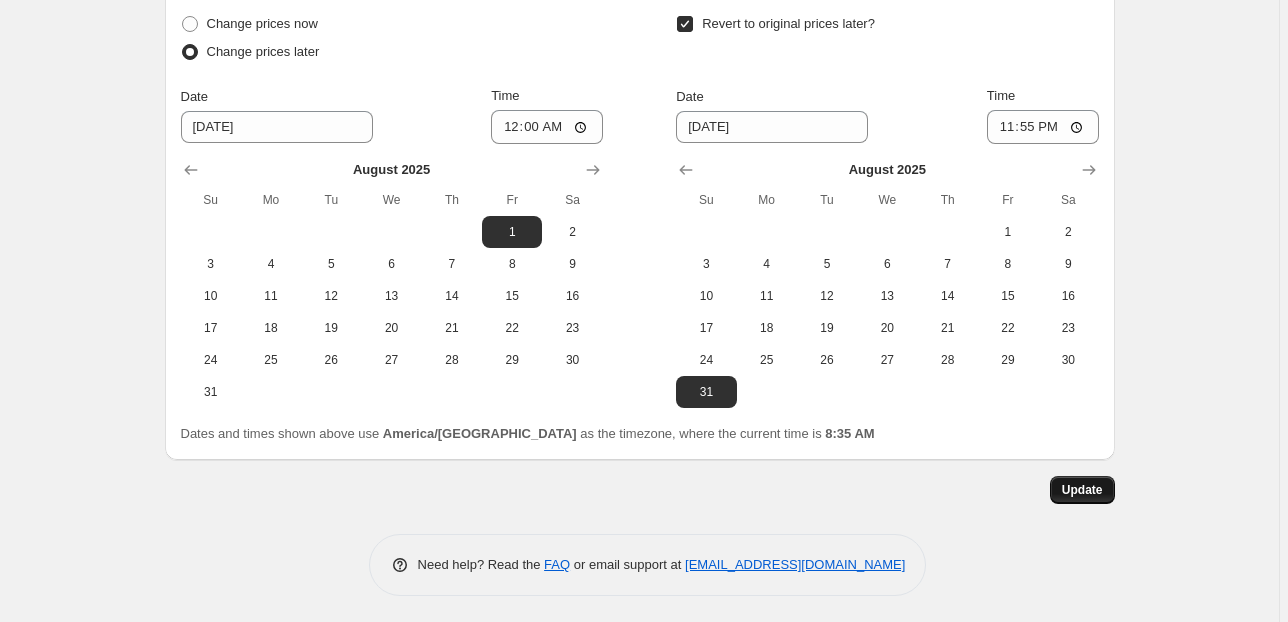 click on "Update" at bounding box center (1082, 490) 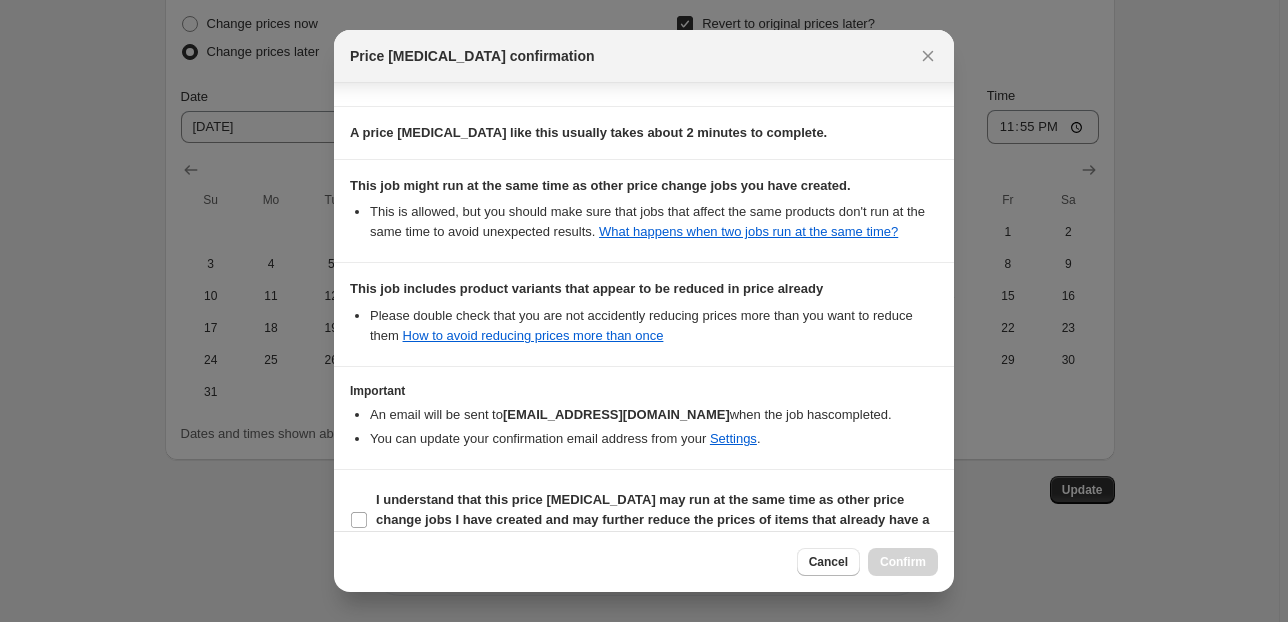 scroll, scrollTop: 462, scrollLeft: 0, axis: vertical 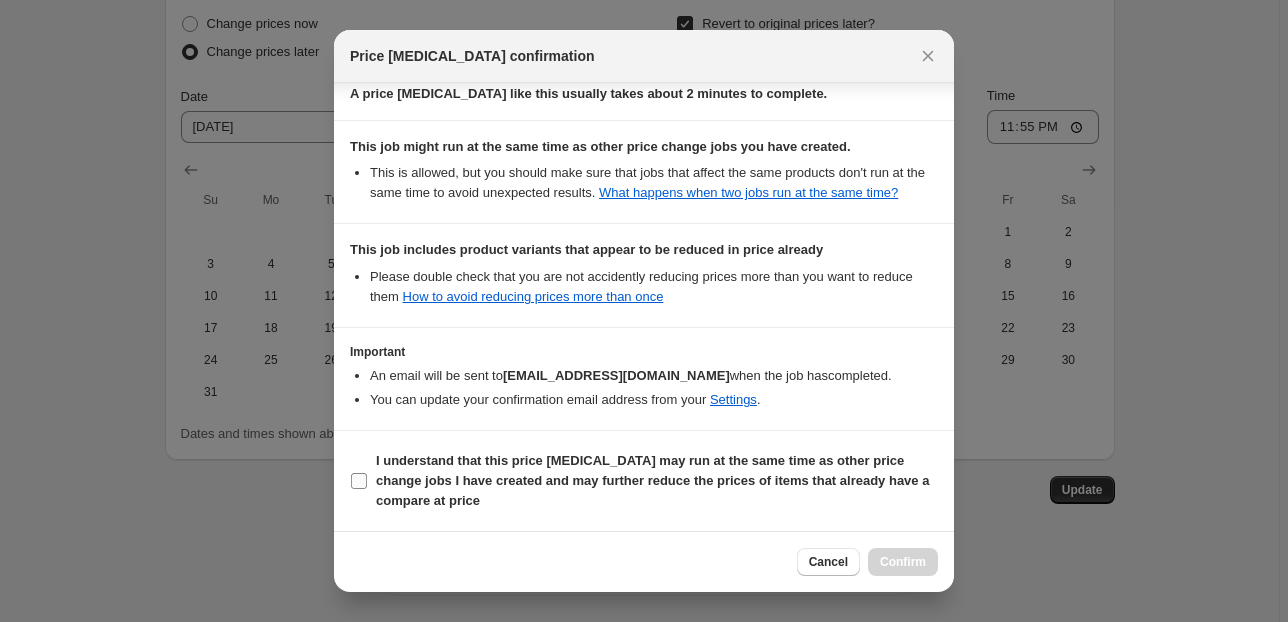 click on "I understand that this price [MEDICAL_DATA] may run at the same time as other price change jobs I have created and may further reduce the prices of items that already have a compare at price" at bounding box center (652, 480) 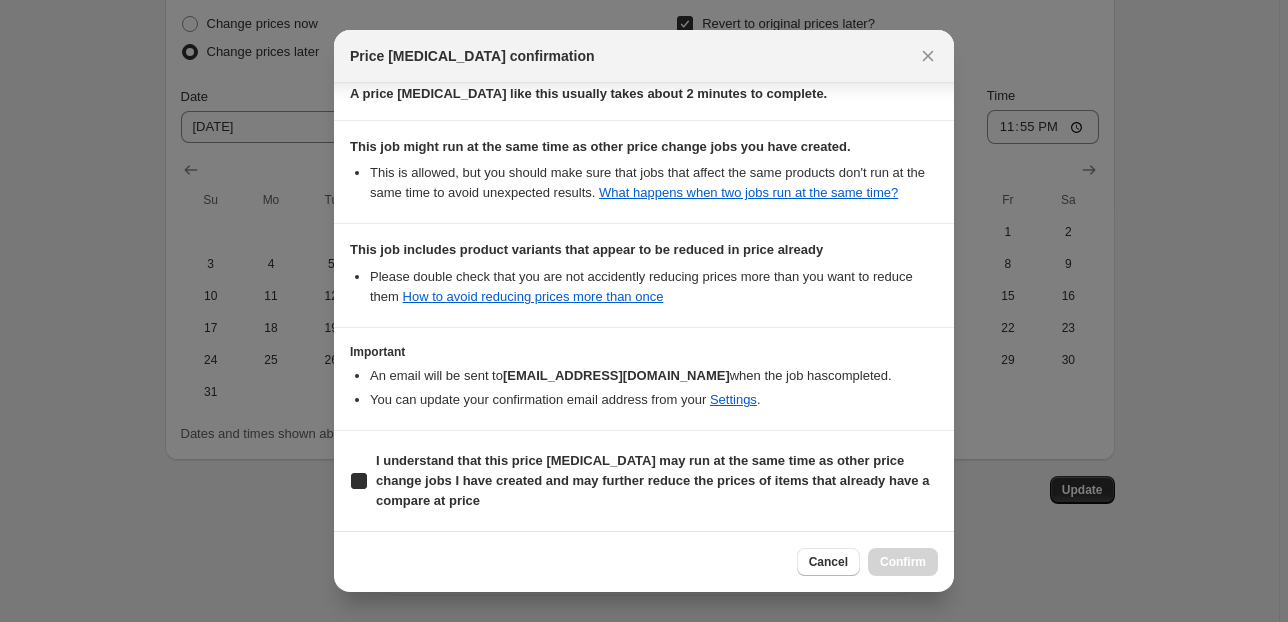 checkbox on "true" 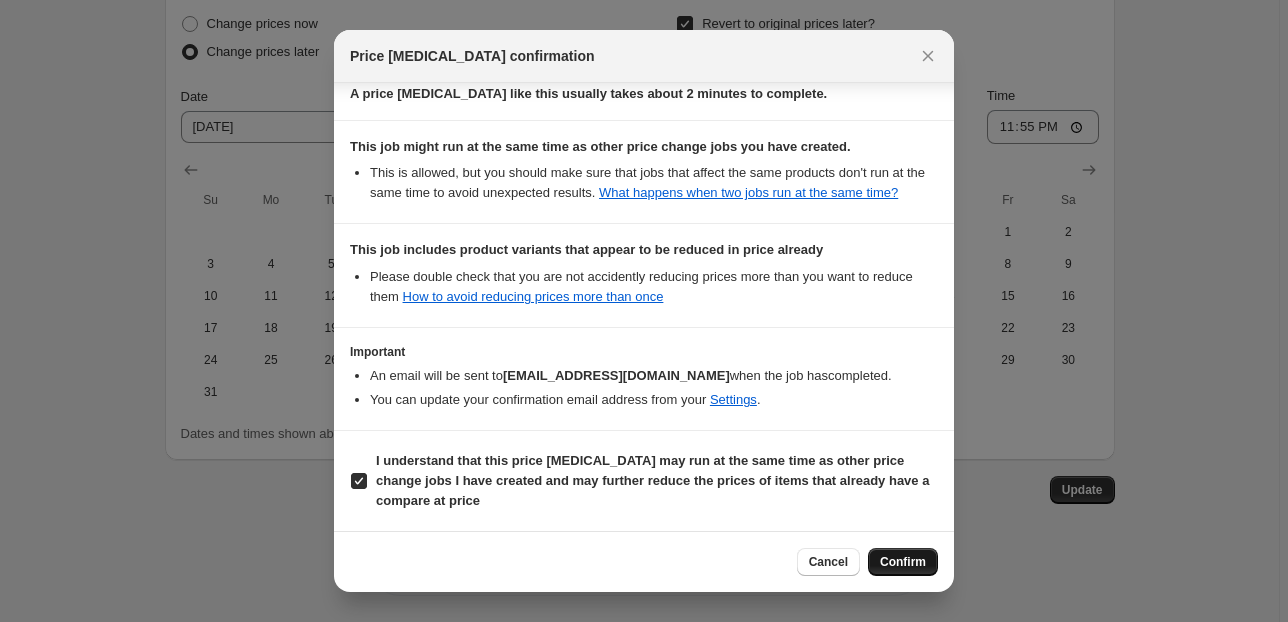 click on "Confirm" at bounding box center [903, 562] 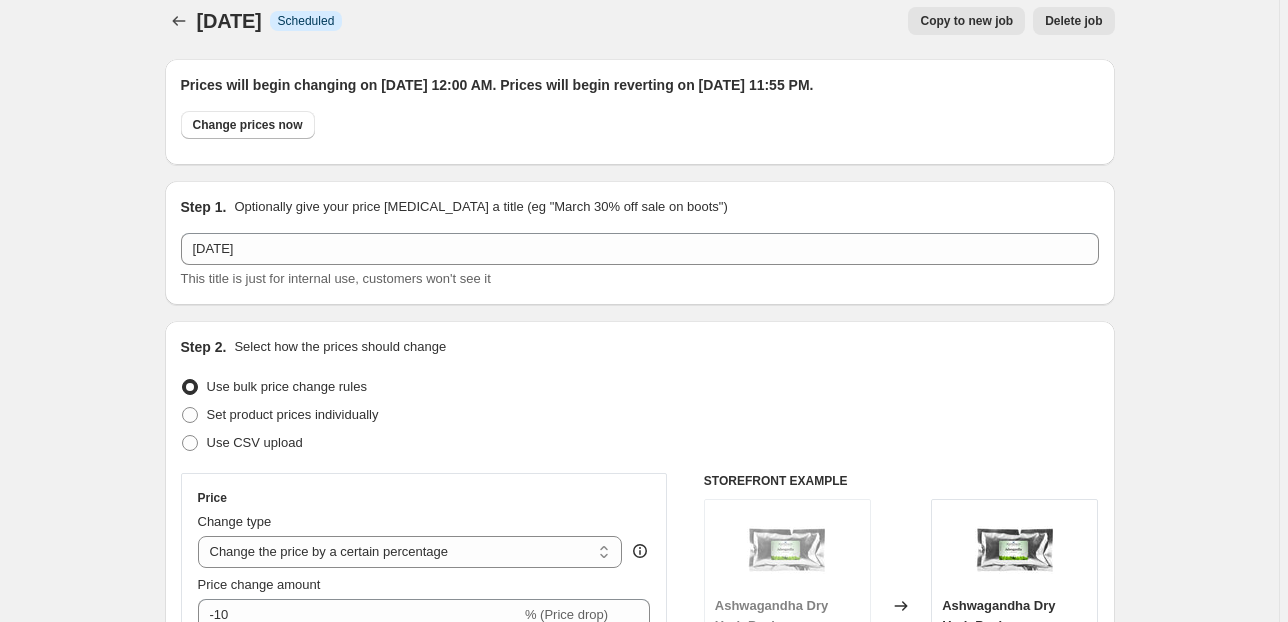 scroll, scrollTop: 0, scrollLeft: 0, axis: both 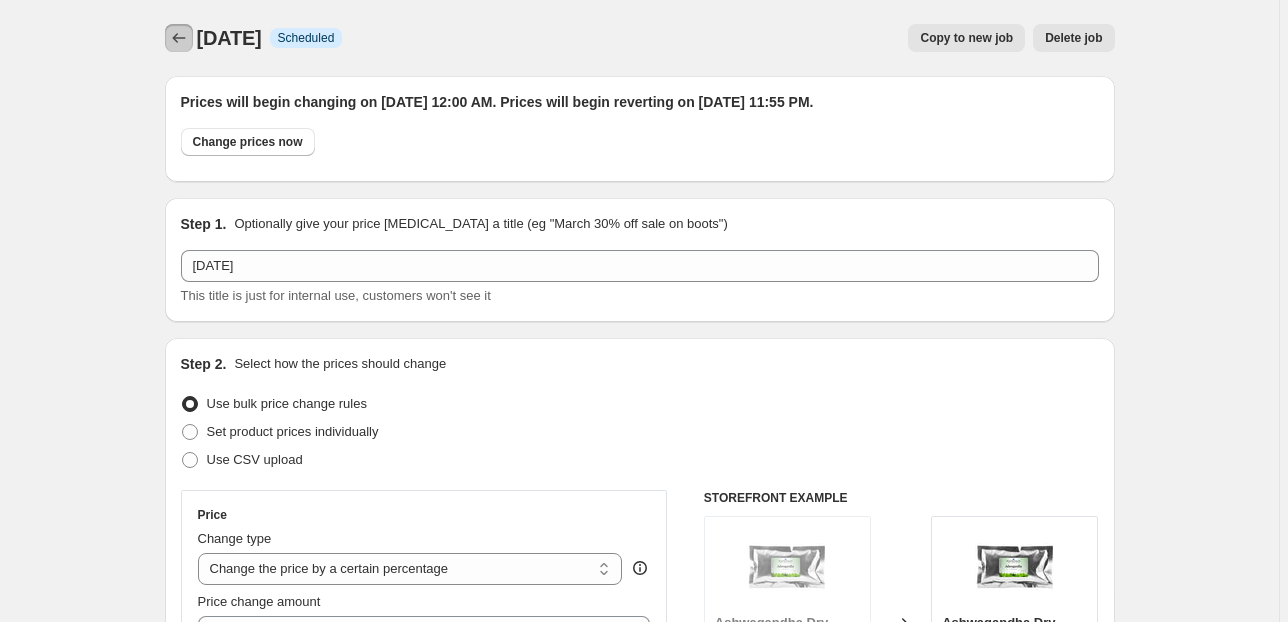 click 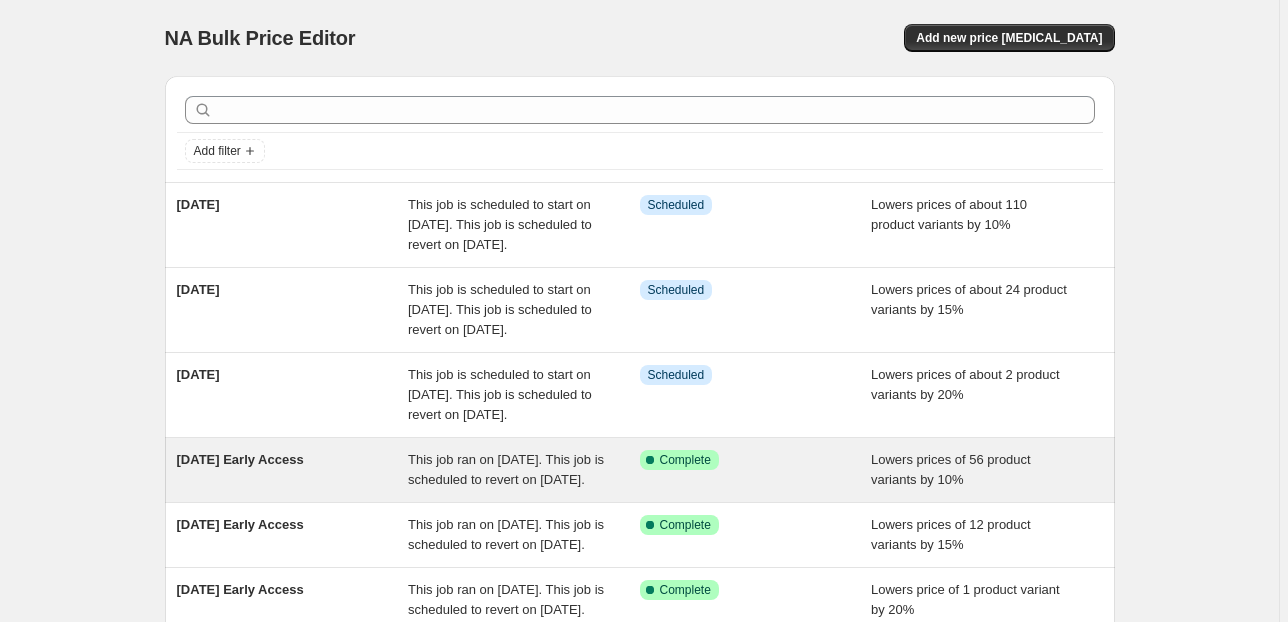 click on "Success Complete Complete" at bounding box center (741, 460) 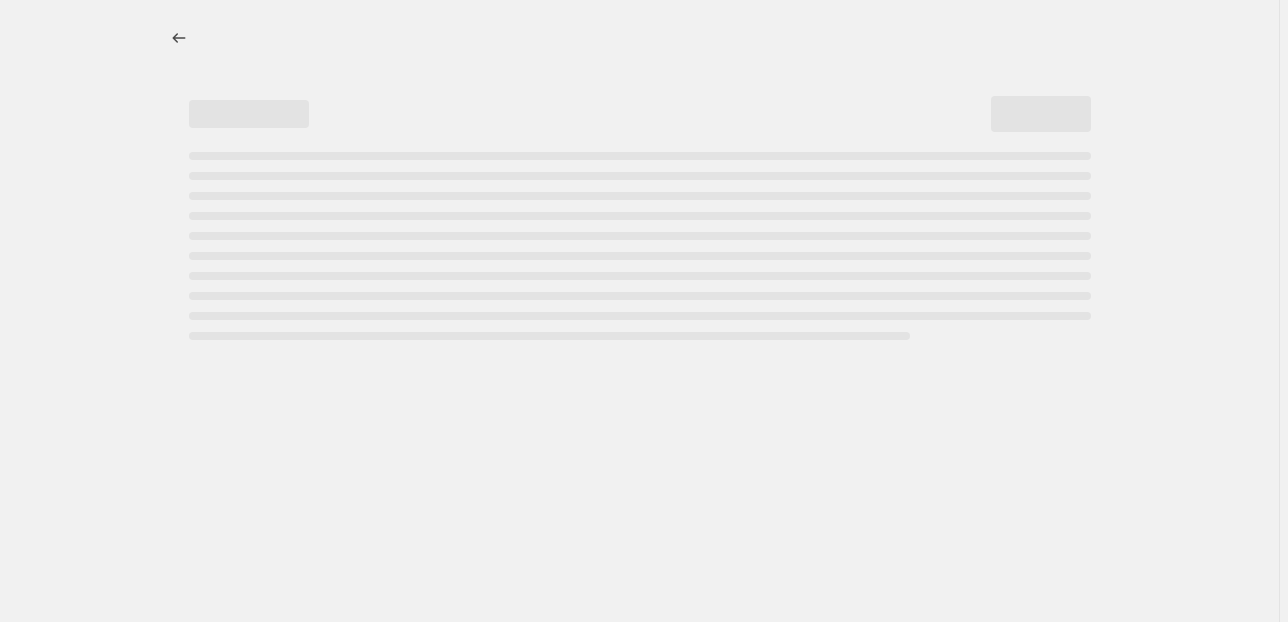 select on "percentage" 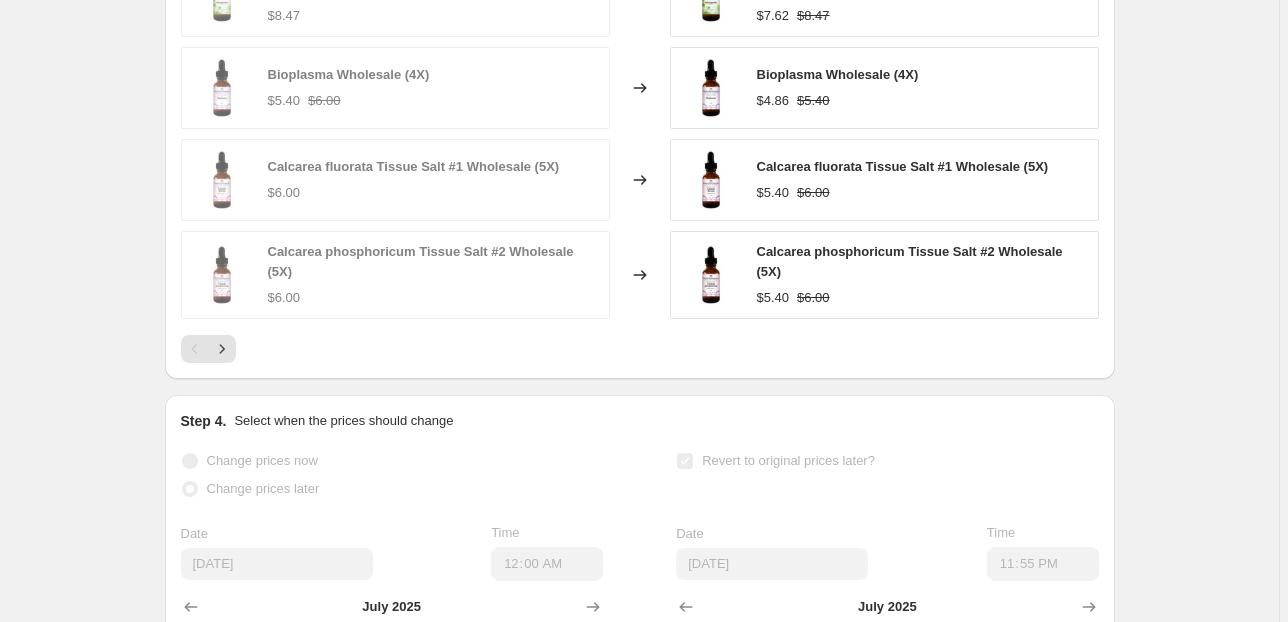 scroll, scrollTop: 1520, scrollLeft: 0, axis: vertical 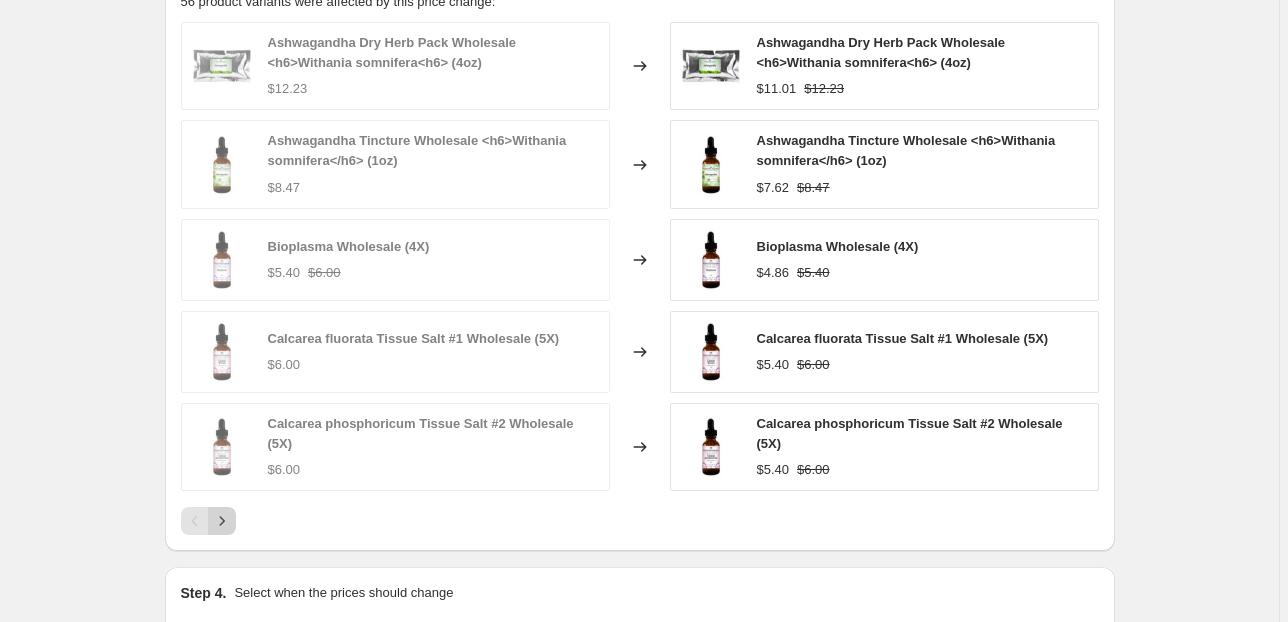 click 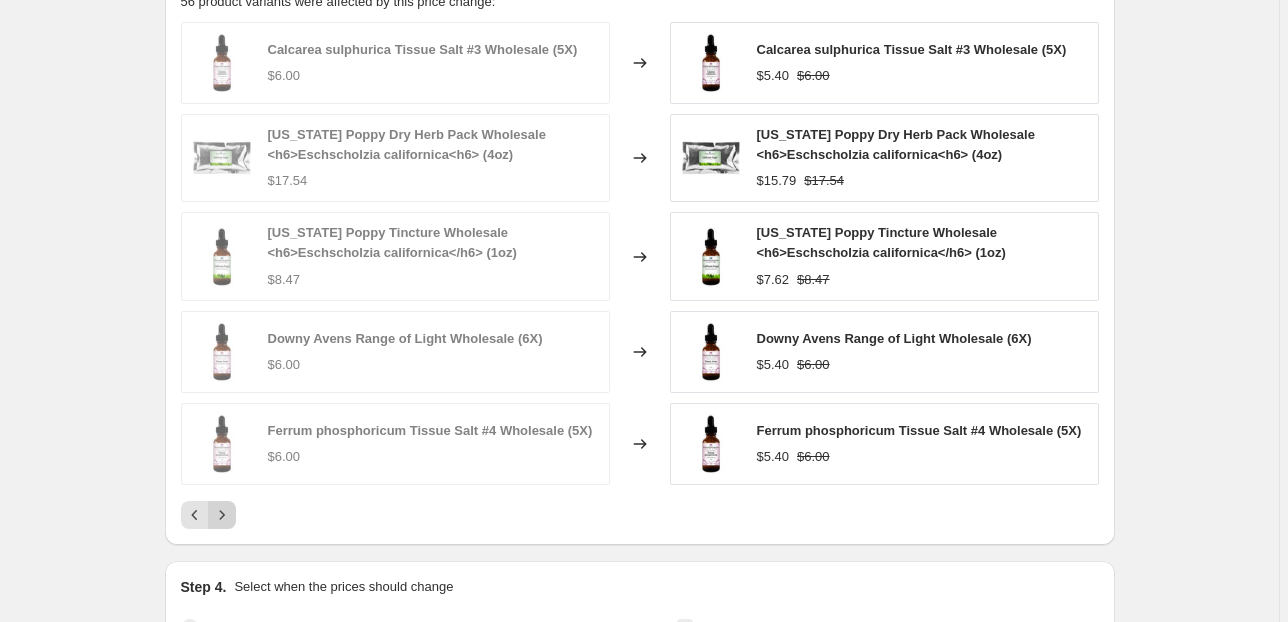 click 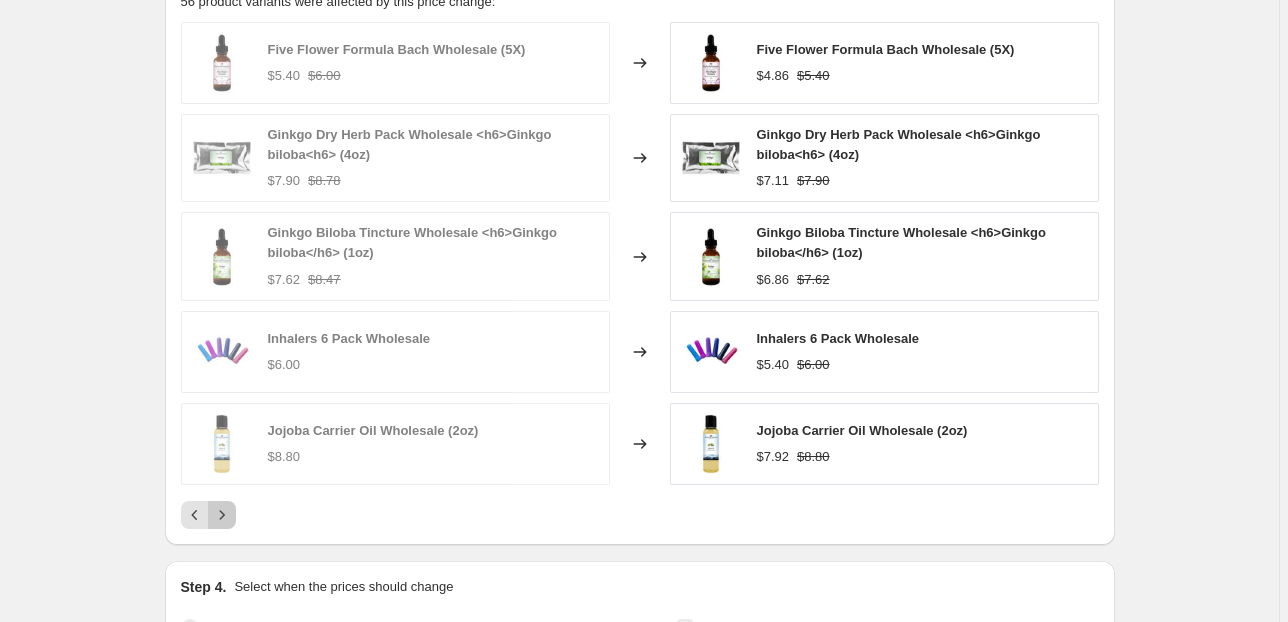 click at bounding box center (222, 515) 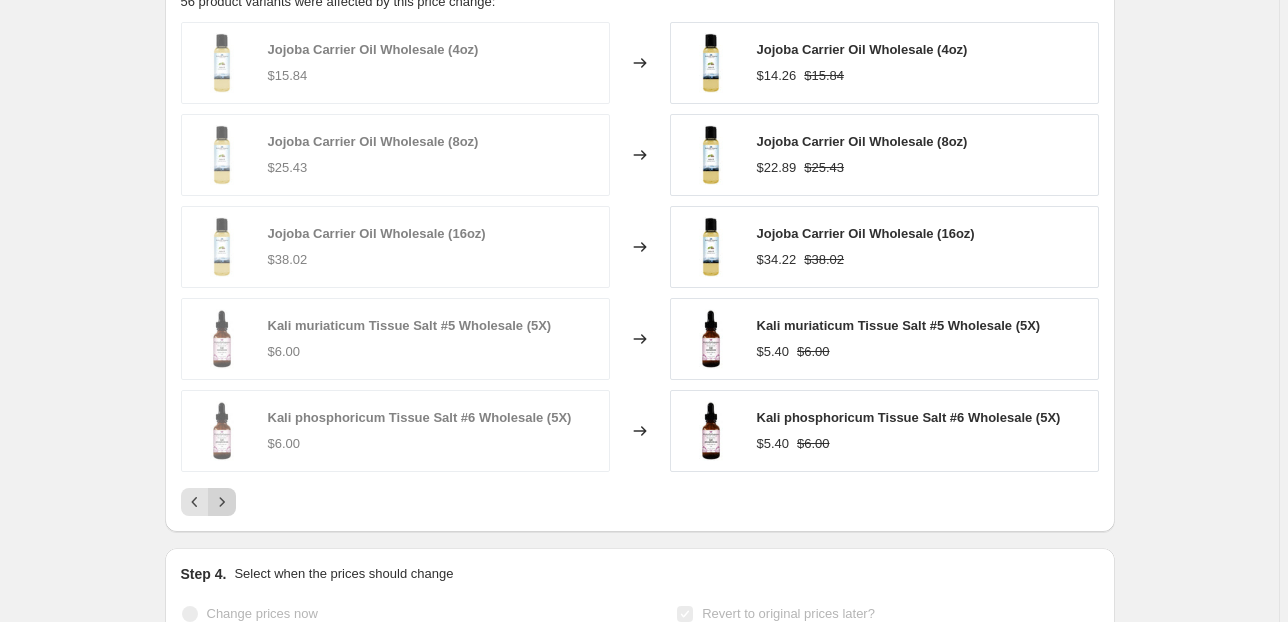 click on "PRICE CHANGE RECAP 56 product variants were affected by this price change: Jojoba Carrier Oil Wholesale (4oz) $15.84 Changed to Jojoba Carrier Oil Wholesale (4oz) $14.26 $15.84 Jojoba Carrier Oil Wholesale (8oz) $25.43 Changed to Jojoba Carrier Oil Wholesale (8oz) $22.89 $25.43 Jojoba Carrier Oil Wholesale (16oz) $38.02 Changed to Jojoba Carrier Oil Wholesale (16oz) $34.22 $38.02 Kali muriaticum Tissue Salt #5 Wholesale (5X) $6.00 Changed to Kali muriaticum Tissue Salt #5 Wholesale (5X) $5.40 $6.00 Kali phosphoricum Tissue Salt #6 Wholesale (5X) $6.00 Changed to Kali phosphoricum Tissue Salt #6 Wholesale (5X) $5.40 $6.00" at bounding box center [640, 242] 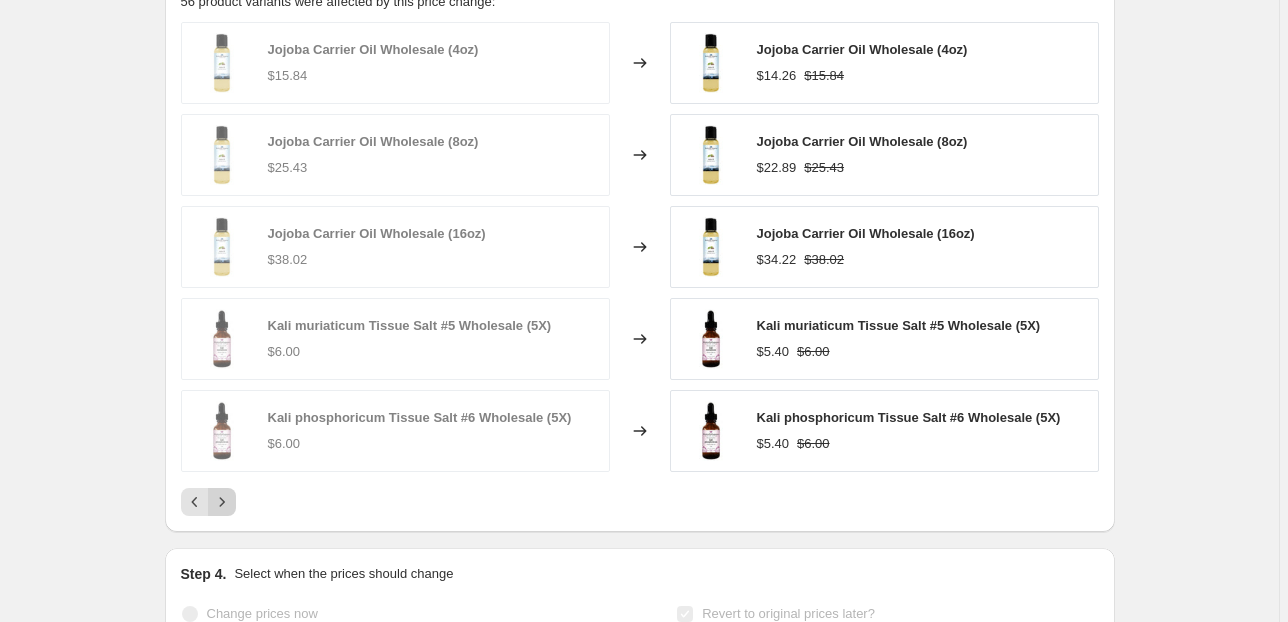 click 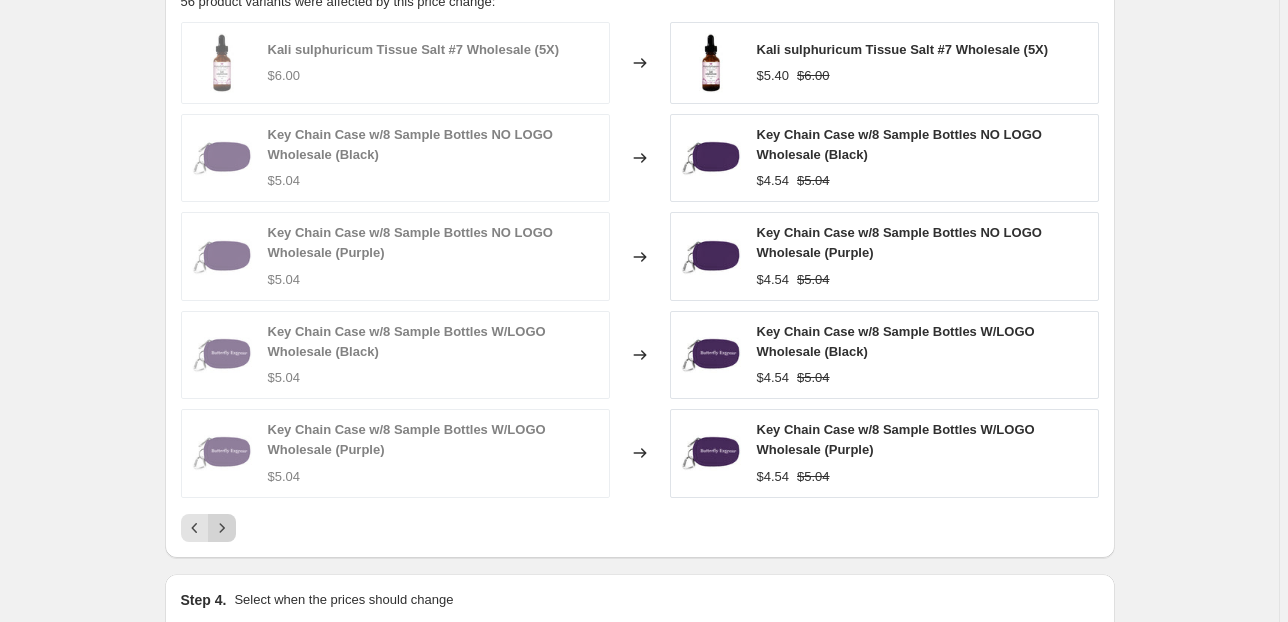 click 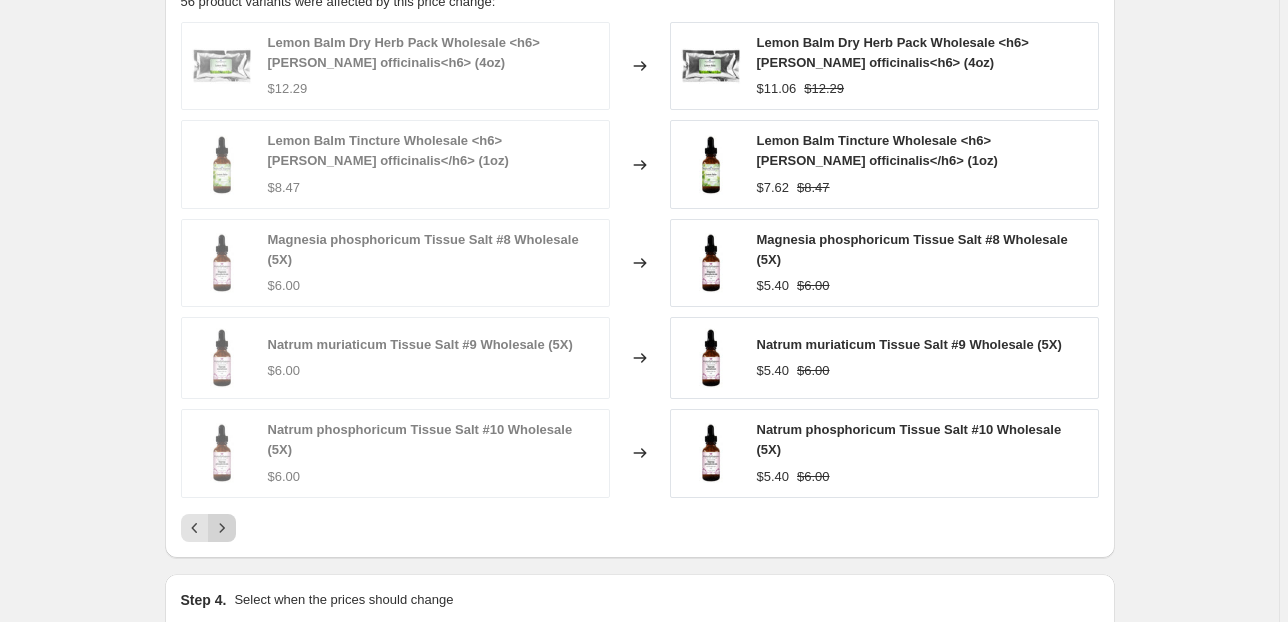 click 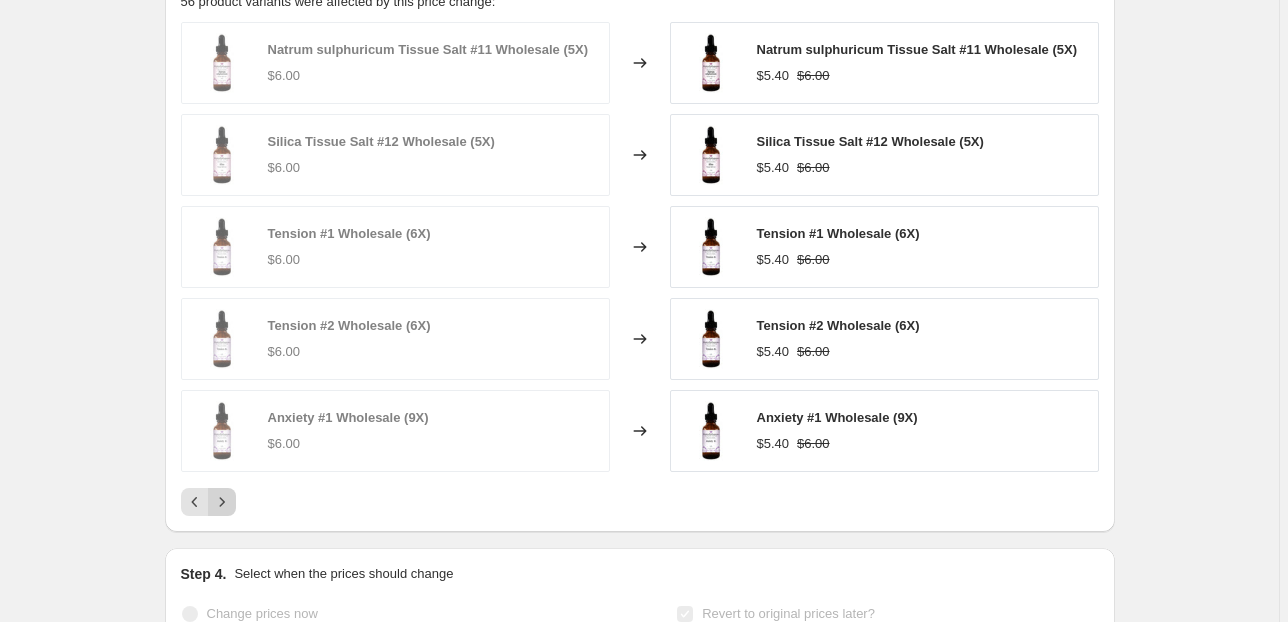 click on "PRICE CHANGE RECAP 56 product variants were affected by this price change: Natrum sulphuricum Tissue Salt #11 Wholesale (5X) $6.00 Changed to Natrum sulphuricum Tissue Salt #11 Wholesale (5X) $5.40 $6.00 Silica Tissue Salt #12 Wholesale (5X) $6.00 Changed to Silica Tissue Salt #12 Wholesale (5X) $5.40 $6.00 Tension #1 Wholesale (6X) $6.00 Changed to Tension #1 Wholesale (6X) $5.40 $6.00 Tension #2 Wholesale (6X) $6.00 Changed to Tension #2 Wholesale (6X) $5.40 $6.00 Anxiety #1 Wholesale (9X) $6.00 Changed to Anxiety #1 Wholesale (9X) $5.40 $6.00" at bounding box center (640, 242) 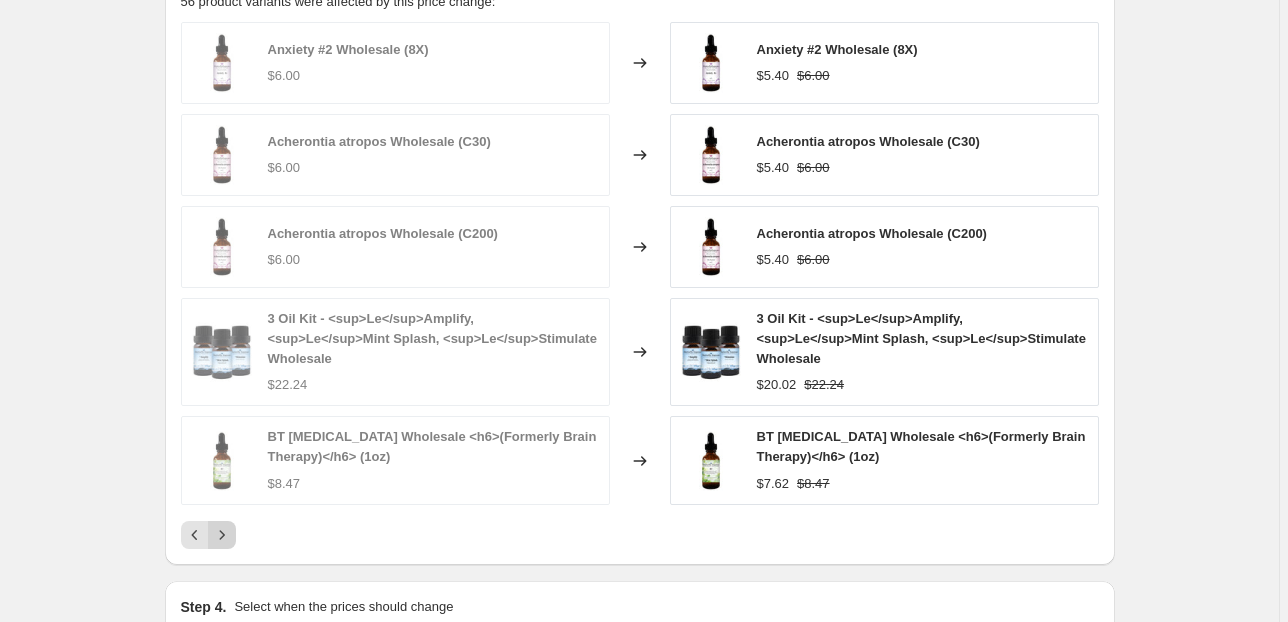 click 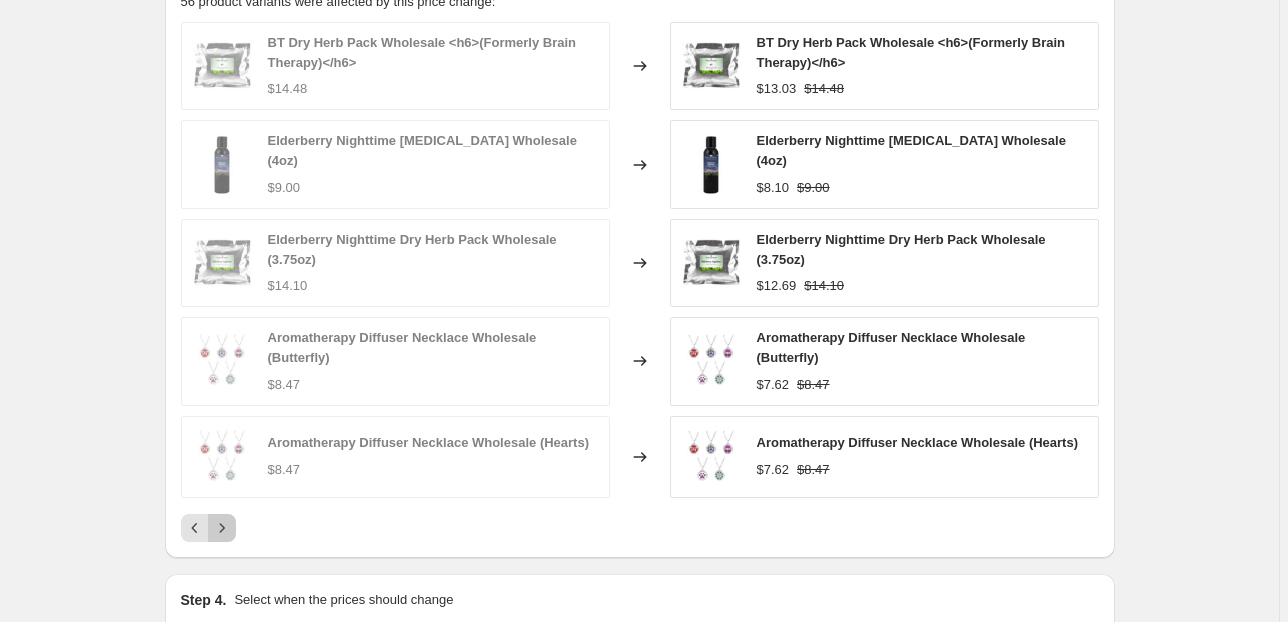 click 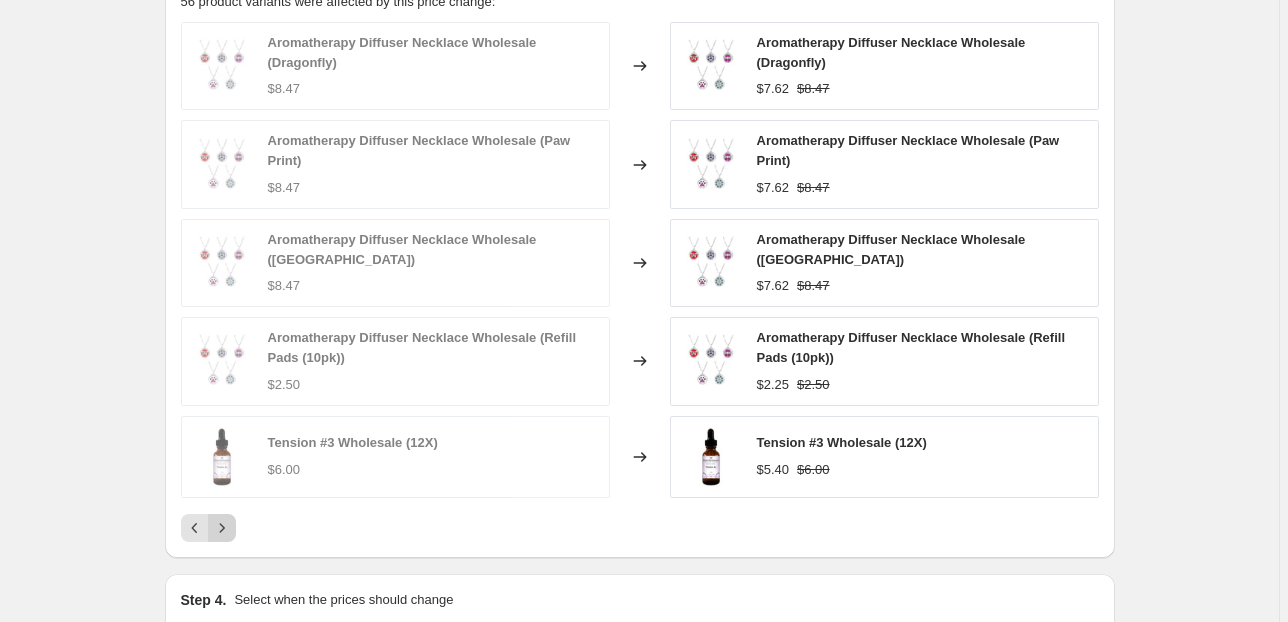 click 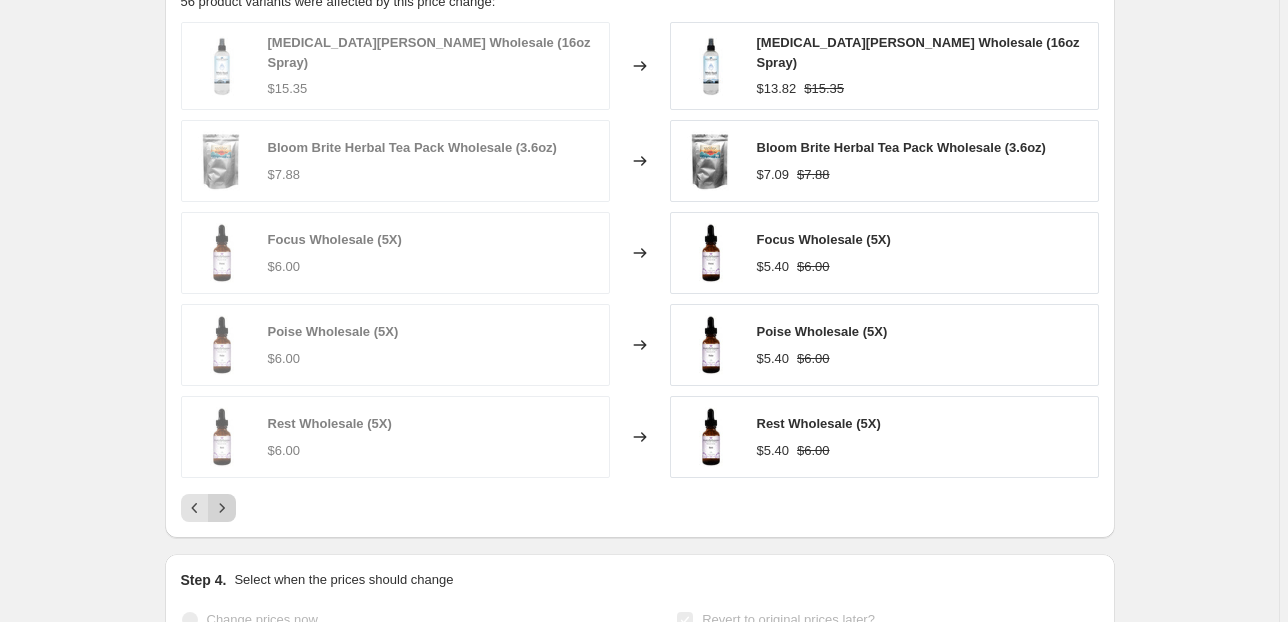 click 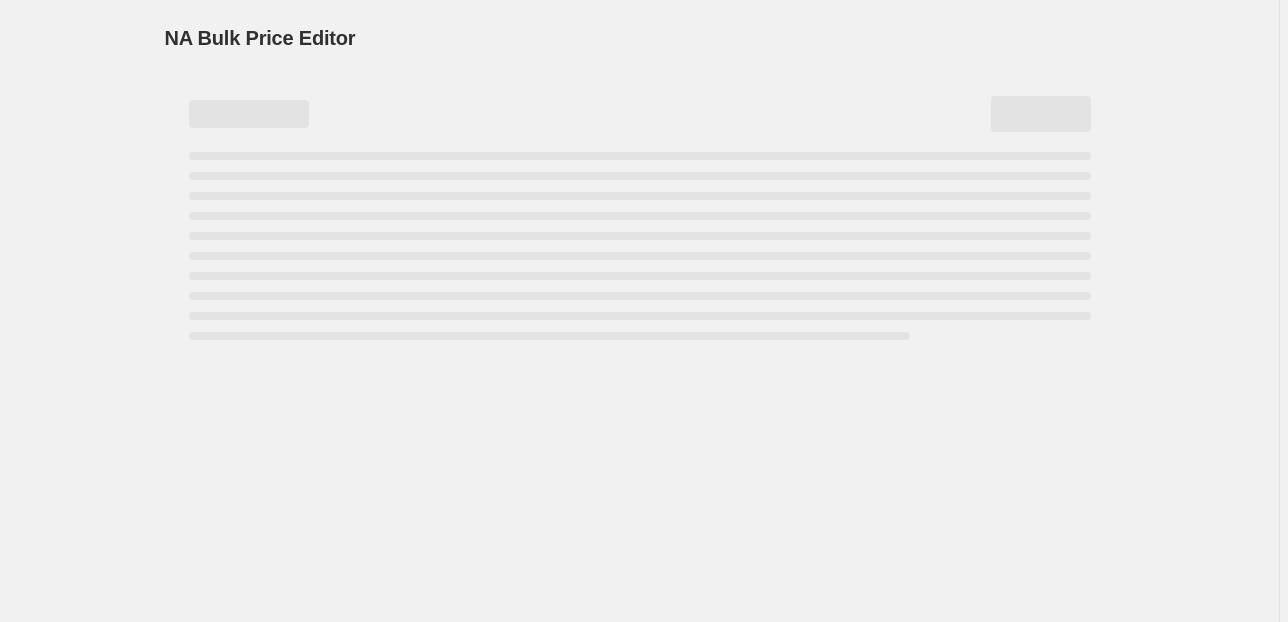 scroll, scrollTop: 0, scrollLeft: 0, axis: both 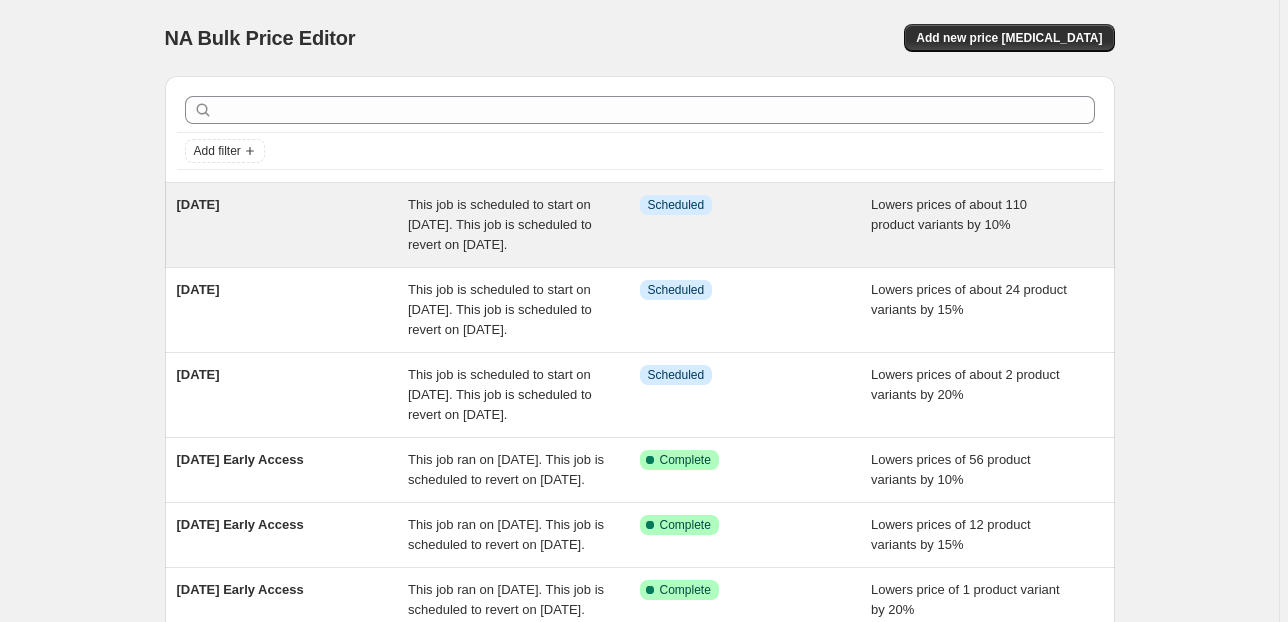 click on "This job is scheduled to start on [DATE]. This job is scheduled to revert on [DATE]." at bounding box center (500, 224) 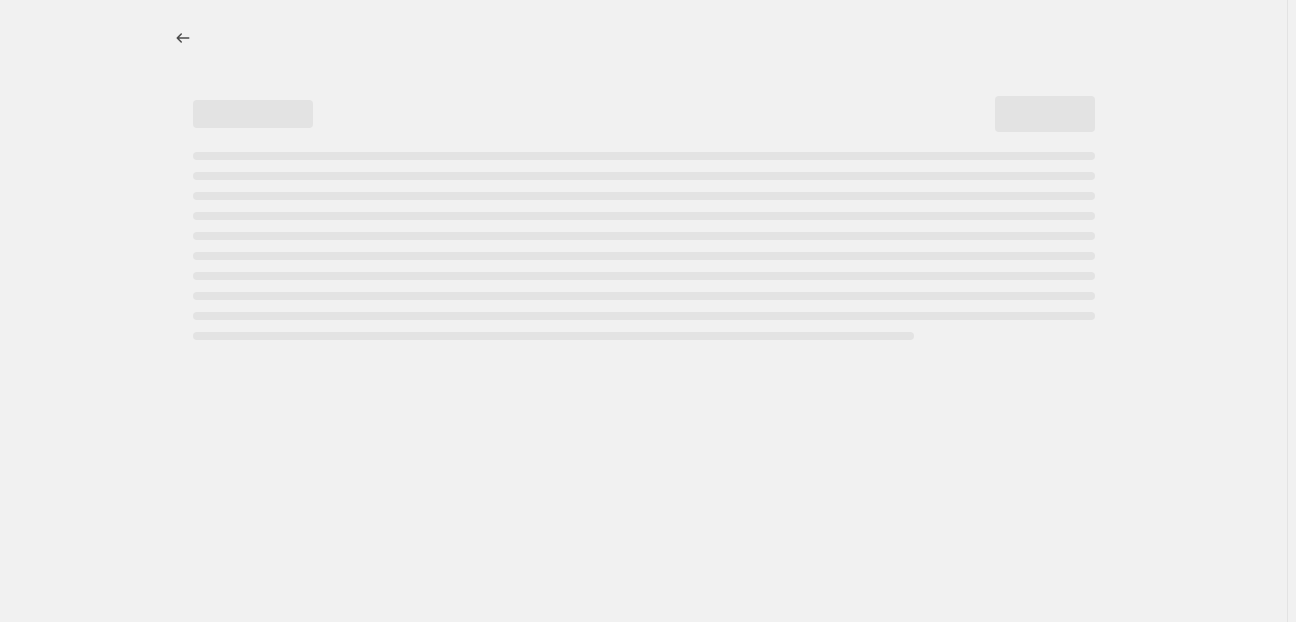 select on "percentage" 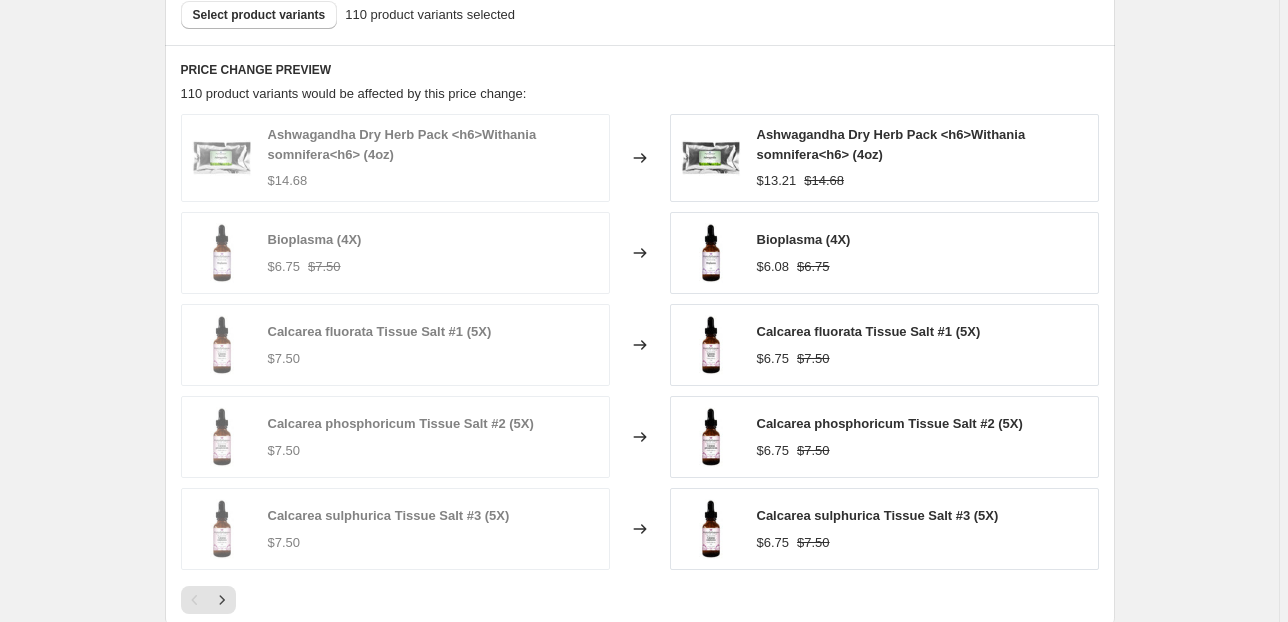 scroll, scrollTop: 1440, scrollLeft: 0, axis: vertical 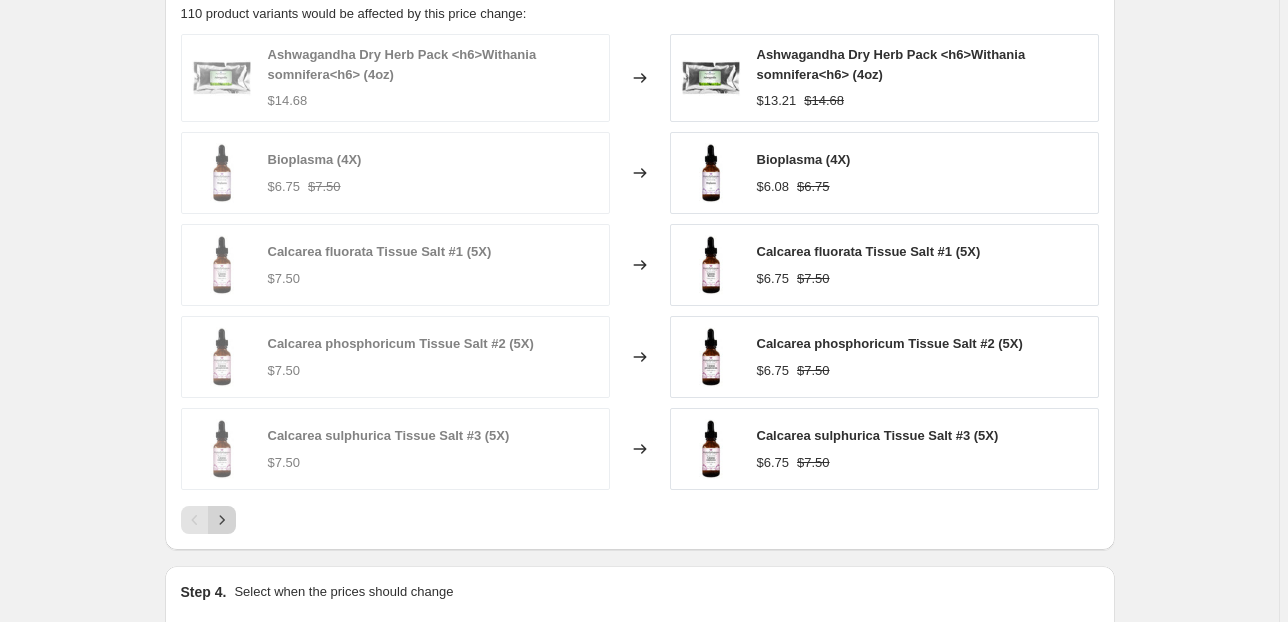 click 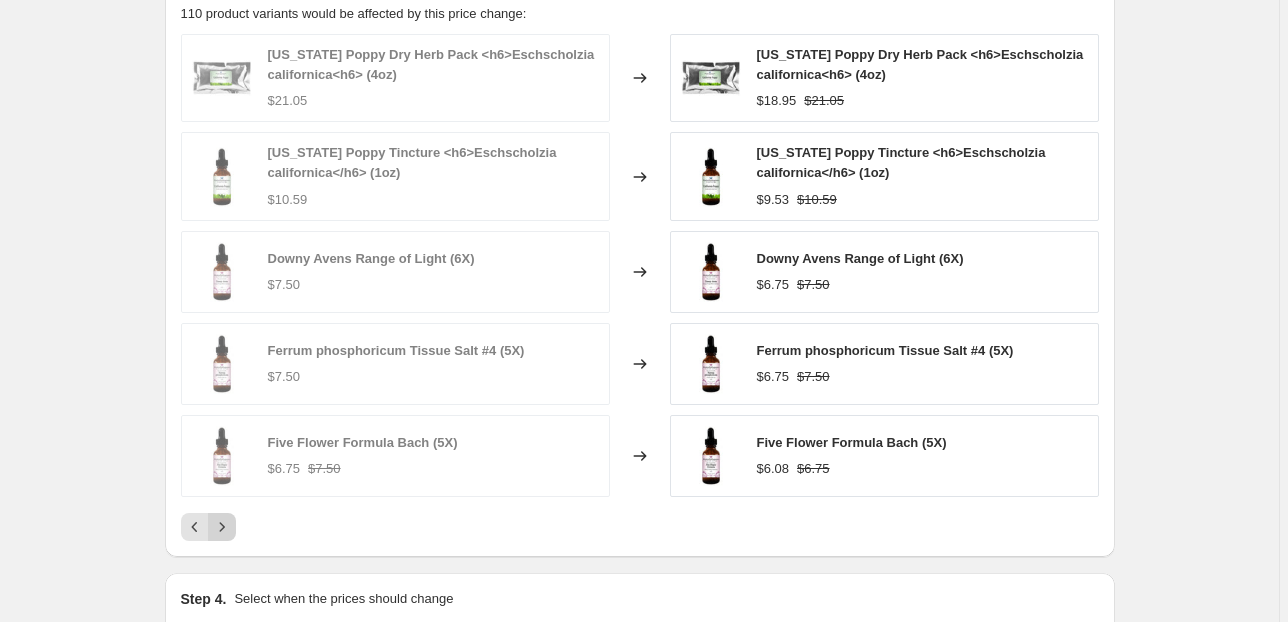 click 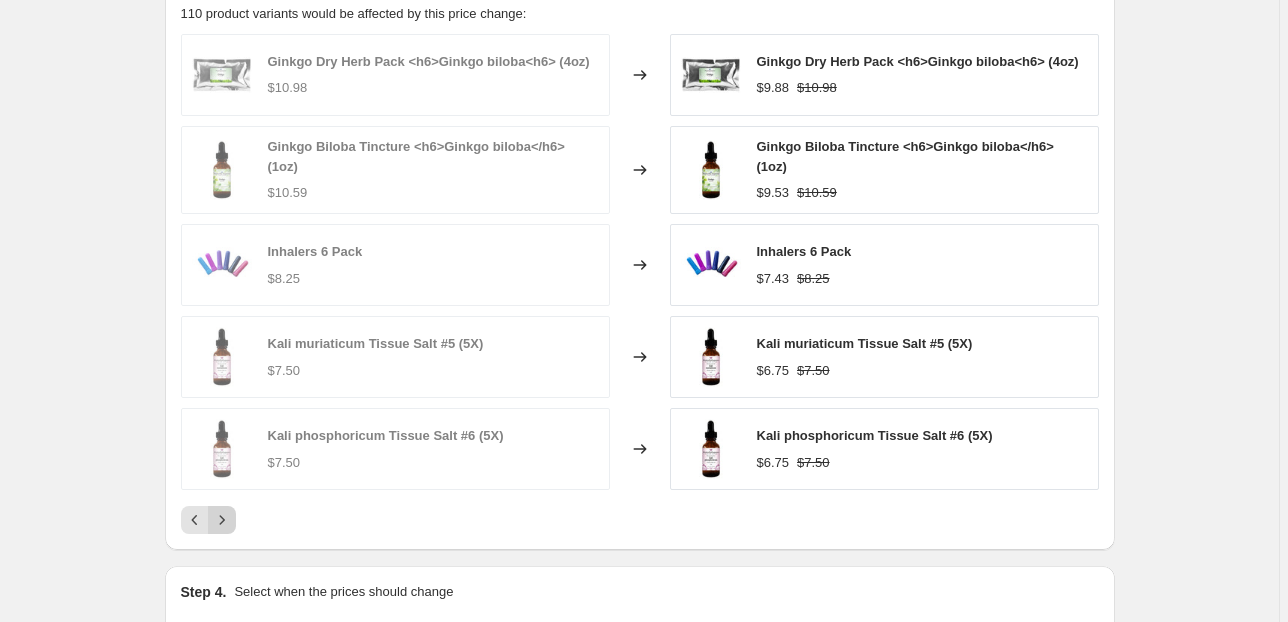 click 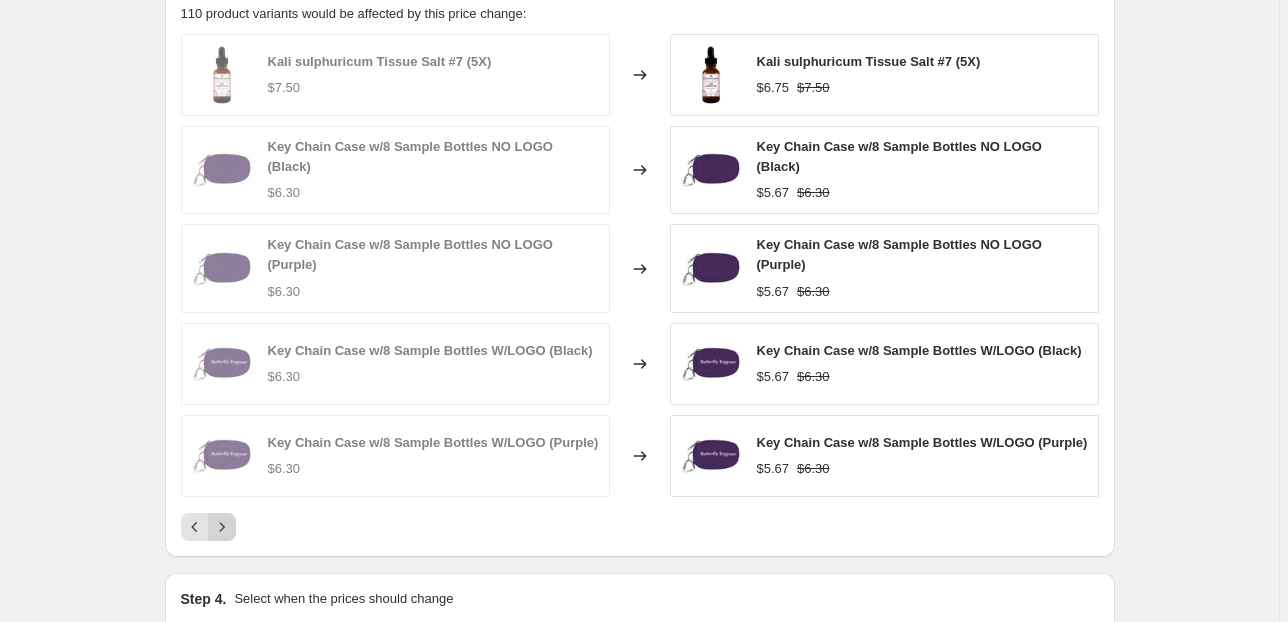 click on "Kali sulphuricum Tissue Salt #7 (5X) $7.50 Changed to Kali sulphuricum Tissue Salt #7 (5X) $6.75 $7.50 Key Chain Case w/8 Sample Bottles NO LOGO (Black) $6.30 Changed to Key Chain Case w/8 Sample Bottles NO LOGO (Black) $5.67 $6.30 Key Chain Case w/8 Sample Bottles NO LOGO (Purple) $6.30 Changed to Key Chain Case w/8 Sample Bottles NO LOGO (Purple) $5.67 $6.30 Key Chain Case w/8 Sample Bottles W/LOGO (Black) $6.30 Changed to Key Chain Case w/8 Sample Bottles W/LOGO (Black) $5.67 $6.30 Key Chain Case w/8 Sample Bottles W/LOGO (Purple) $6.30 Changed to Key Chain Case w/8 Sample Bottles W/LOGO (Purple) $5.67 $6.30" at bounding box center [640, 287] 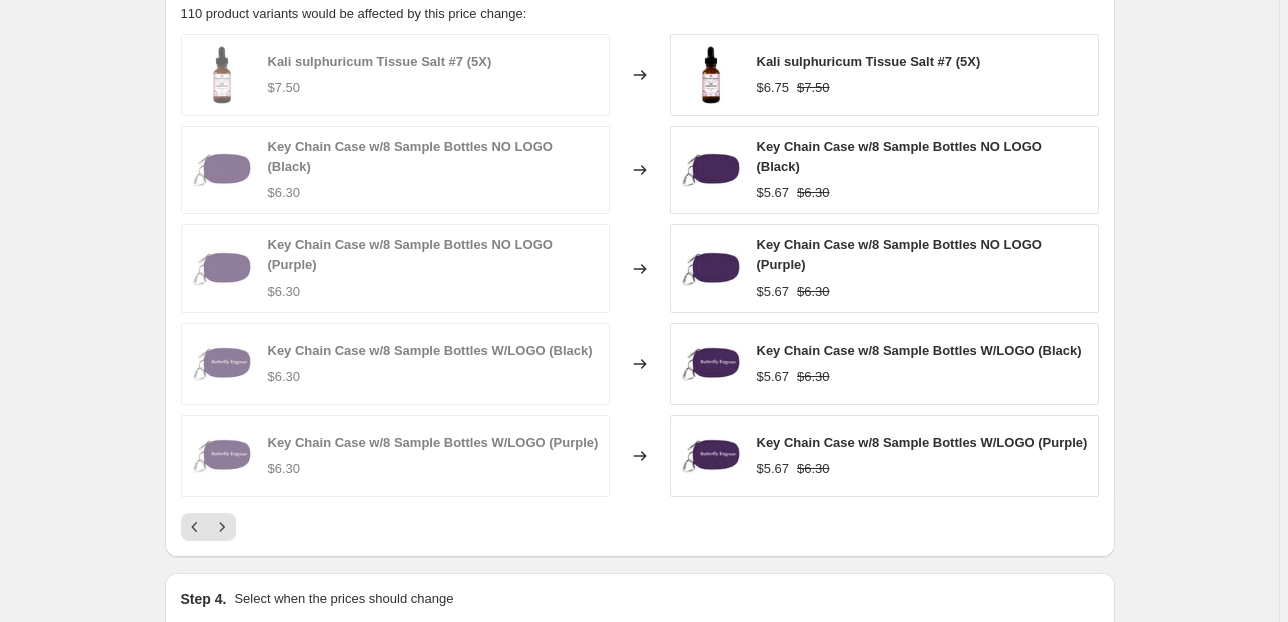 click on "Kali sulphuricum Tissue Salt #7 (5X) $7.50 Changed to Kali sulphuricum Tissue Salt #7 (5X) $6.75 $7.50 Key Chain Case w/8 Sample Bottles NO LOGO (Black) $6.30 Changed to Key Chain Case w/8 Sample Bottles NO LOGO (Black) $5.67 $6.30 Key Chain Case w/8 Sample Bottles NO LOGO (Purple) $6.30 Changed to Key Chain Case w/8 Sample Bottles NO LOGO (Purple) $5.67 $6.30 Key Chain Case w/8 Sample Bottles W/LOGO (Black) $6.30 Changed to Key Chain Case w/8 Sample Bottles W/LOGO (Black) $5.67 $6.30 Key Chain Case w/8 Sample Bottles W/LOGO (Purple) $6.30 Changed to Key Chain Case w/8 Sample Bottles W/LOGO (Purple) $5.67 $6.30" at bounding box center [640, 287] 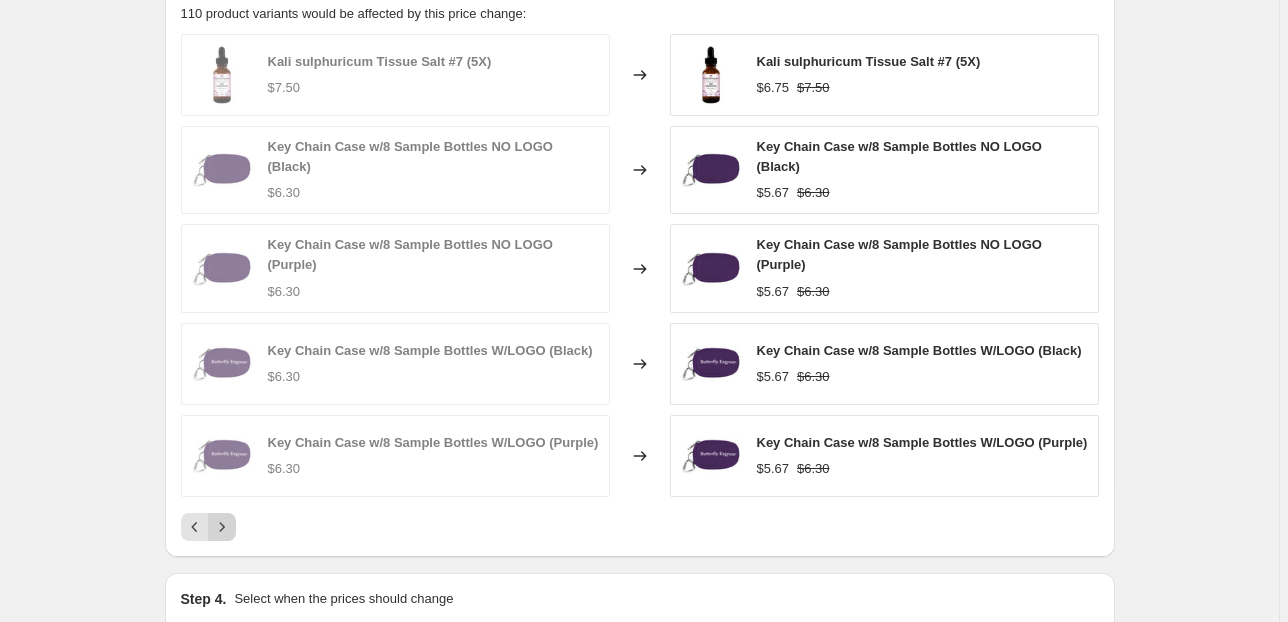 click 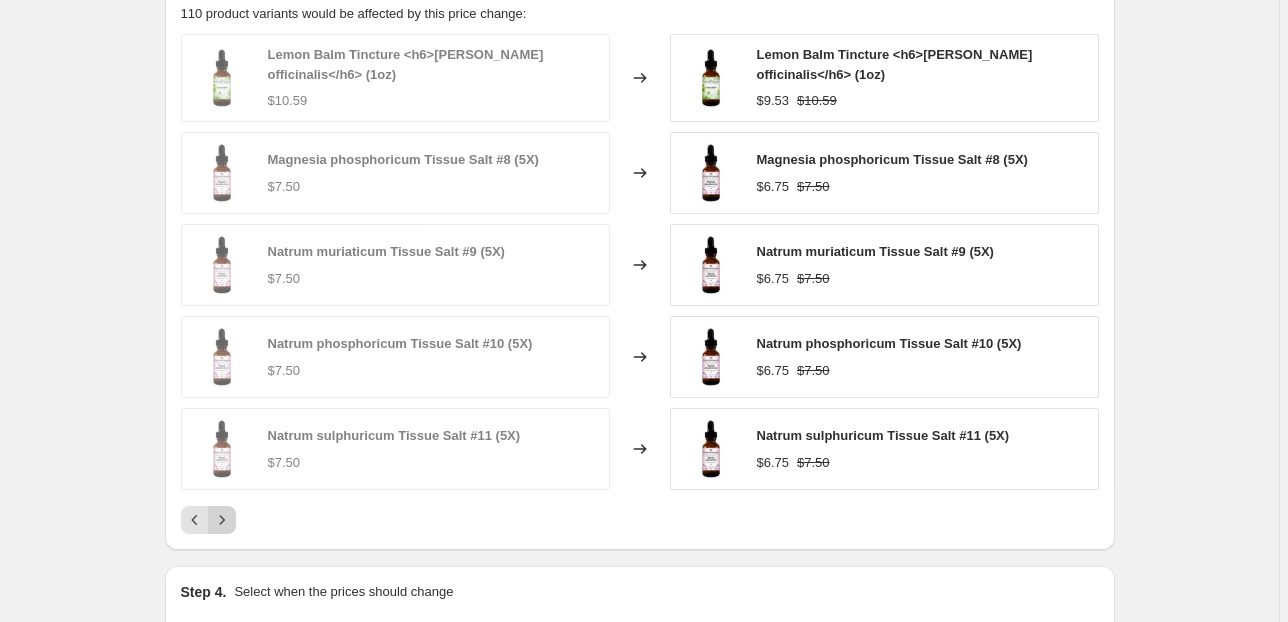 click 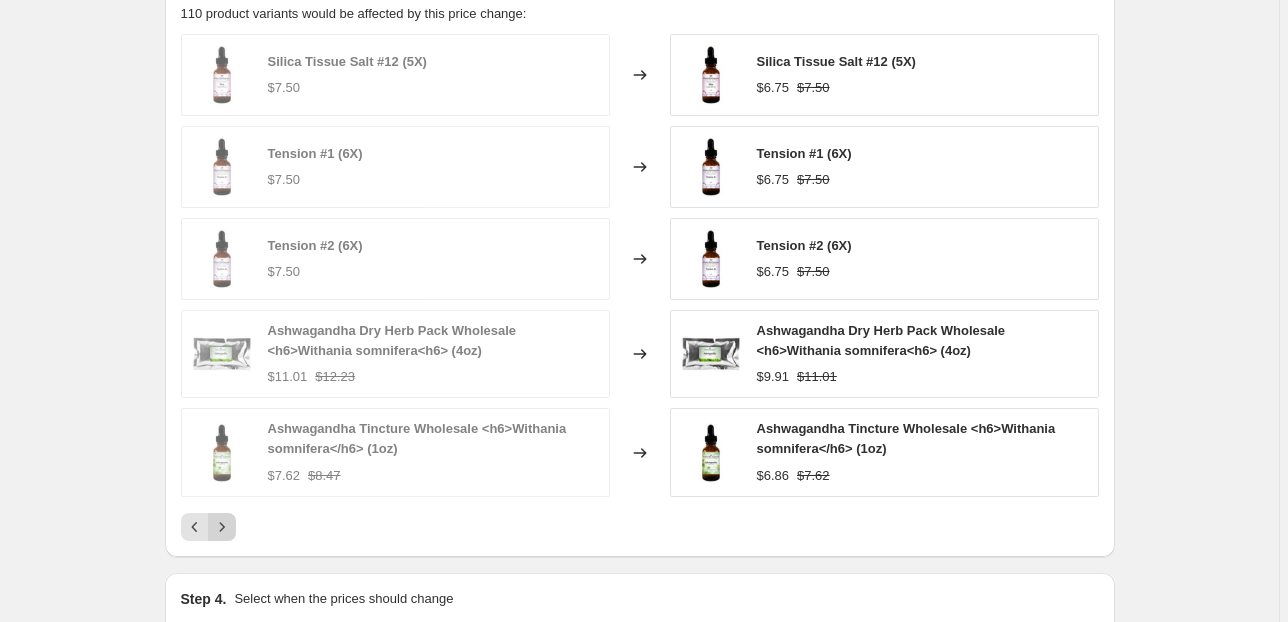 click 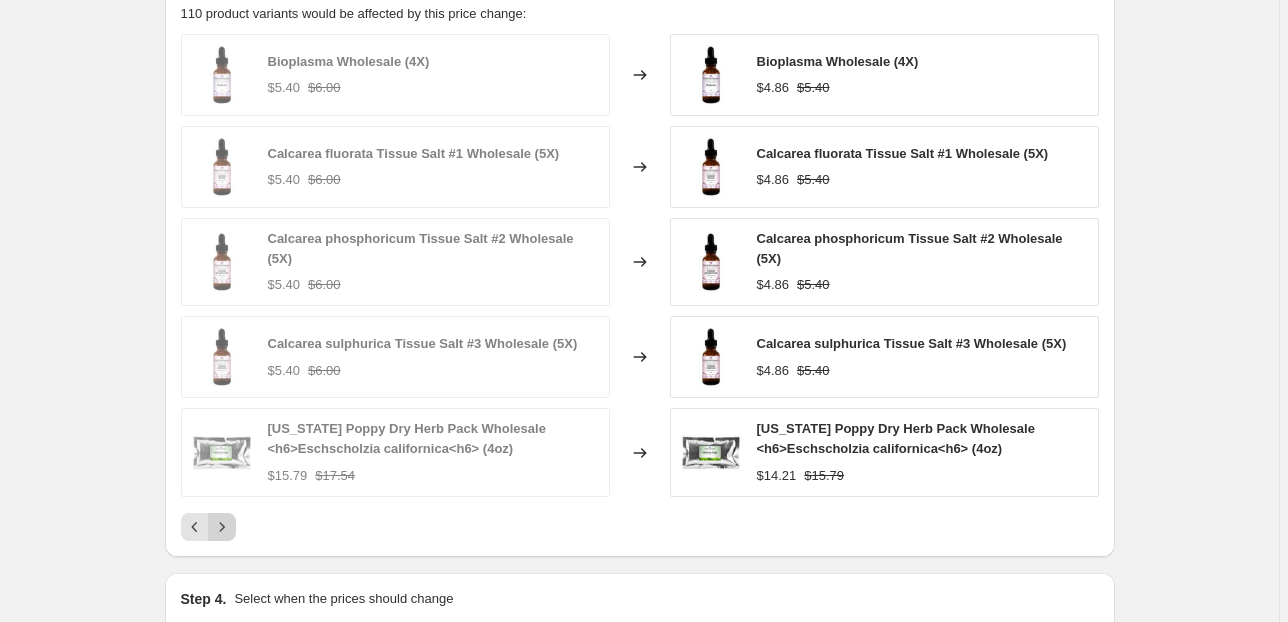 click 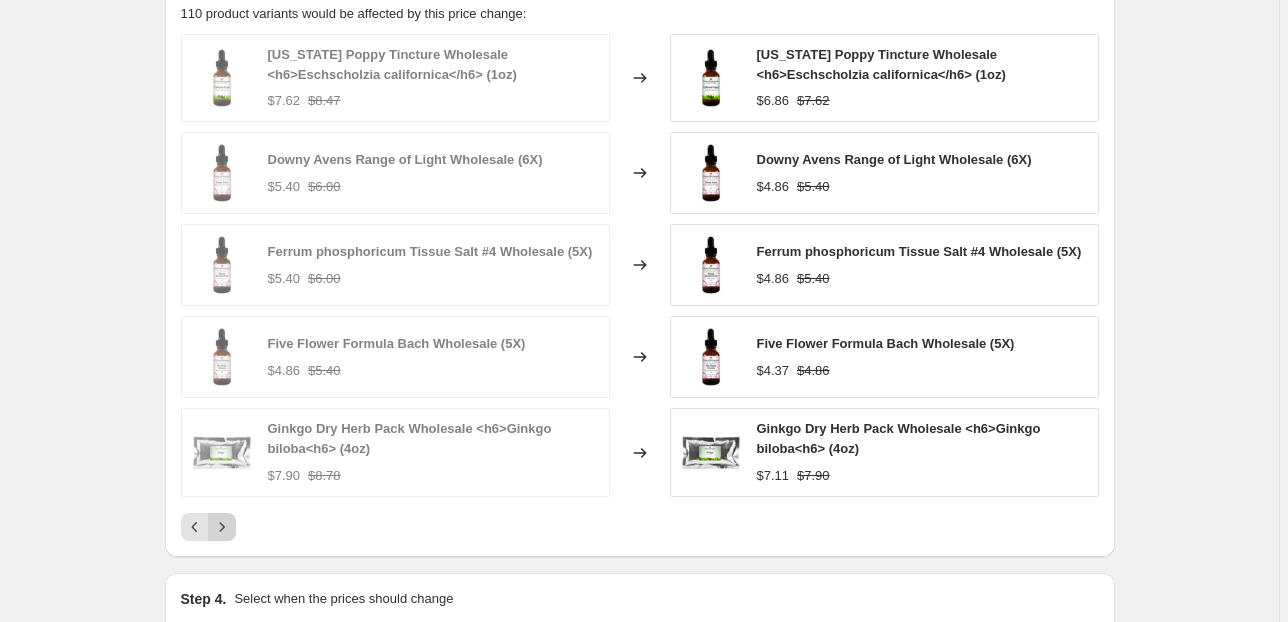 click 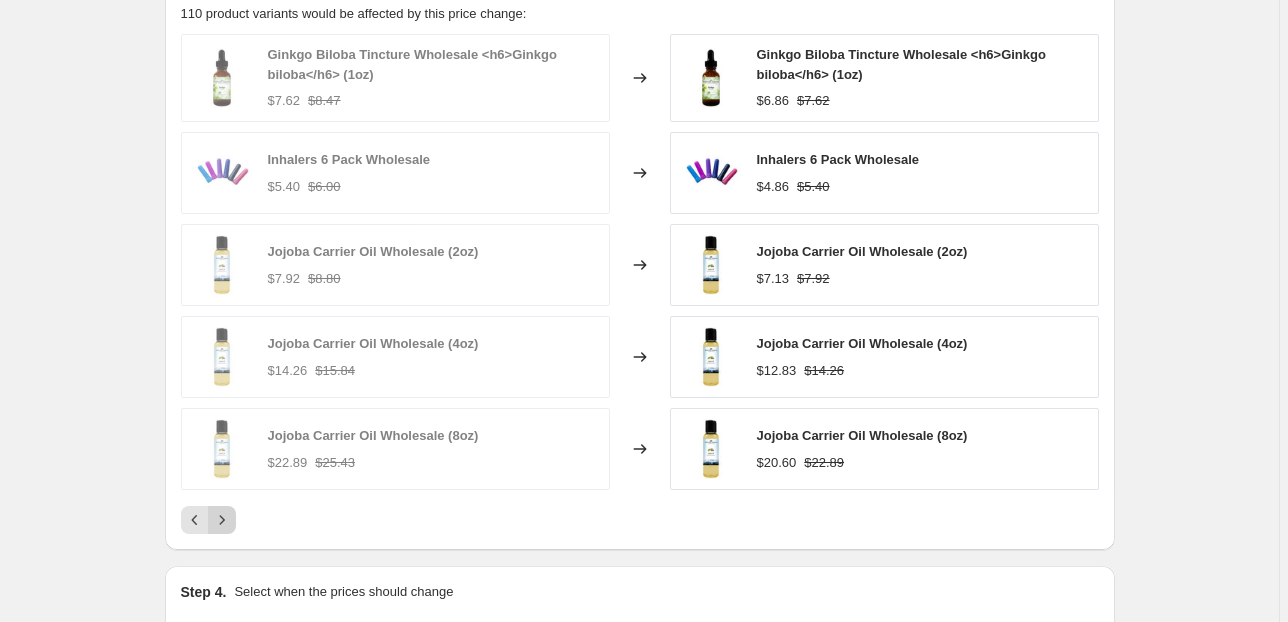 click on "PRICE CHANGE PREVIEW 110 product variants would be affected by this price change: Ginkgo Biloba Tincture Wholesale  <h6>Ginkgo biloba</h6> (1oz) $7.62 $8.47 Changed to Ginkgo Biloba Tincture Wholesale  <h6>Ginkgo biloba</h6> (1oz) $6.86 $7.62 Inhalers 6 Pack Wholesale $5.40 $6.00 Changed to Inhalers 6 Pack Wholesale $4.86 $5.40 Jojoba Carrier Oil Wholesale (2oz) $7.92 $8.80 Changed to Jojoba Carrier Oil Wholesale (2oz) $7.13 $7.92 Jojoba Carrier Oil Wholesale (4oz) $14.26 $15.84 Changed to Jojoba Carrier Oil Wholesale (4oz) $12.83 $14.26 Jojoba Carrier Oil Wholesale (8oz) $22.89 $25.43 Changed to Jojoba Carrier Oil Wholesale (8oz) $20.60 $22.89" at bounding box center [640, 258] 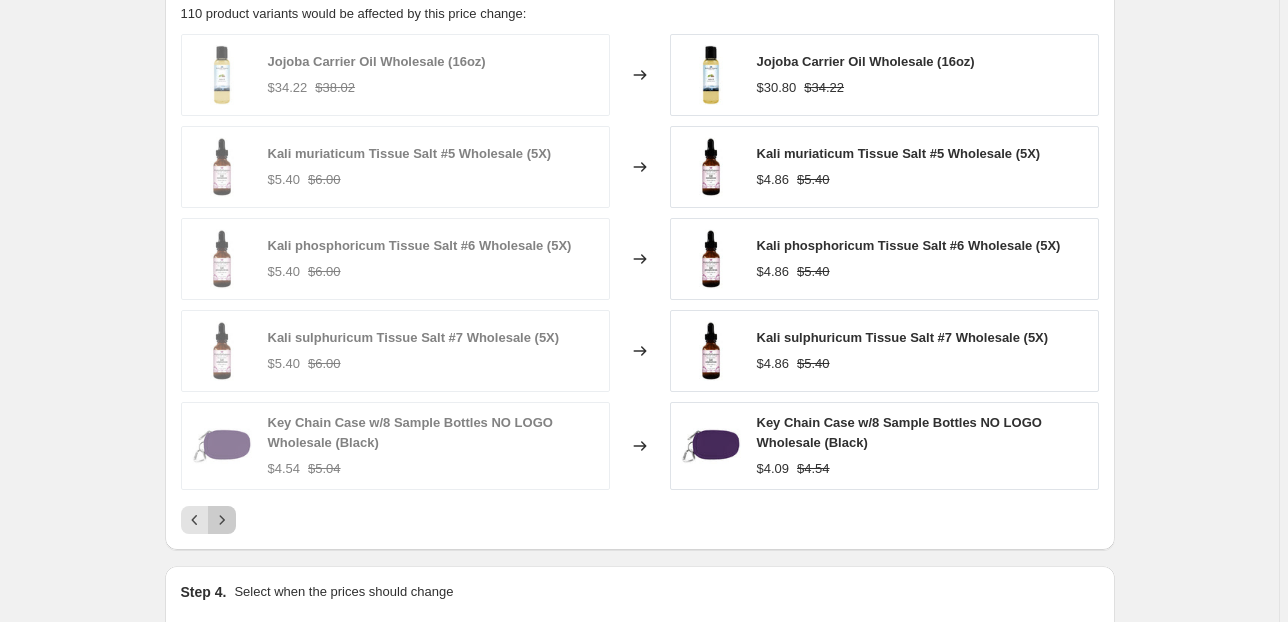 click 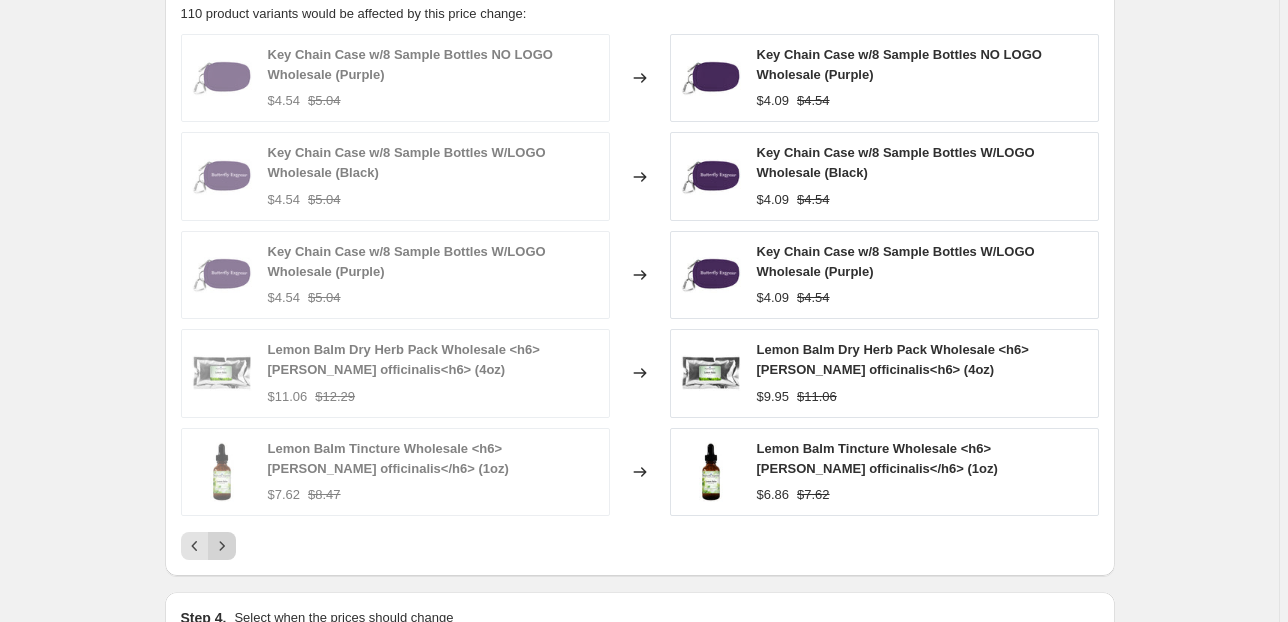 click 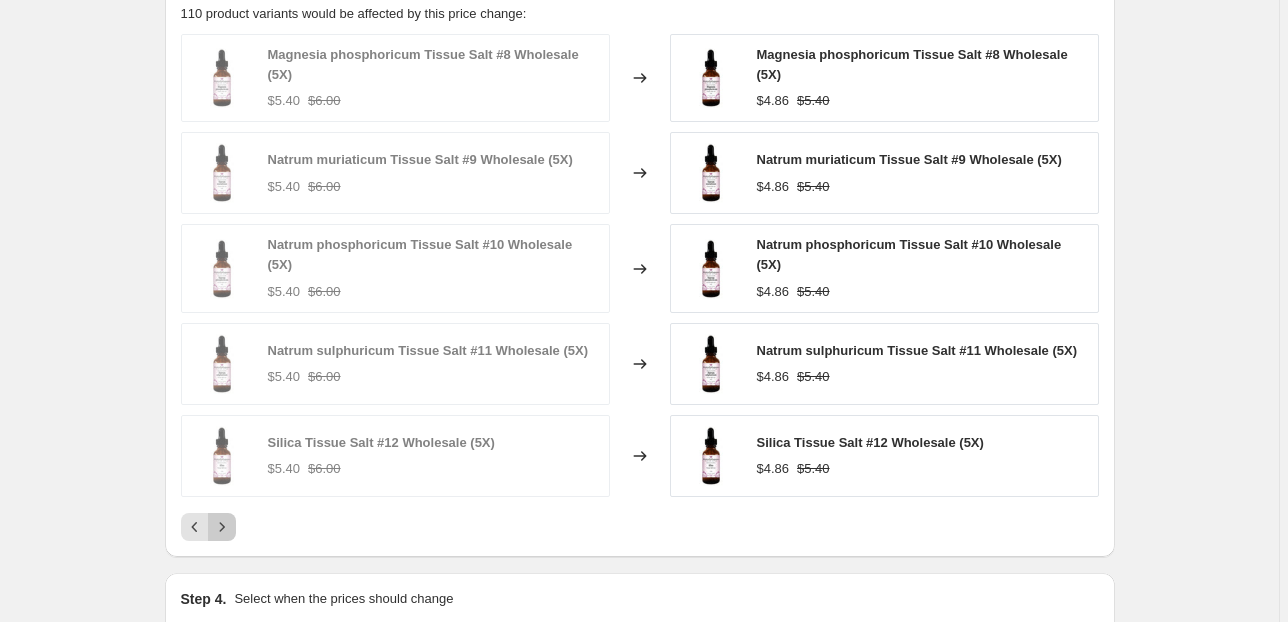 click at bounding box center [222, 527] 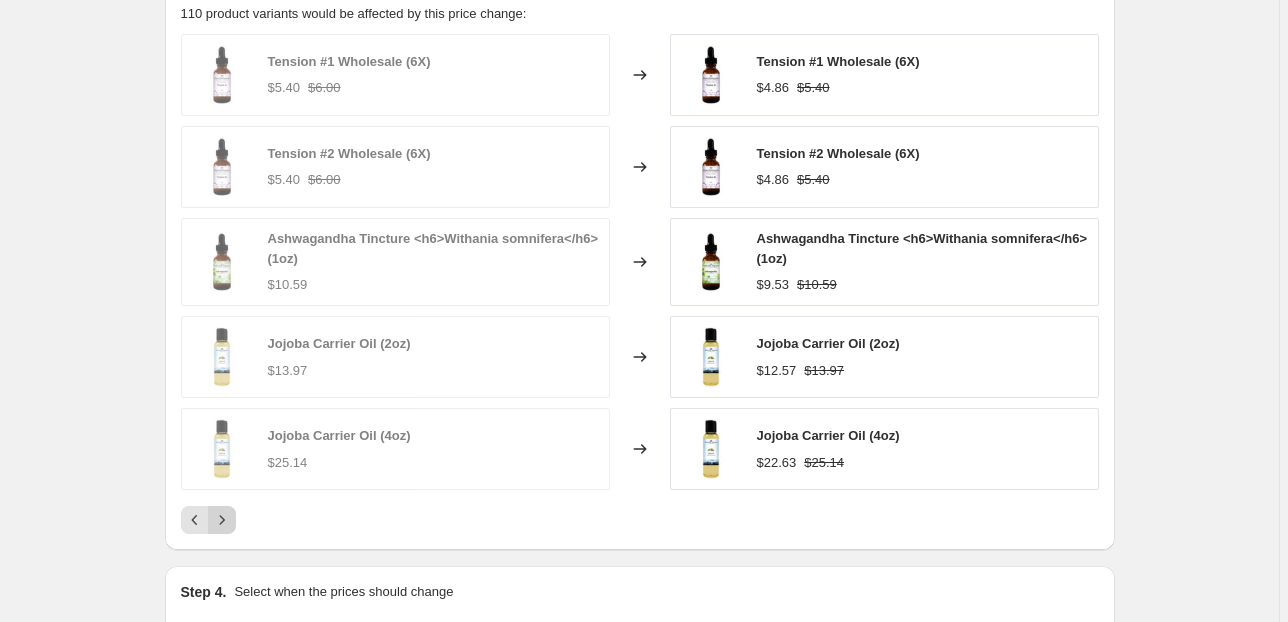 click 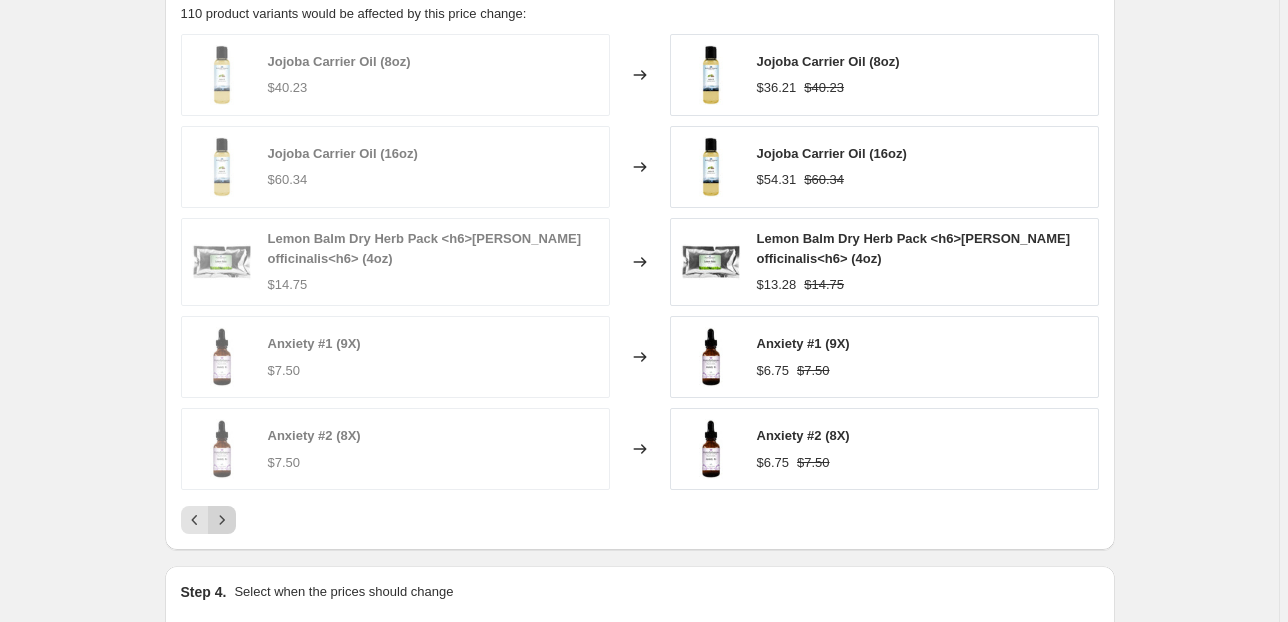 click 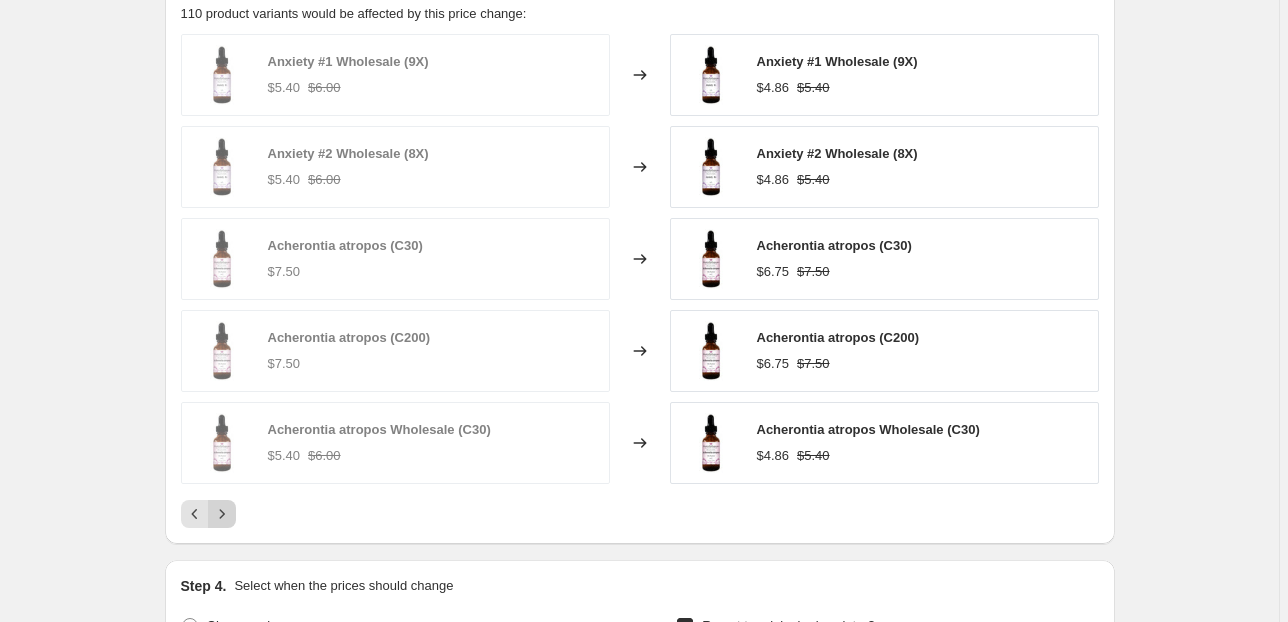 click 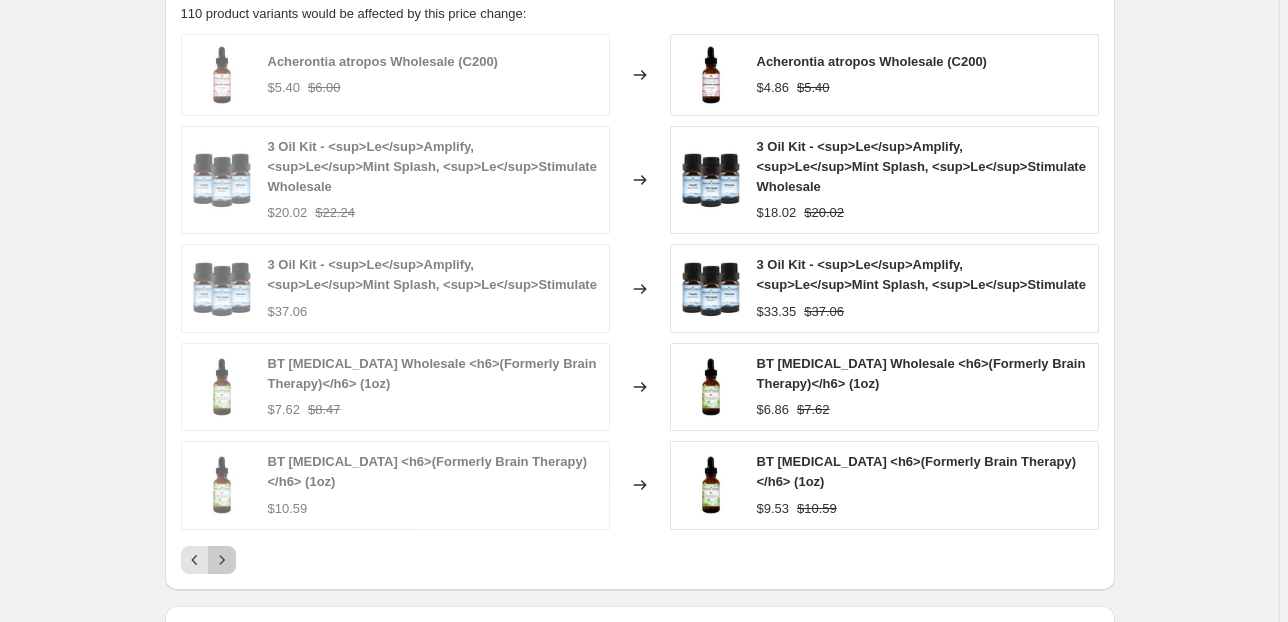 click 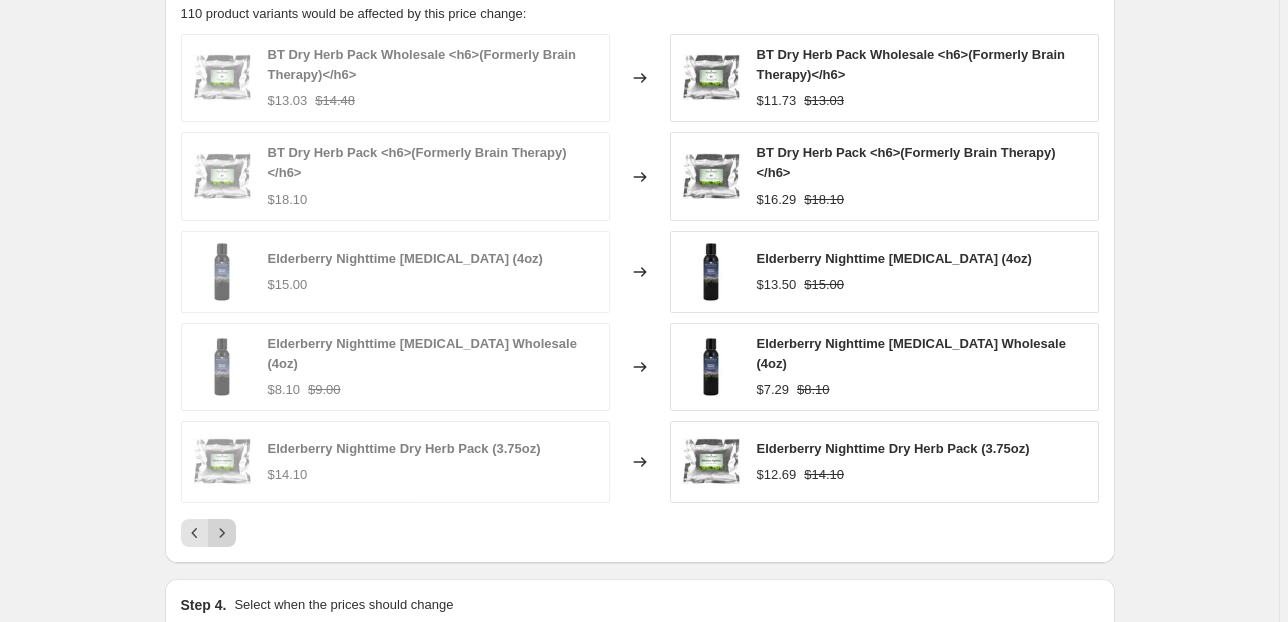 click 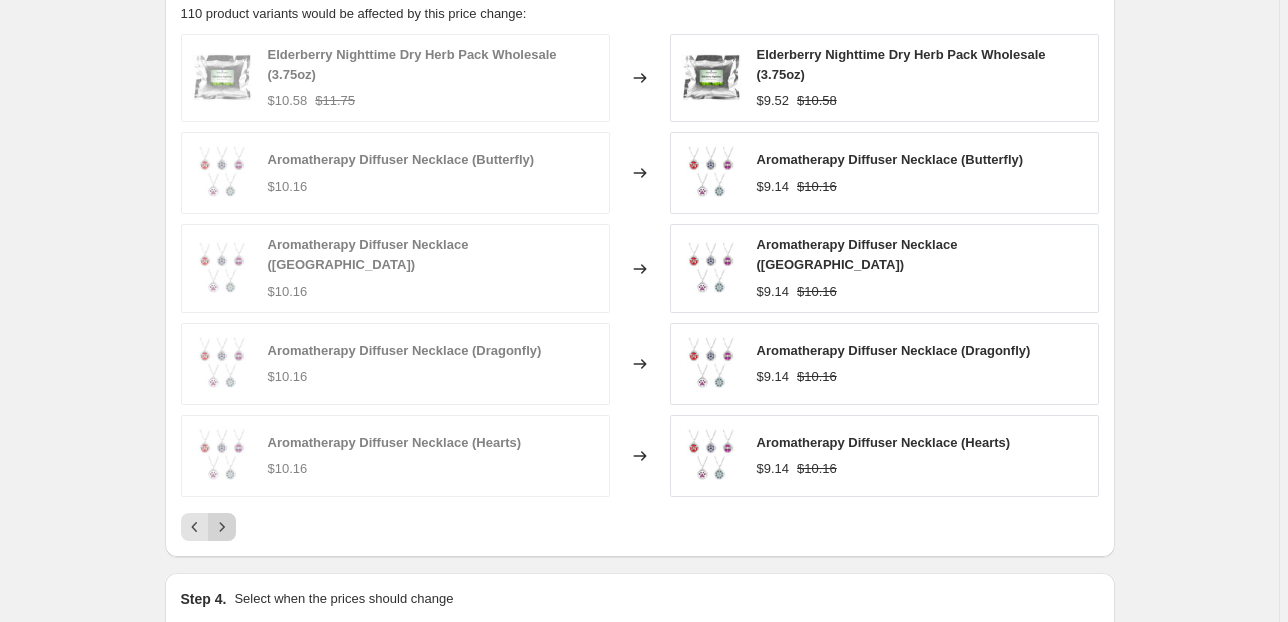 click 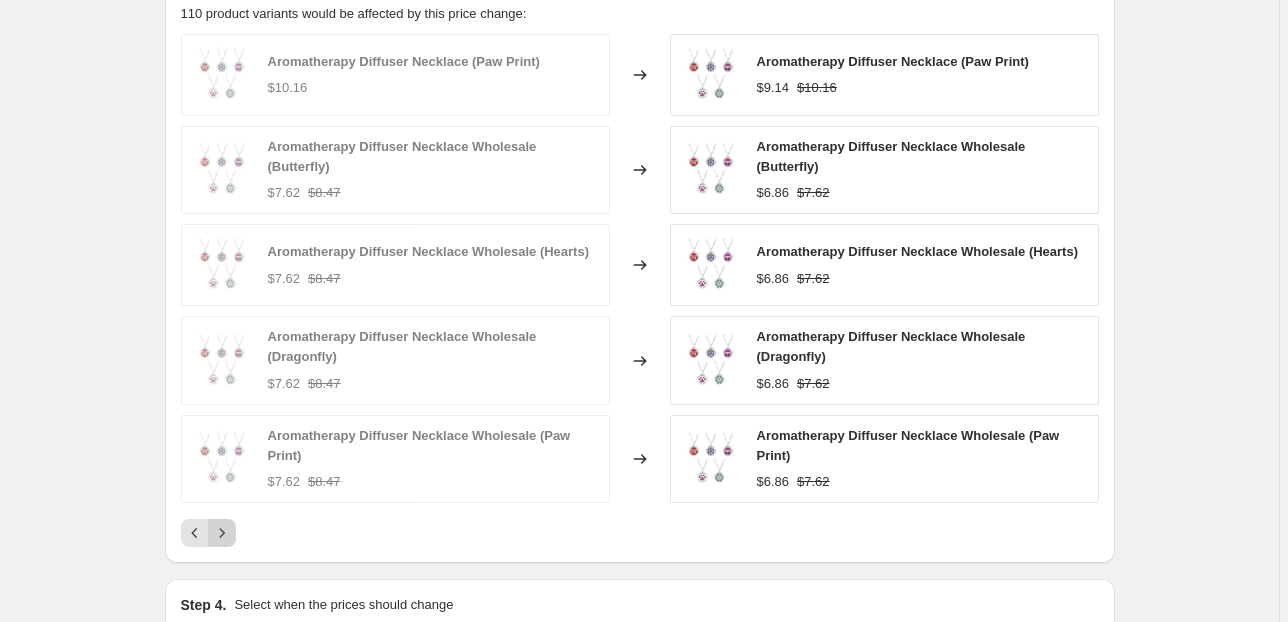 click at bounding box center (222, 533) 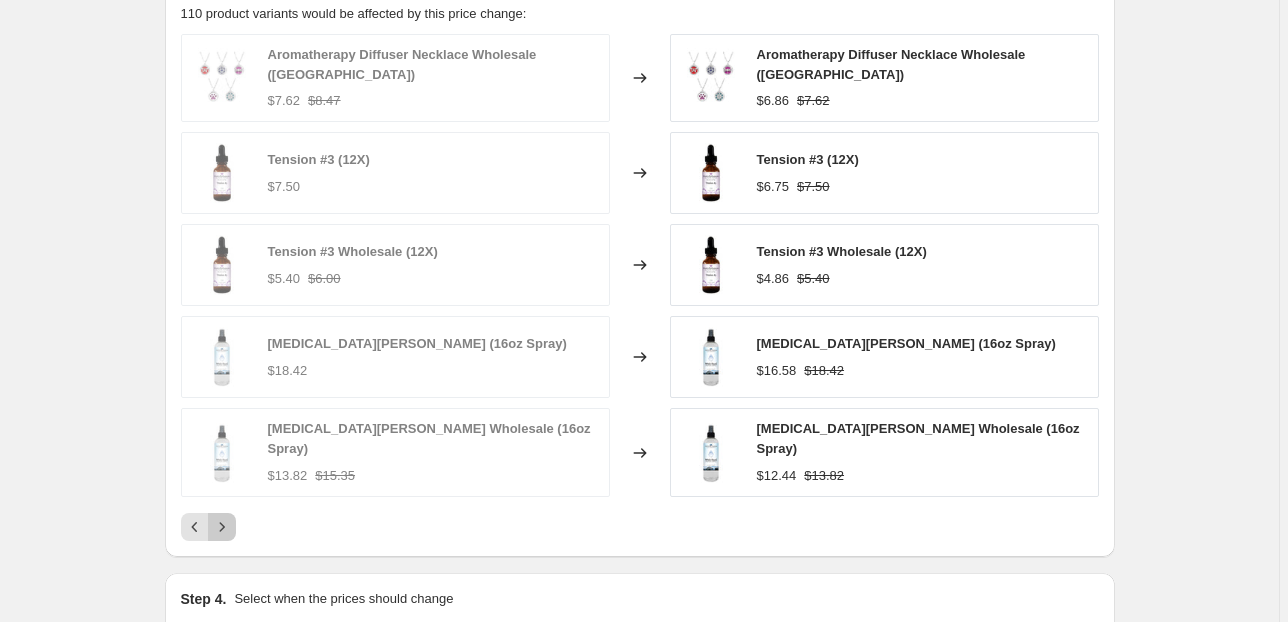 click 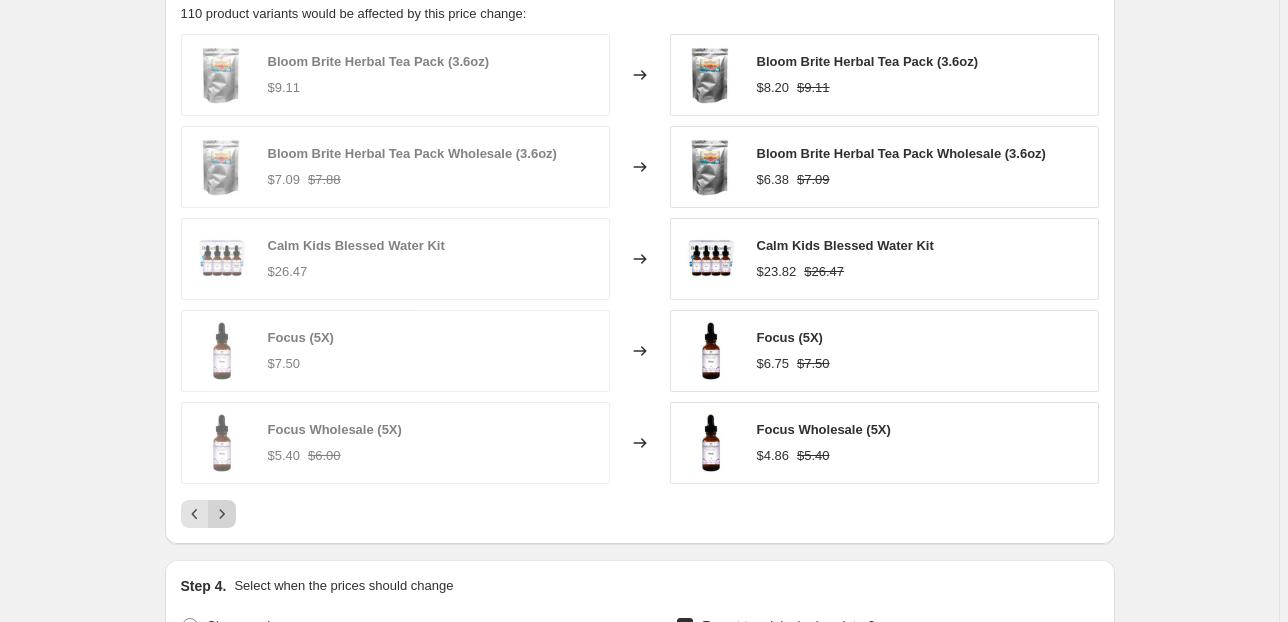 click at bounding box center [222, 514] 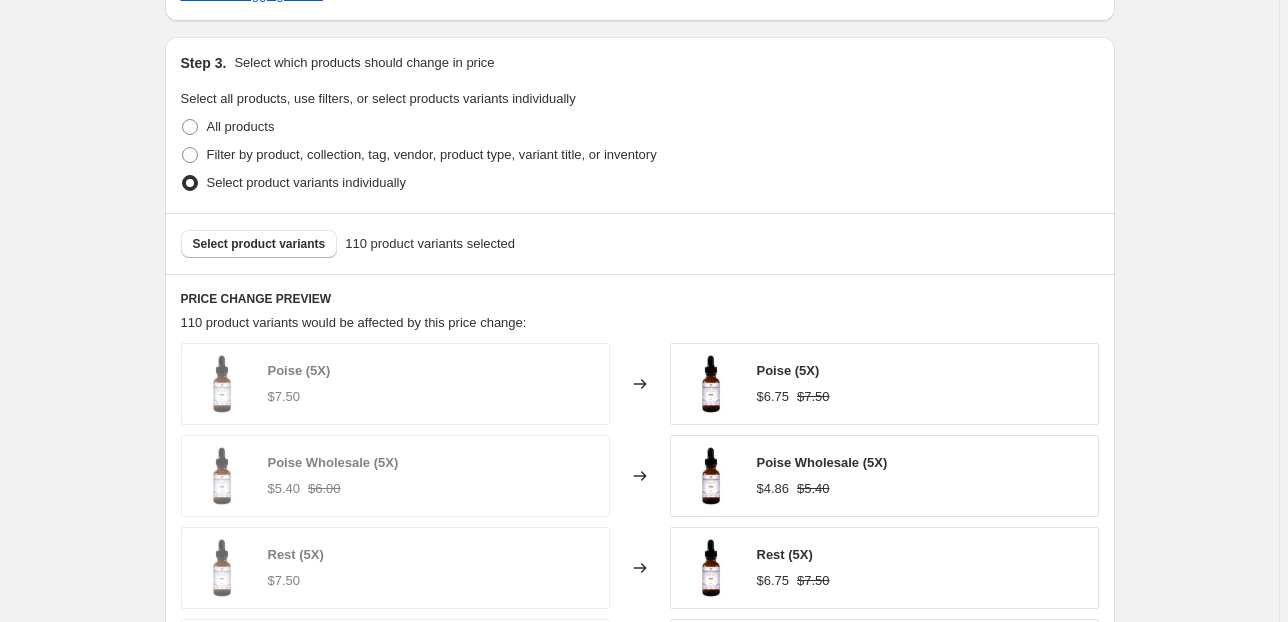 scroll, scrollTop: 1120, scrollLeft: 0, axis: vertical 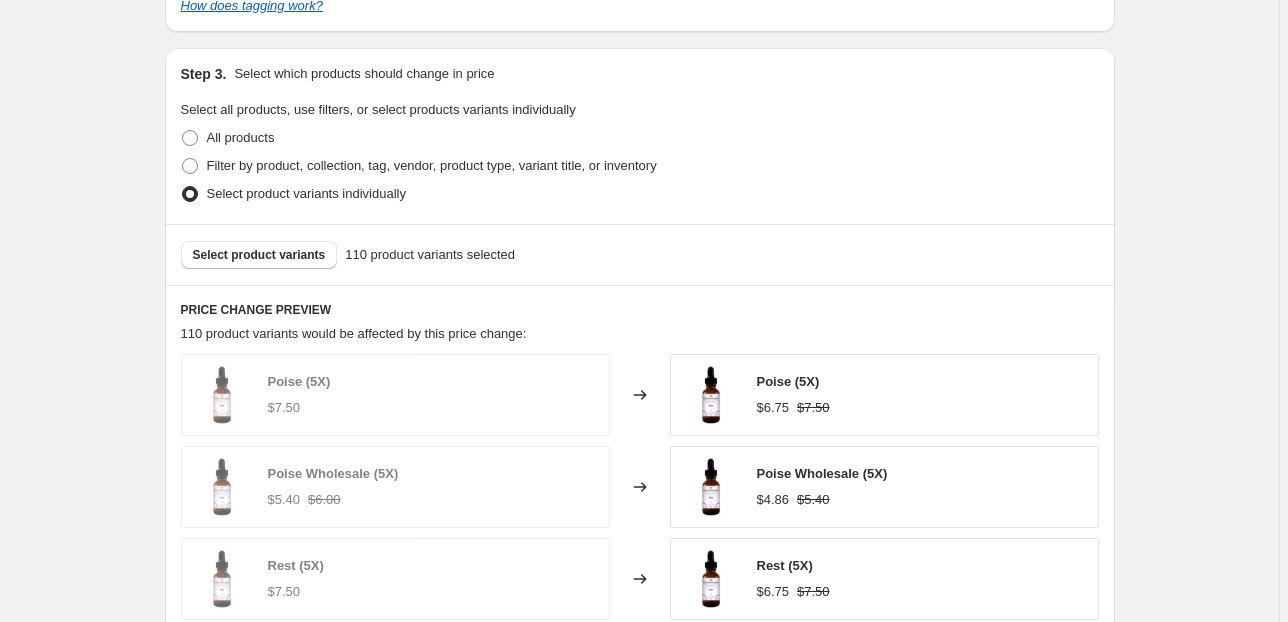click on "Select product variants 110   product variants selected" at bounding box center (640, 254) 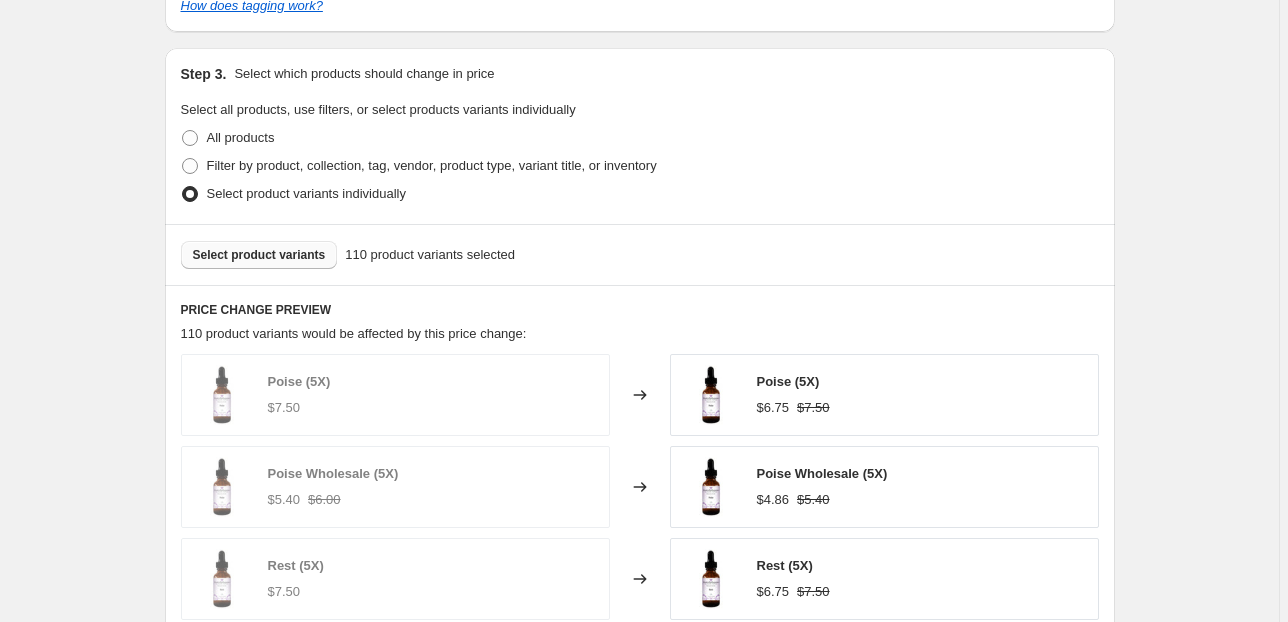 click on "Select product variants" at bounding box center [259, 255] 